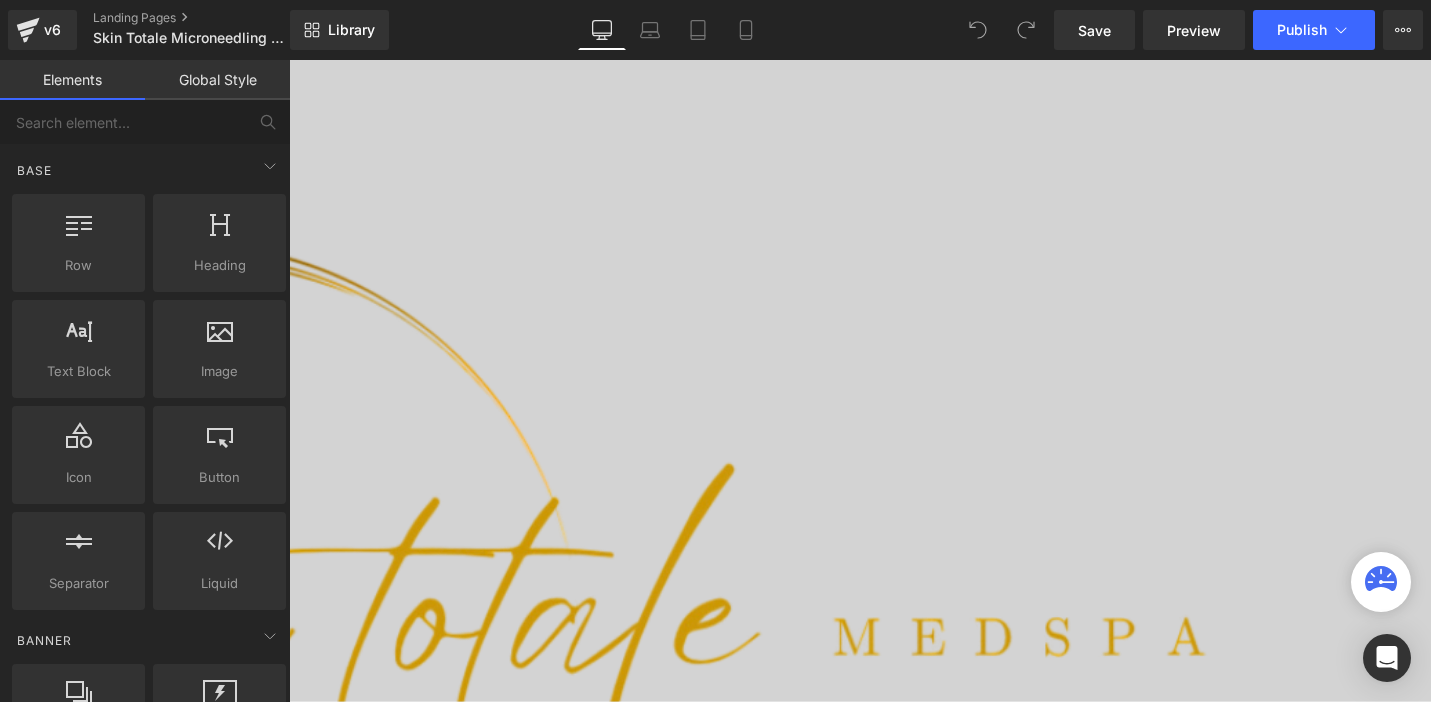 scroll, scrollTop: 0, scrollLeft: 0, axis: both 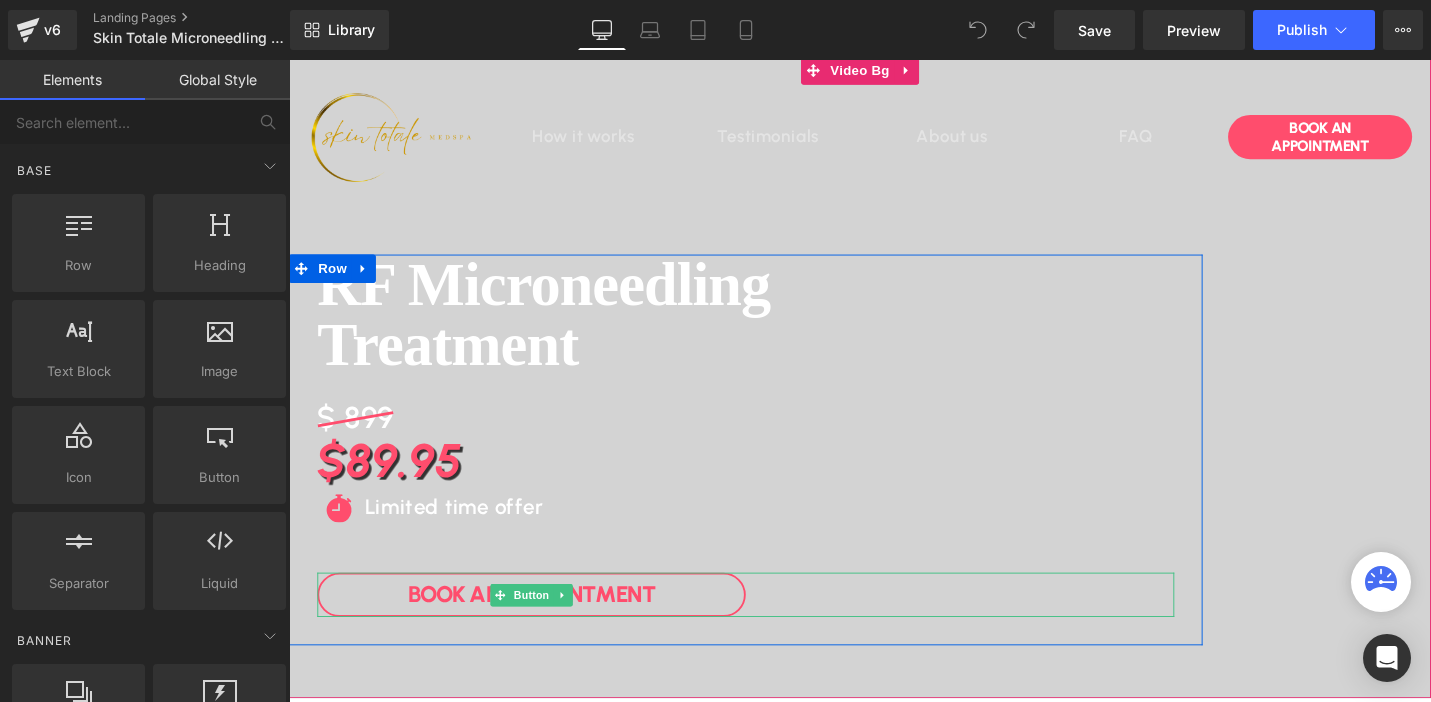 click on "Book An APPOINTMENT" at bounding box center [546, 626] 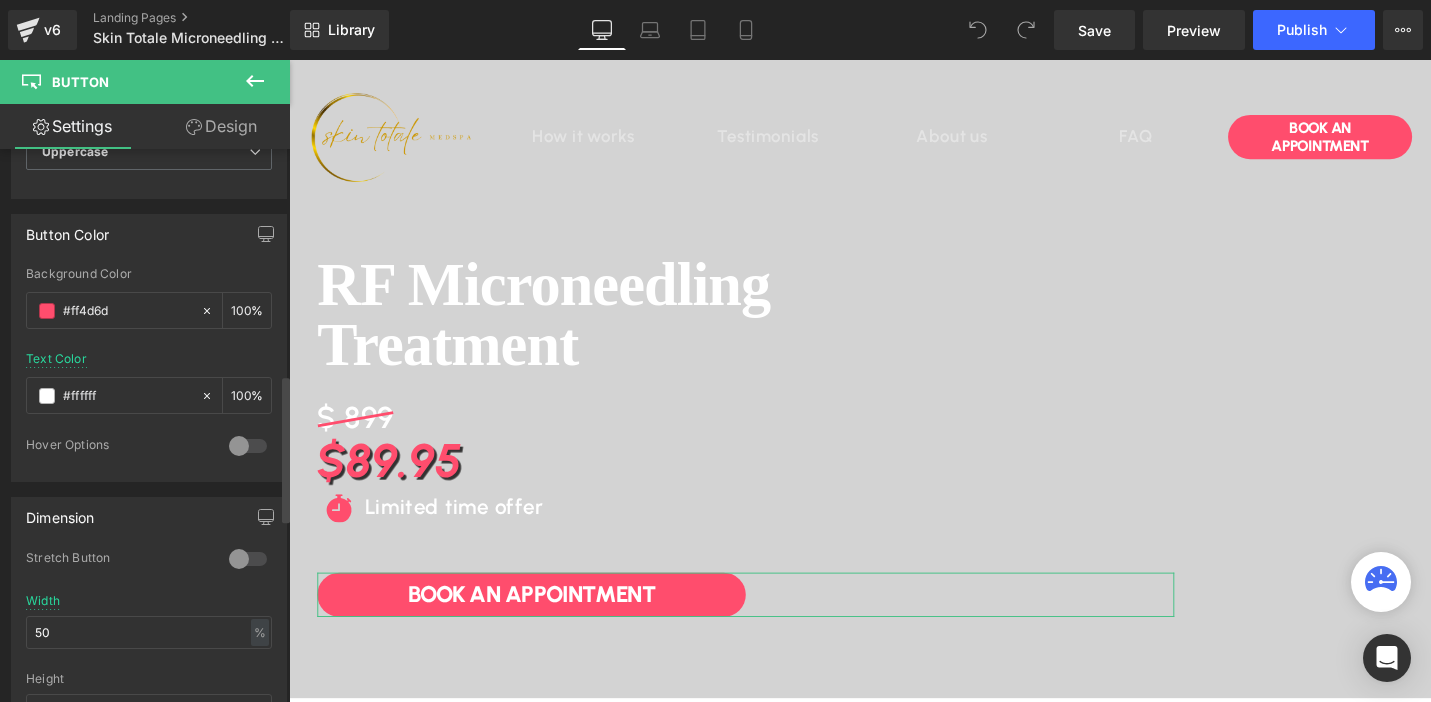 scroll, scrollTop: 1015, scrollLeft: 0, axis: vertical 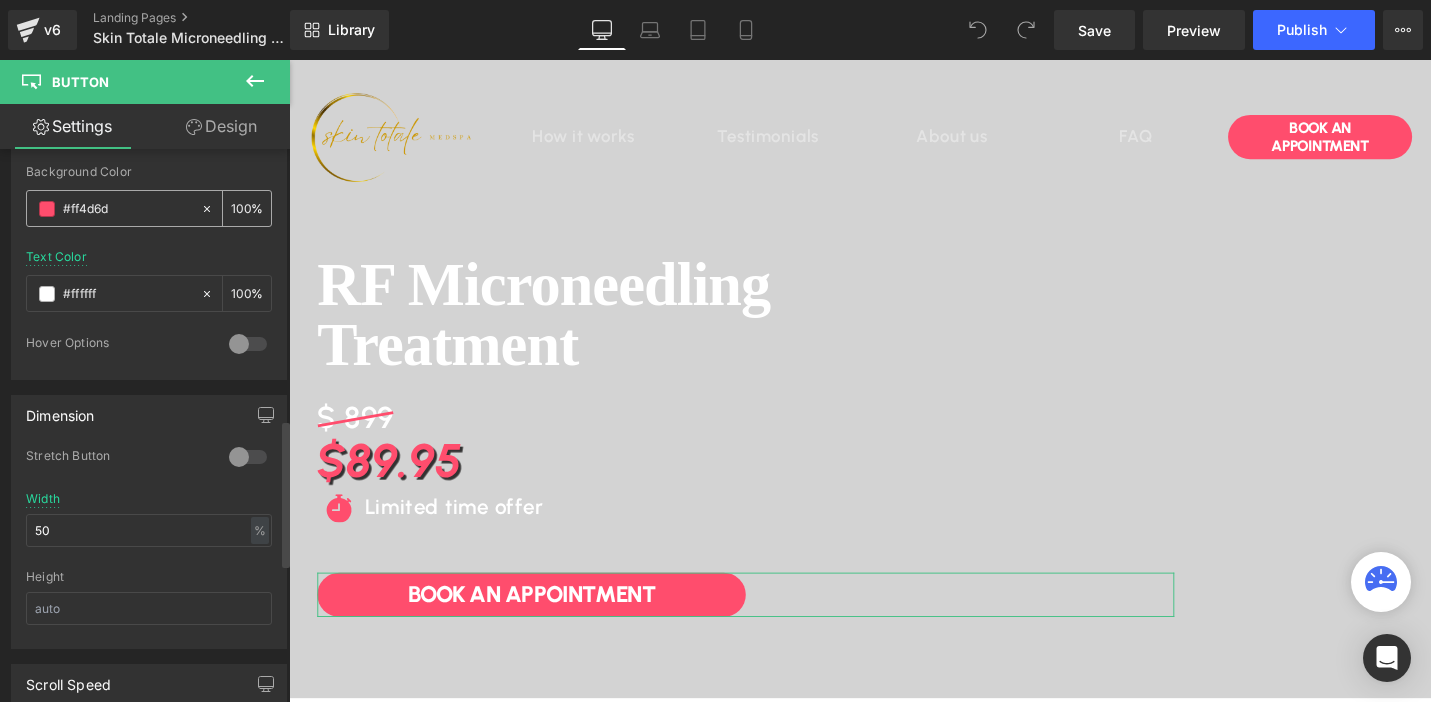 click on "#ff4d6d" at bounding box center (127, 209) 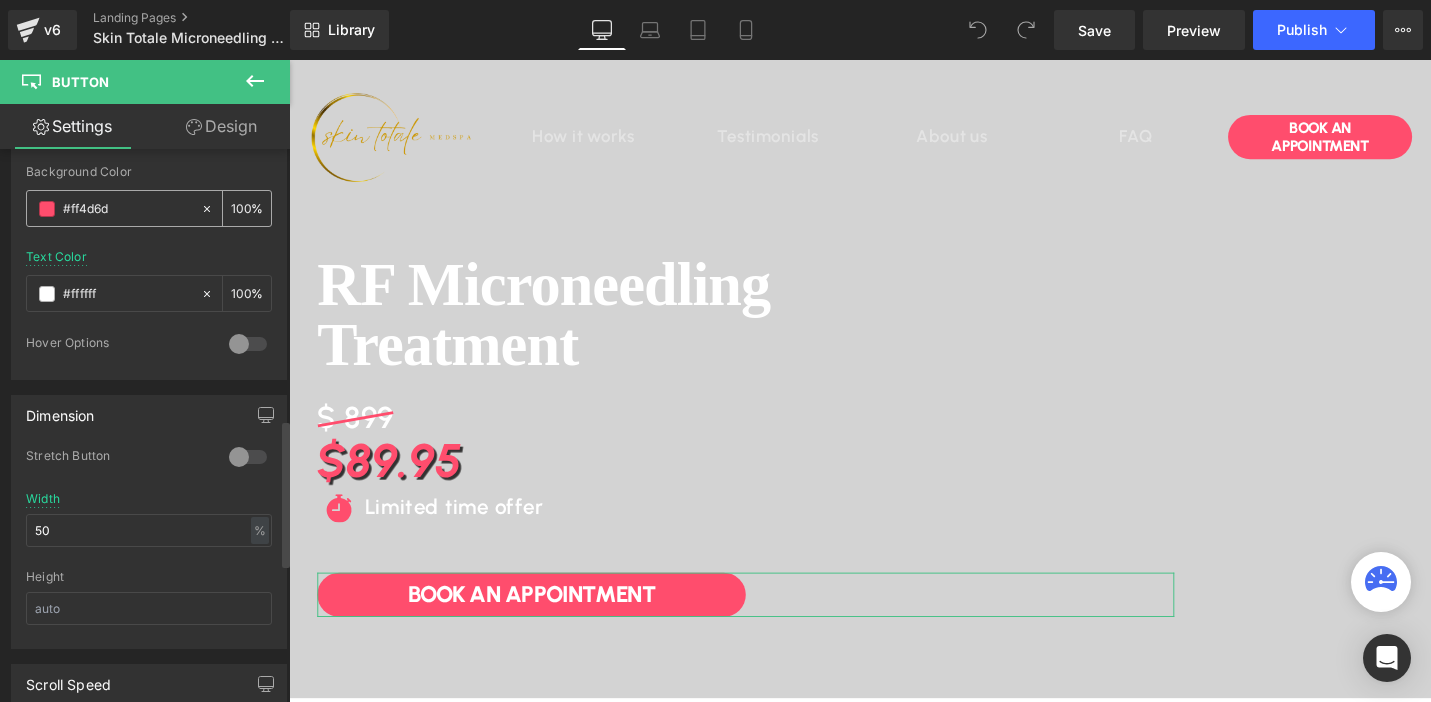 click on "#ff4d6d" at bounding box center [127, 209] 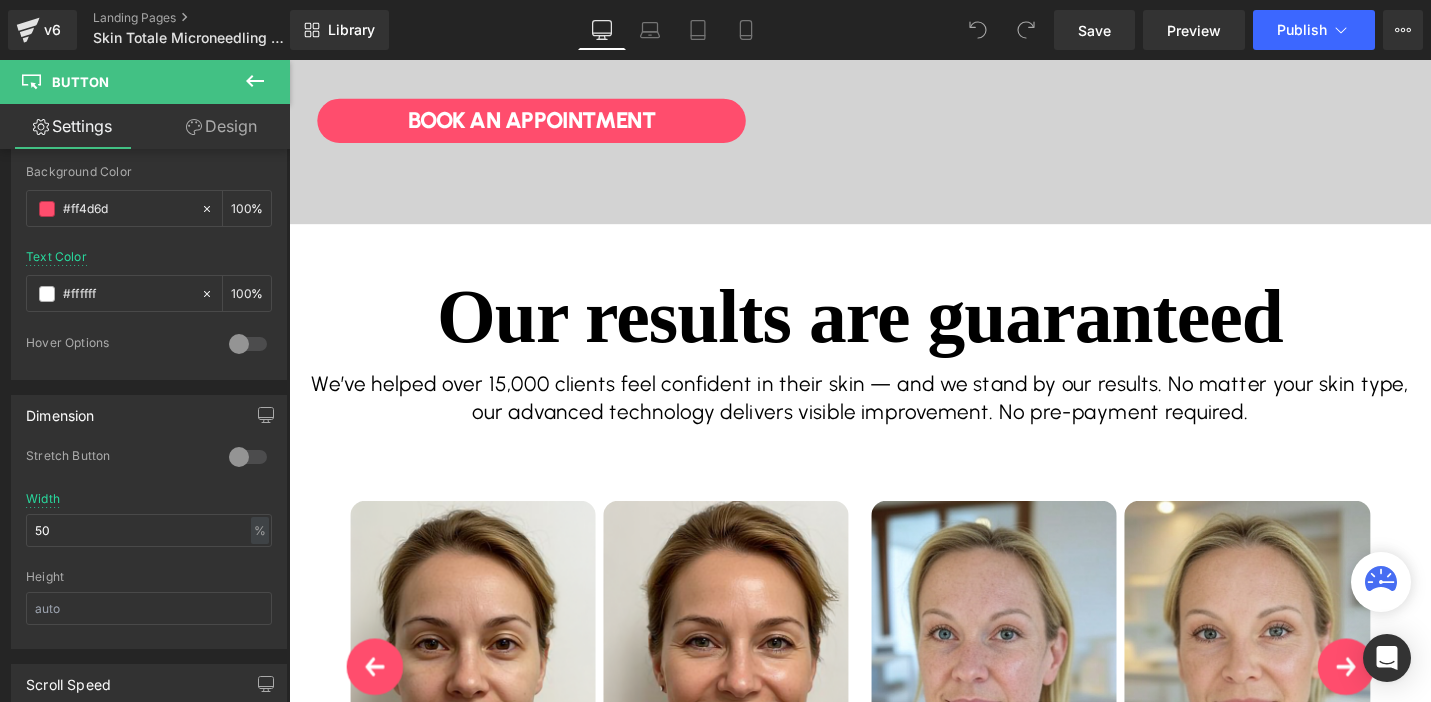 scroll, scrollTop: 603, scrollLeft: 0, axis: vertical 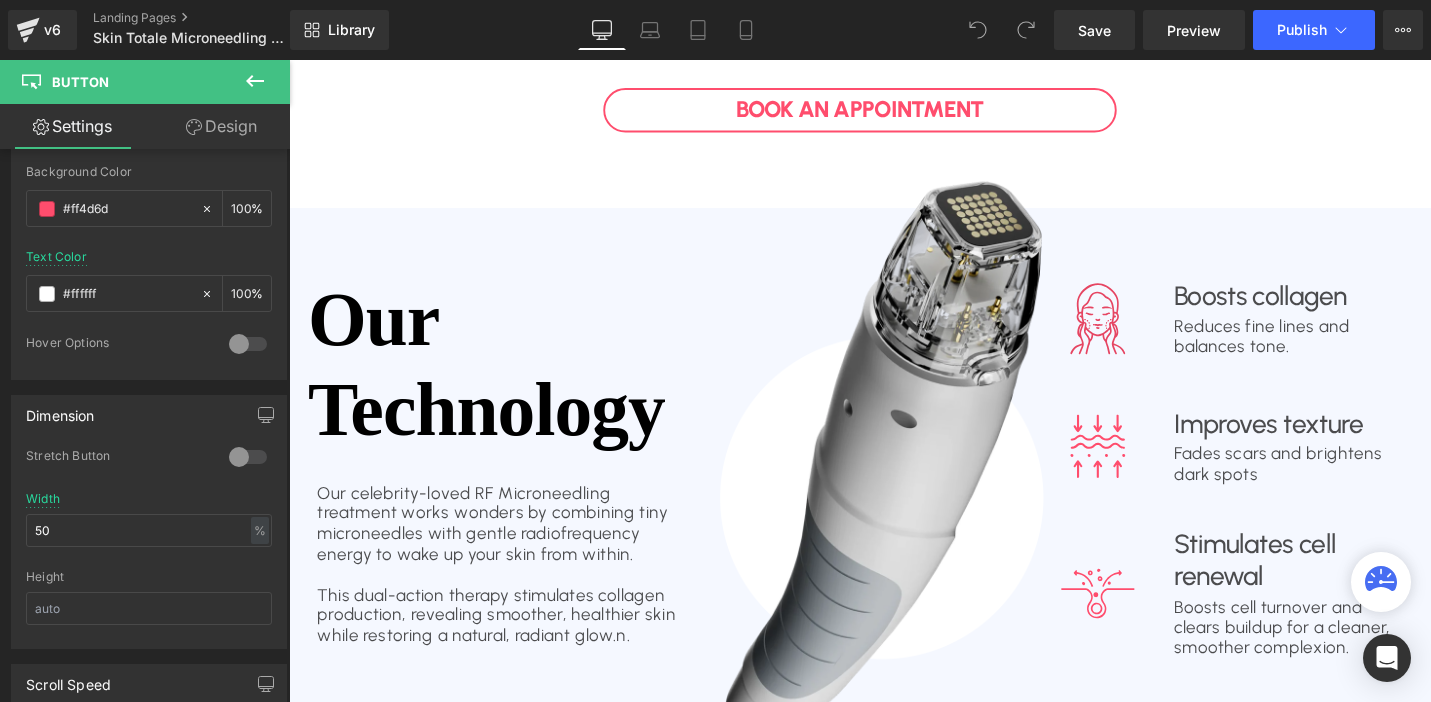 click on "Image" at bounding box center [1146, 335] 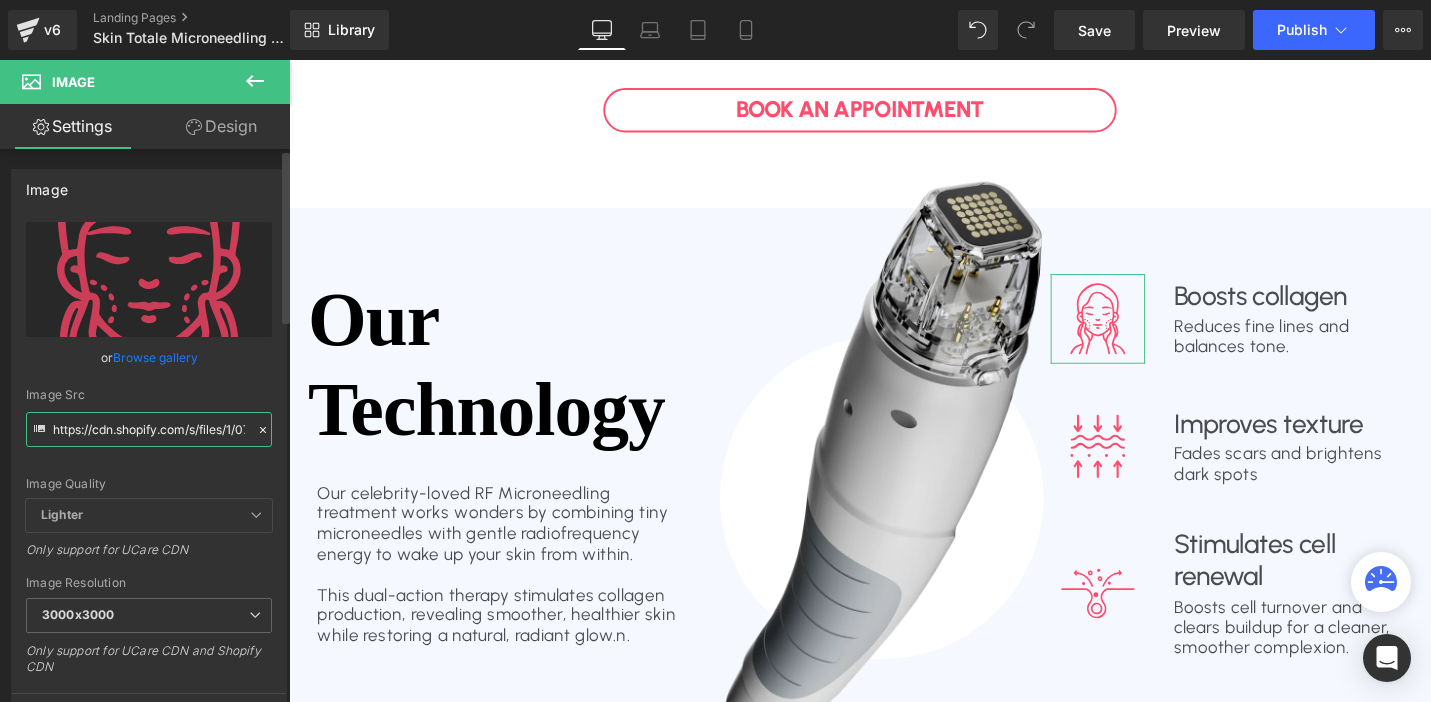 click on "https://cdn.shopify.com/s/files/1/0738/7430/9416/files/boost_collagen.svg?v=1753378721" at bounding box center [149, 429] 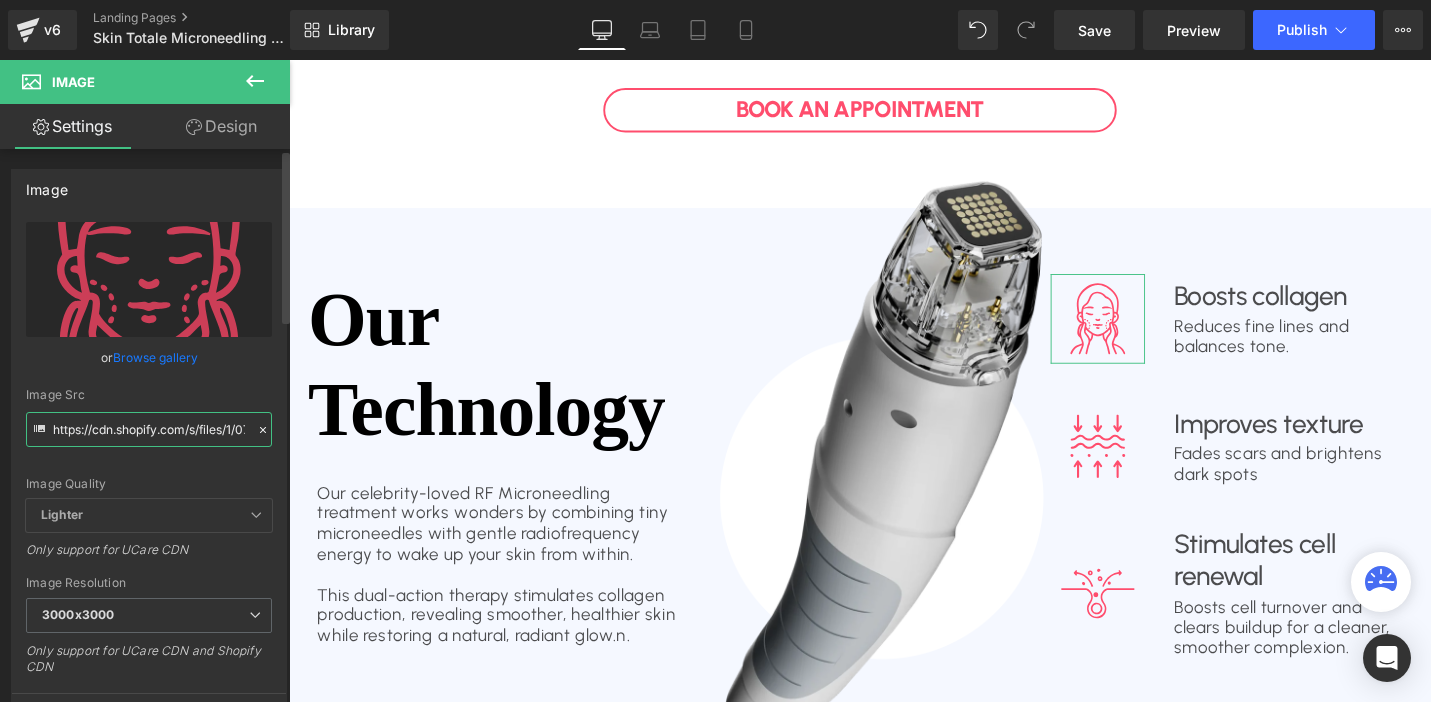 click on "https://cdn.shopify.com/s/files/1/0738/7430/9416/files/boost_collagen.svg?v=1753378721" at bounding box center (149, 429) 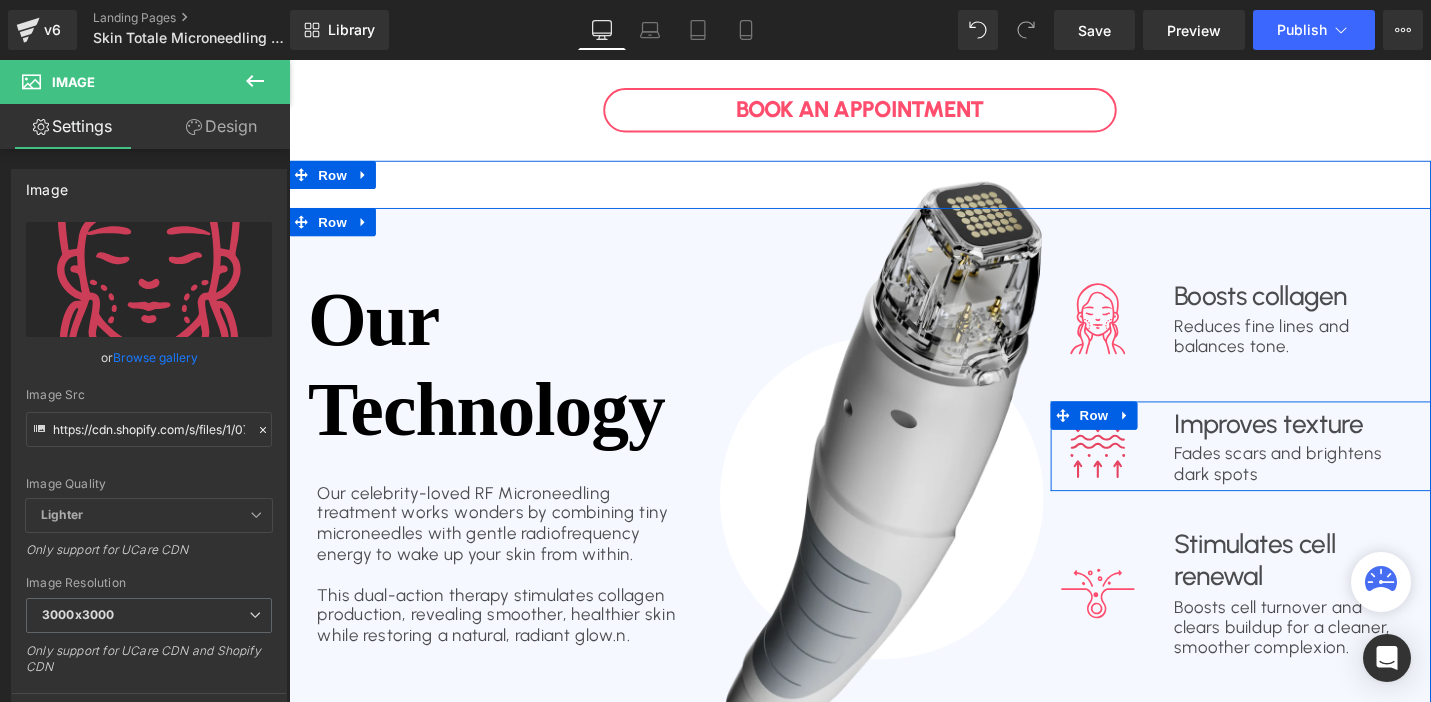click on "Row" at bounding box center [1142, 437] 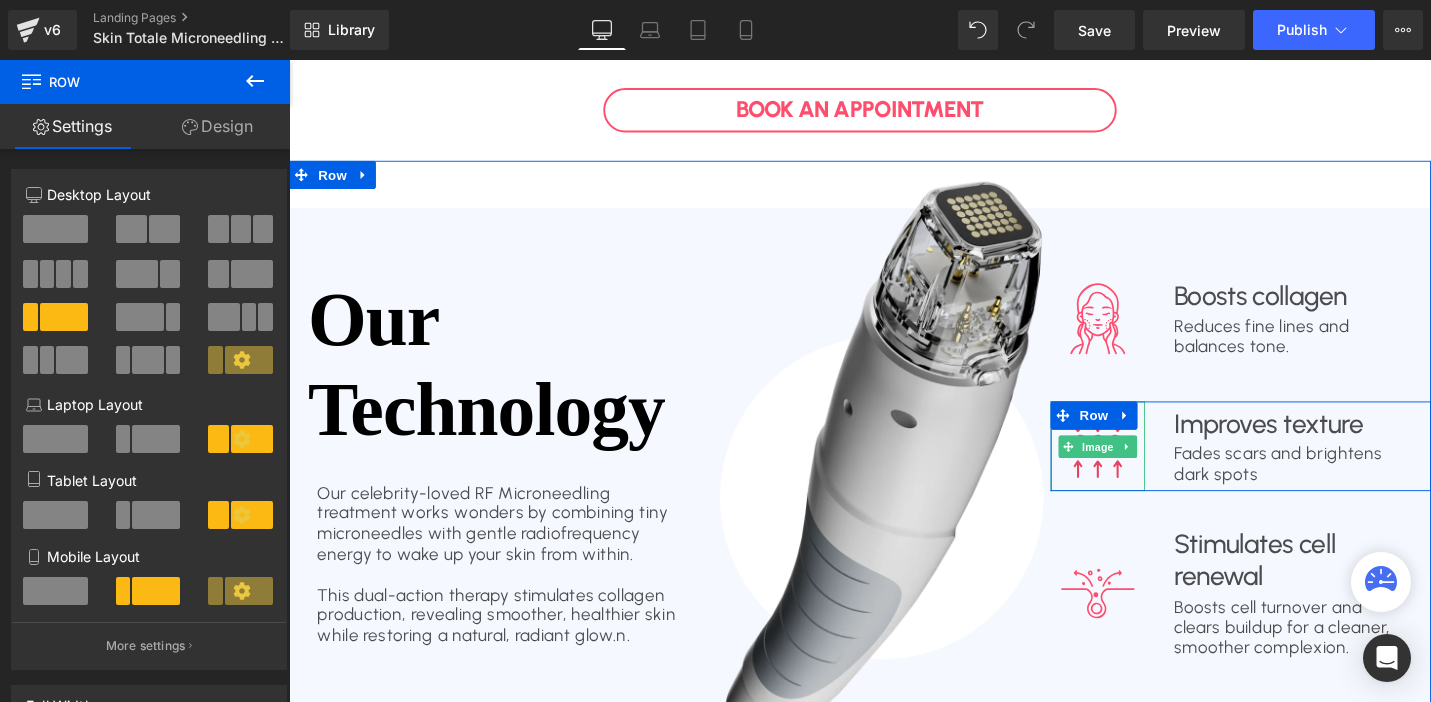 click at bounding box center (1146, 469) 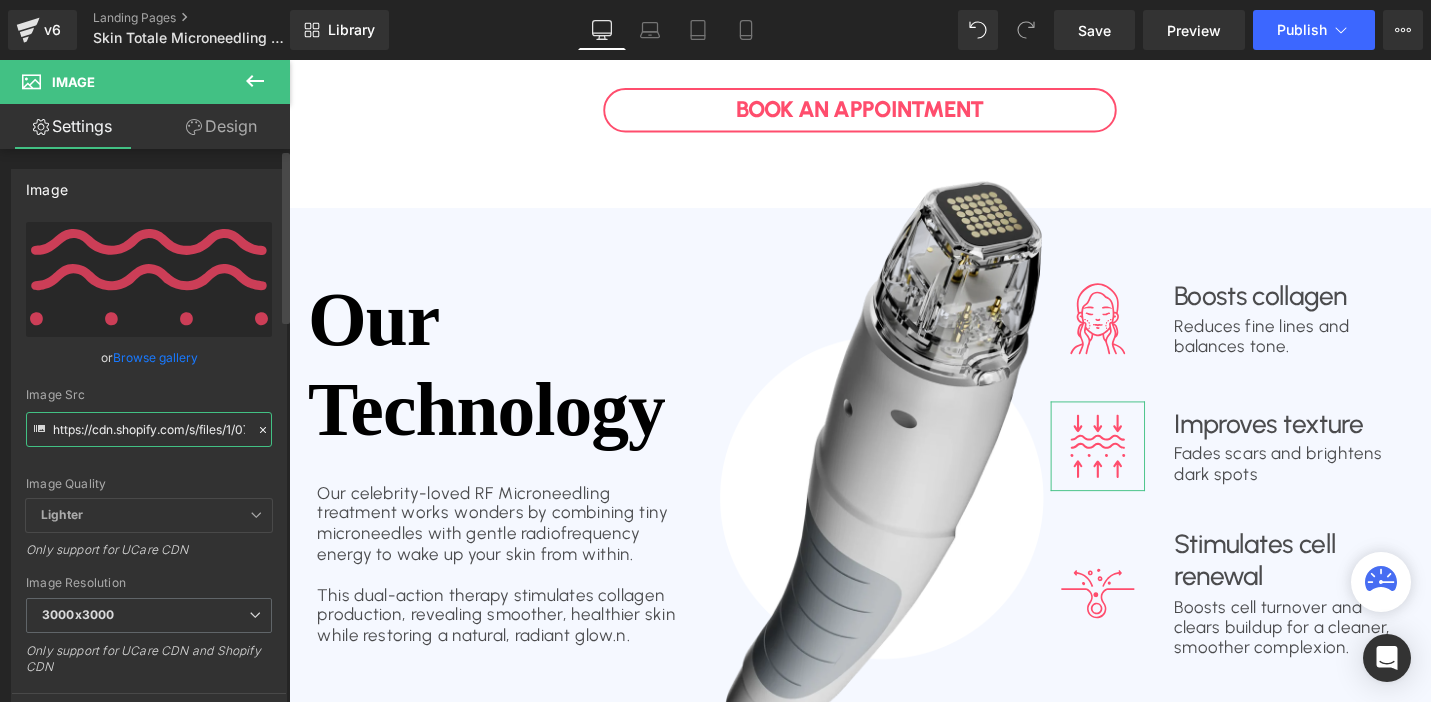 click on "https://cdn.shopify.com/s/files/1/0738/7430/9416/files/wrinkles.svg?v=1753378794" at bounding box center (149, 429) 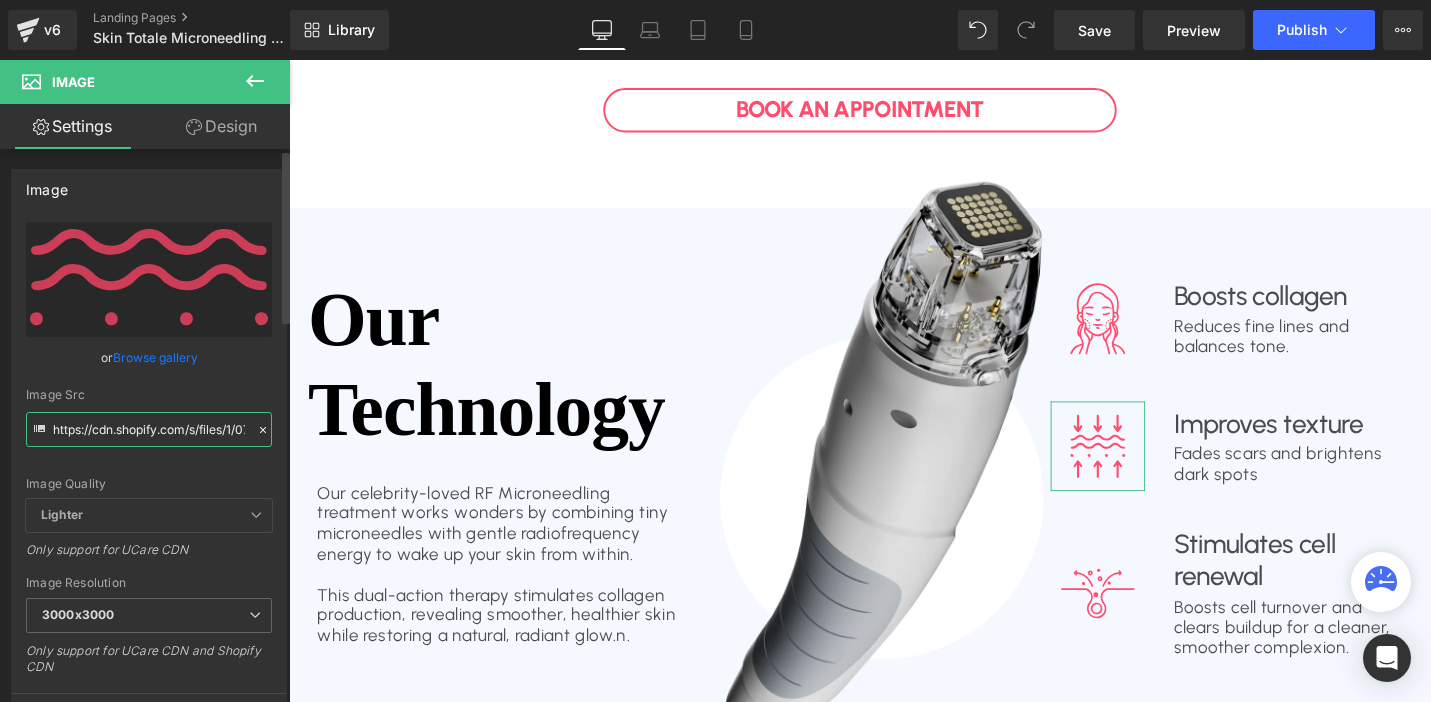 click on "https://cdn.shopify.com/s/files/1/0738/7430/9416/files/wrinkles.svg?v=1753378794" at bounding box center (149, 429) 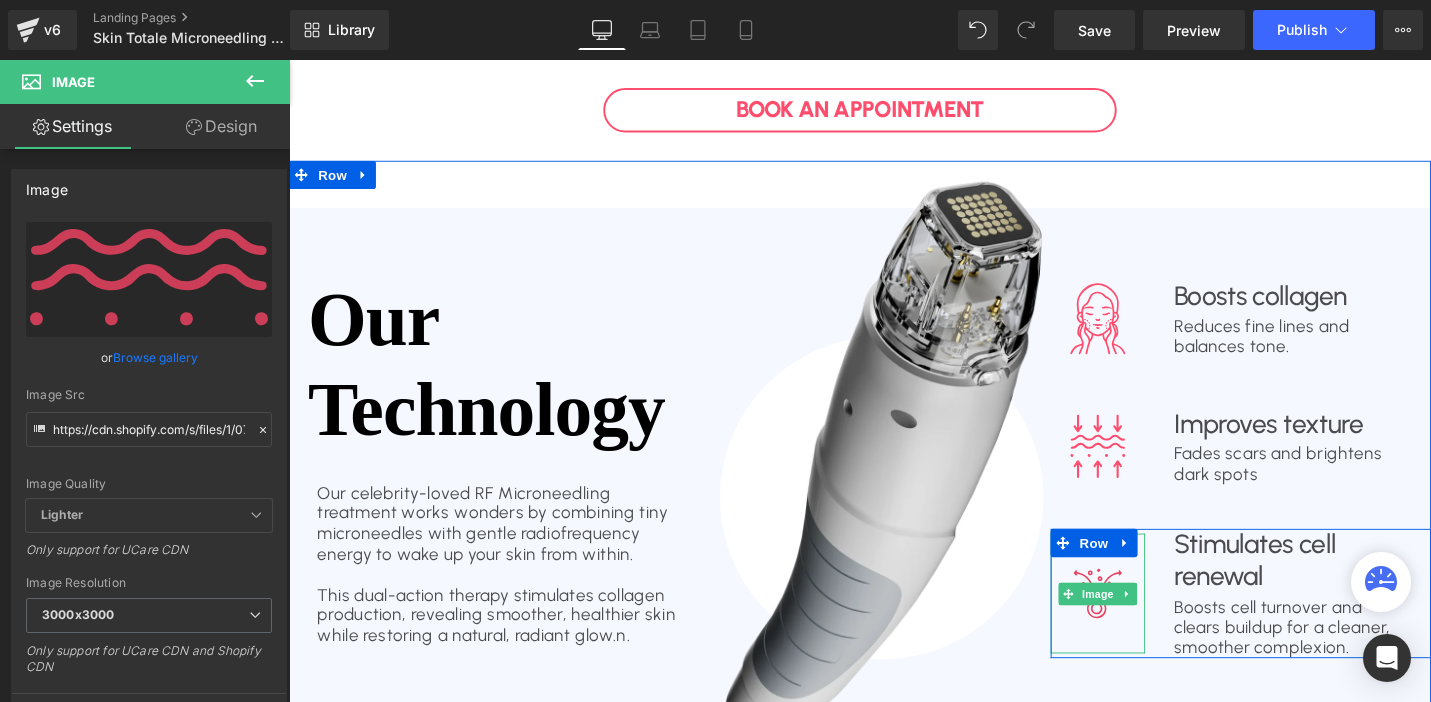 click at bounding box center [1146, 625] 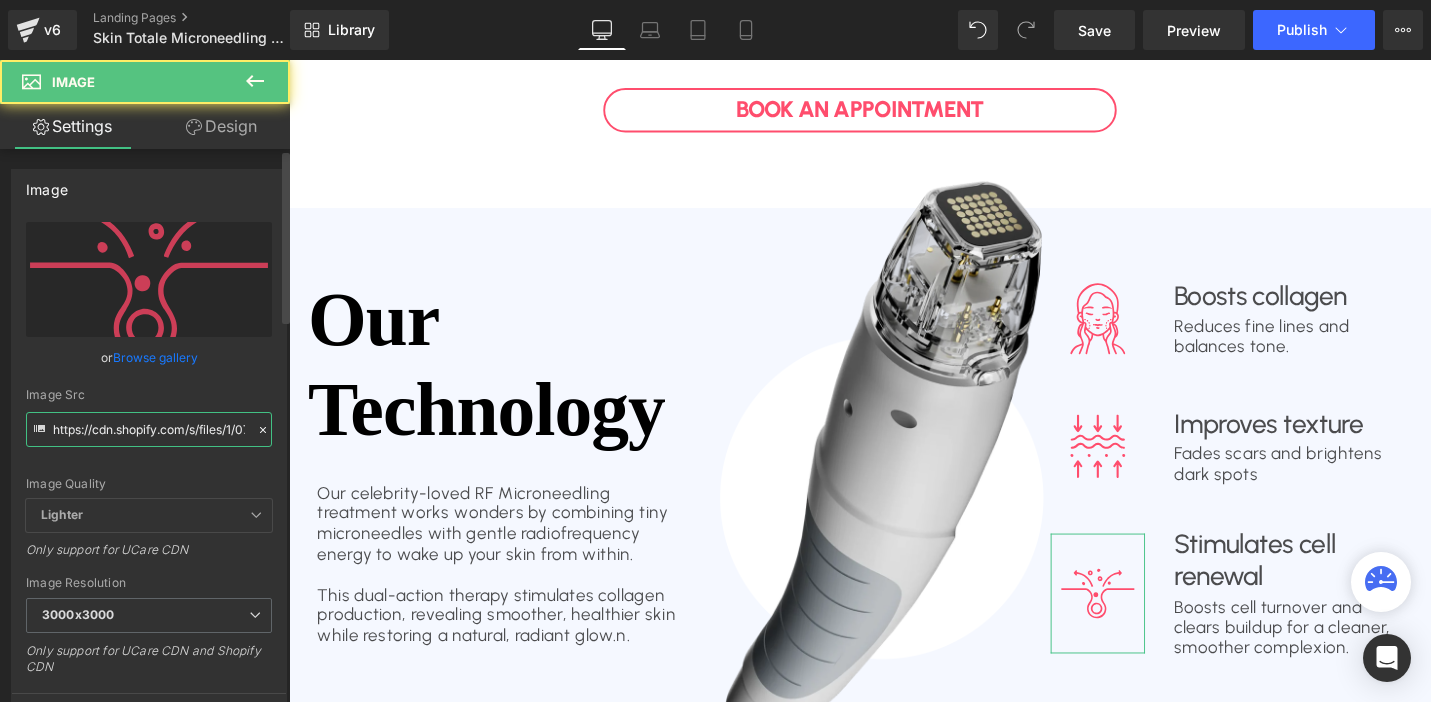 click on "https://cdn.shopify.com/s/files/1/0738/7430/9416/files/dark_spots.svg?v=1753378724" at bounding box center (149, 429) 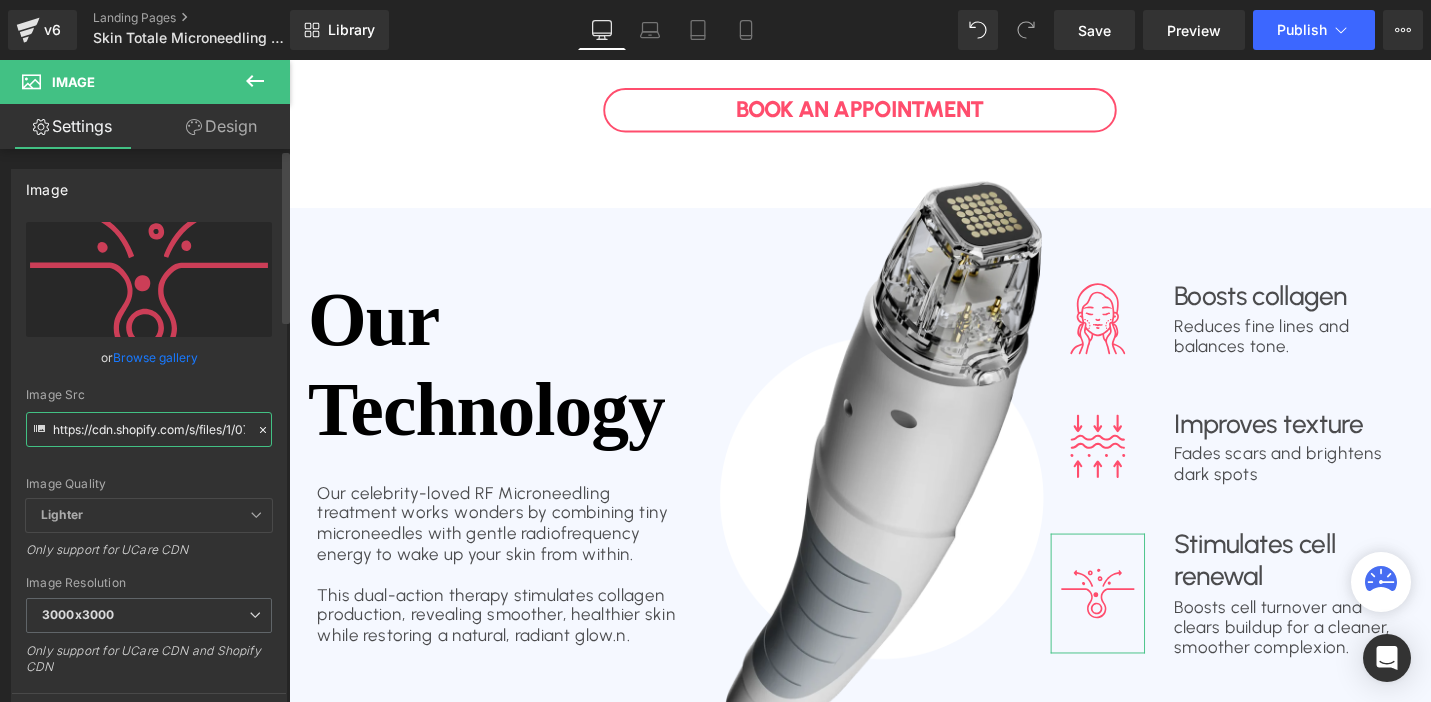 click on "https://cdn.shopify.com/s/files/1/0738/7430/9416/files/dark_spots.svg?v=1753378724" at bounding box center (149, 429) 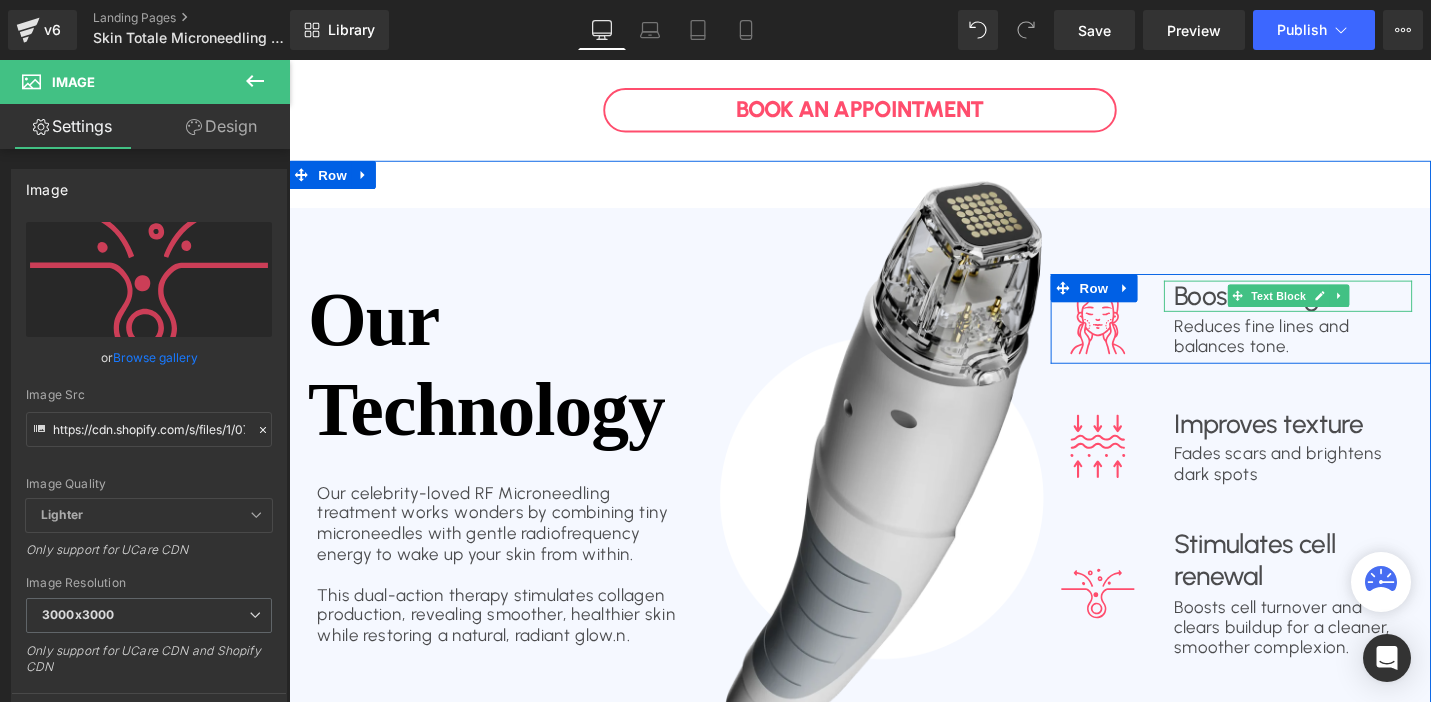 click on "Boosts collagen" at bounding box center [1347, 311] 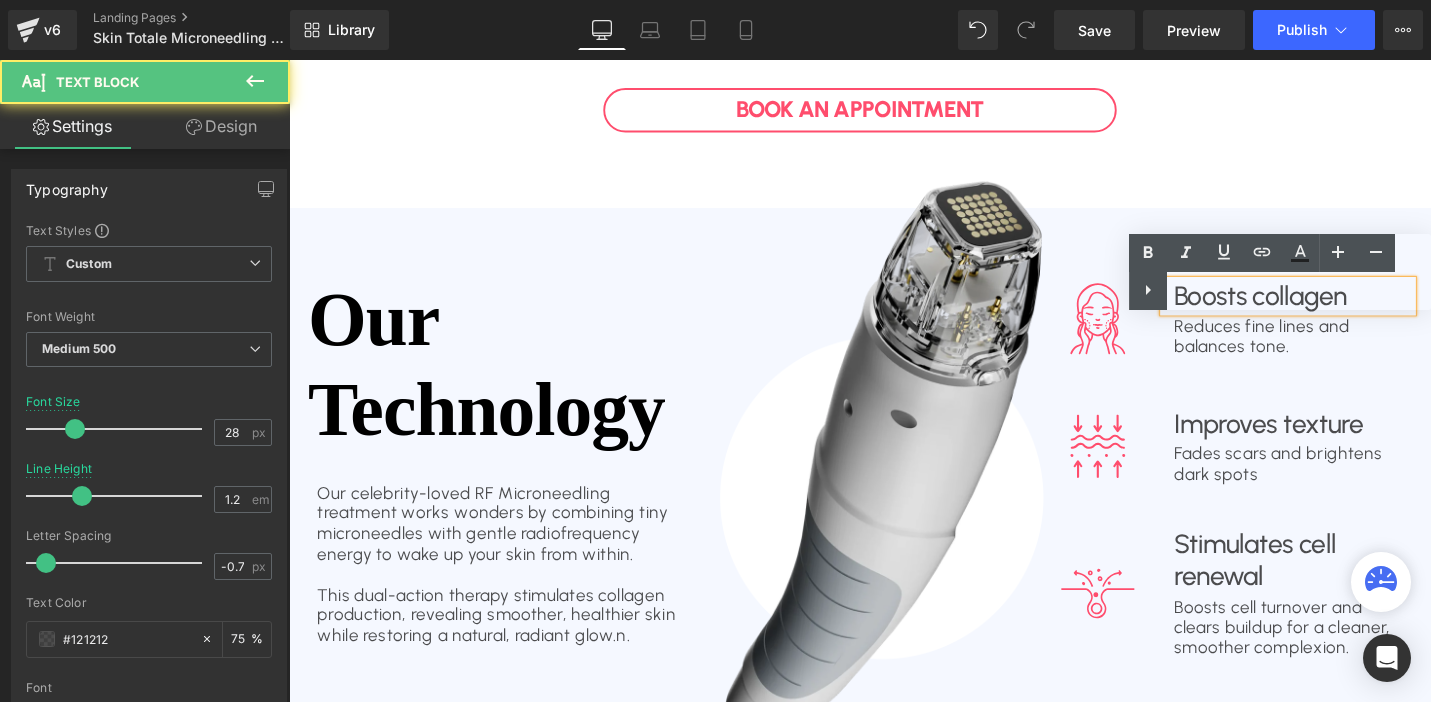 click on "Text Color Highlight Color #333333" at bounding box center (1280, 272) 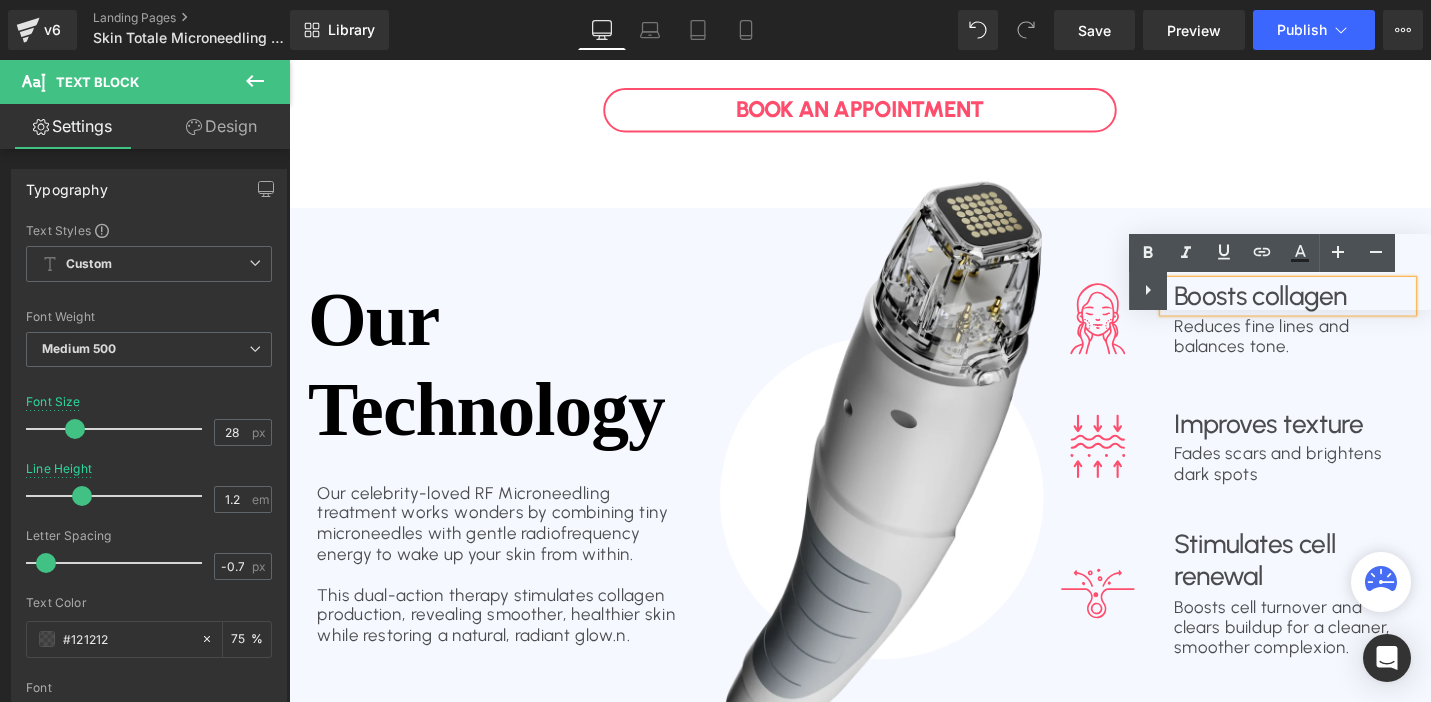 click on "Text Color Highlight Color #333333" at bounding box center (1280, 272) 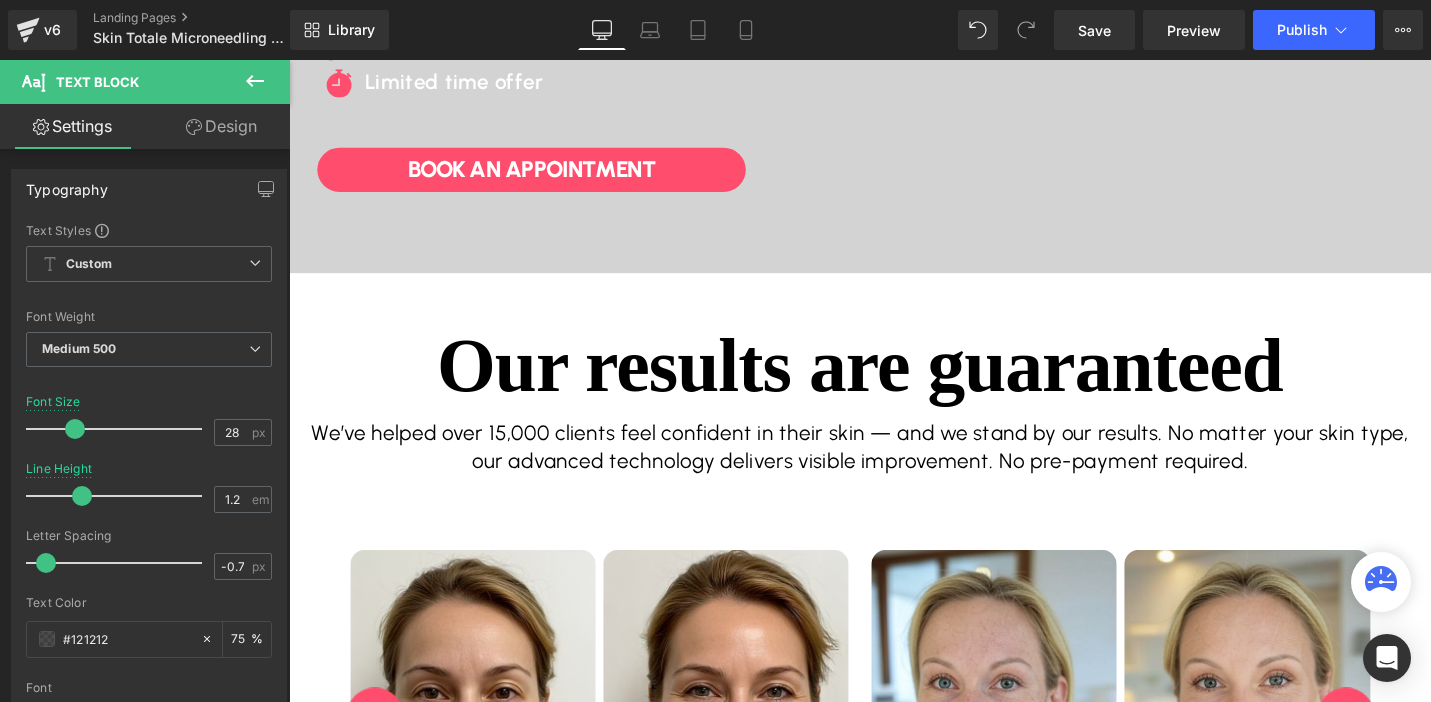 scroll, scrollTop: 555, scrollLeft: 0, axis: vertical 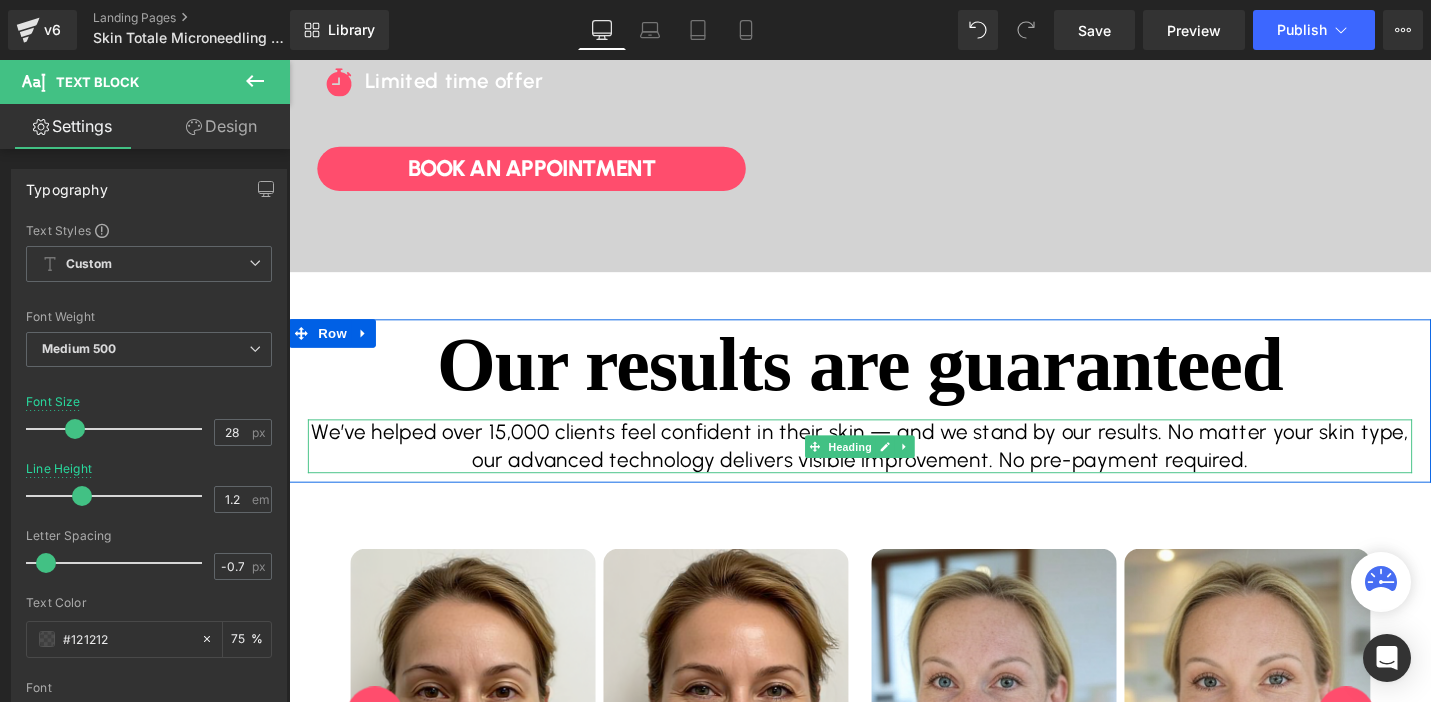click on "We’ve helped over 15,000 clients feel confident in their skin — and we stand by our results. No matter your skin type, our advanced technology delivers visible improvement. No pre-payment required." at bounding box center (894, 469) 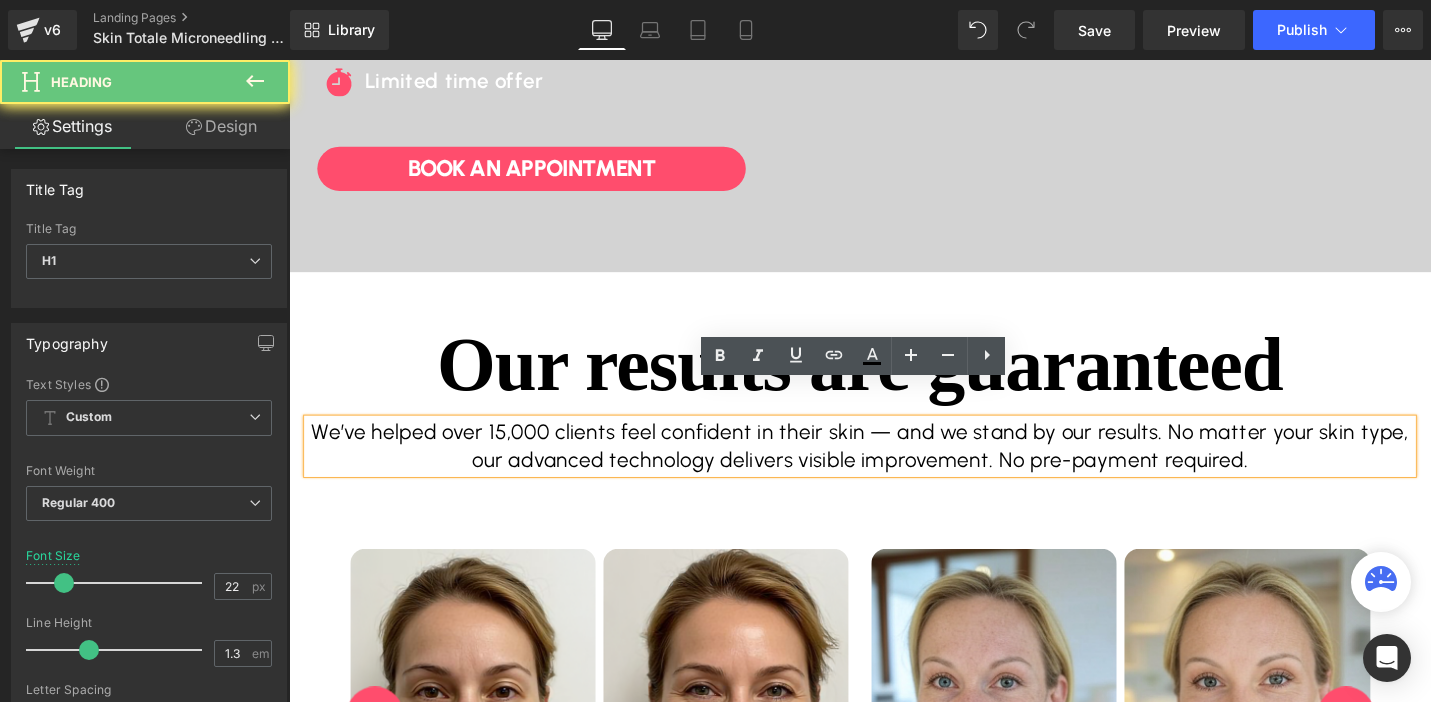 click on "We’ve helped over 15,000 clients feel confident in their skin — and we stand by our results. No matter your skin type, our advanced technology delivers visible improvement. No pre-payment required." at bounding box center [894, 469] 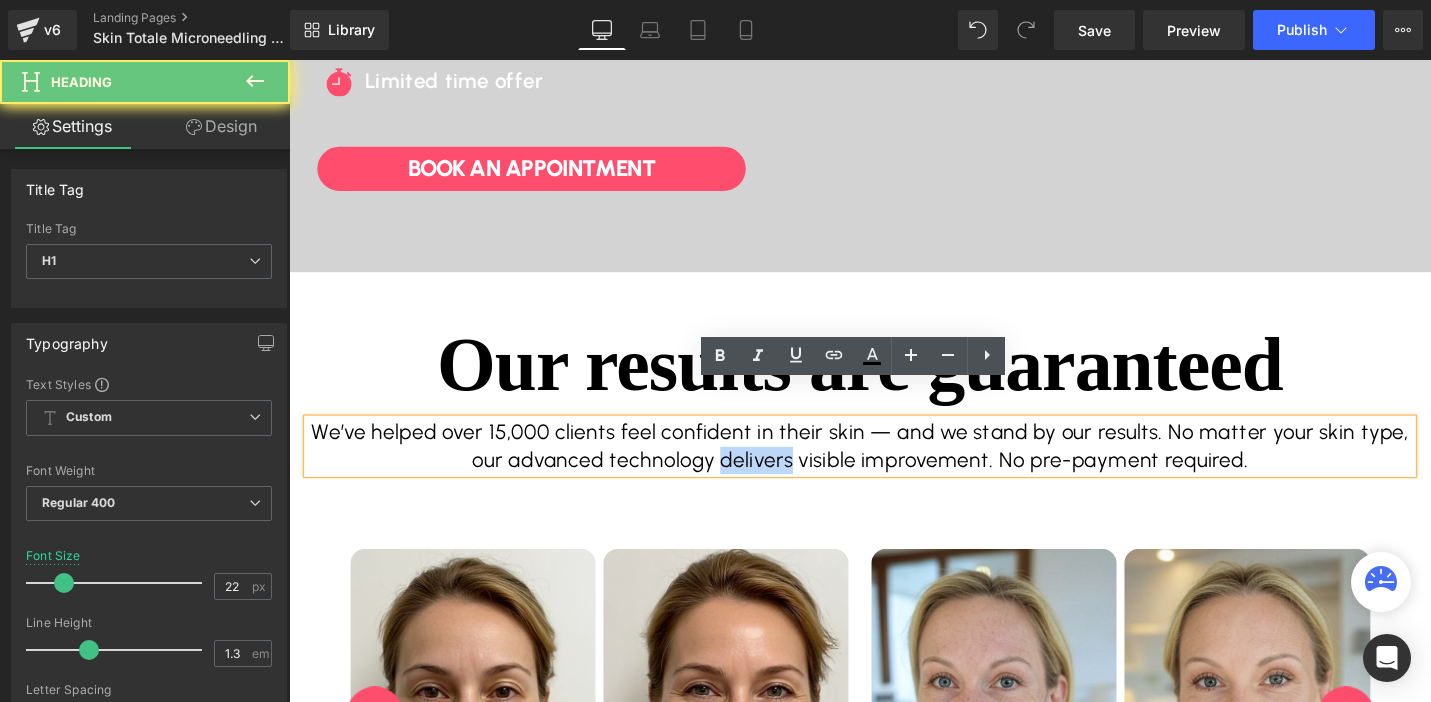 click on "We’ve helped over 15,000 clients feel confident in their skin — and we stand by our results. No matter your skin type, our advanced technology delivers visible improvement. No pre-payment required." at bounding box center [894, 469] 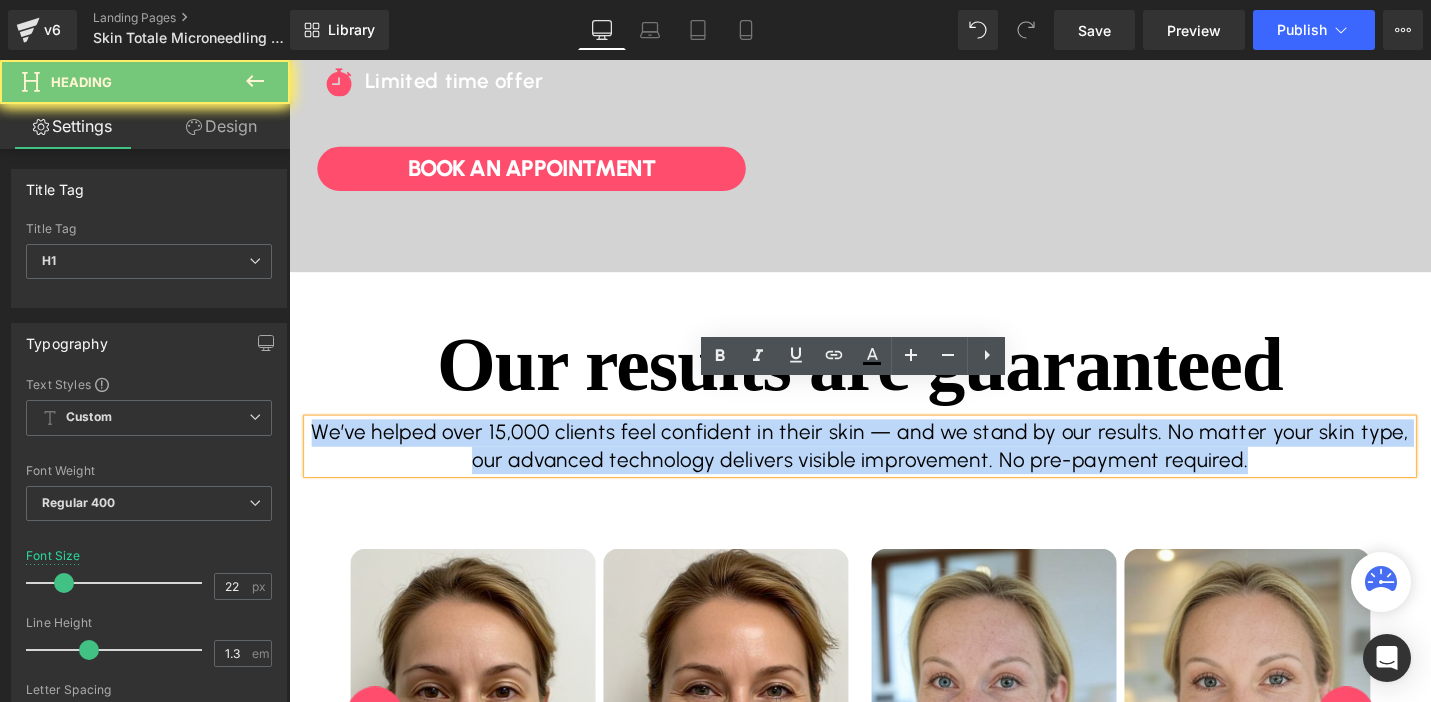 click on "We’ve helped over 15,000 clients feel confident in their skin — and we stand by our results. No matter your skin type, our advanced technology delivers visible improvement. No pre-payment required." at bounding box center [894, 469] 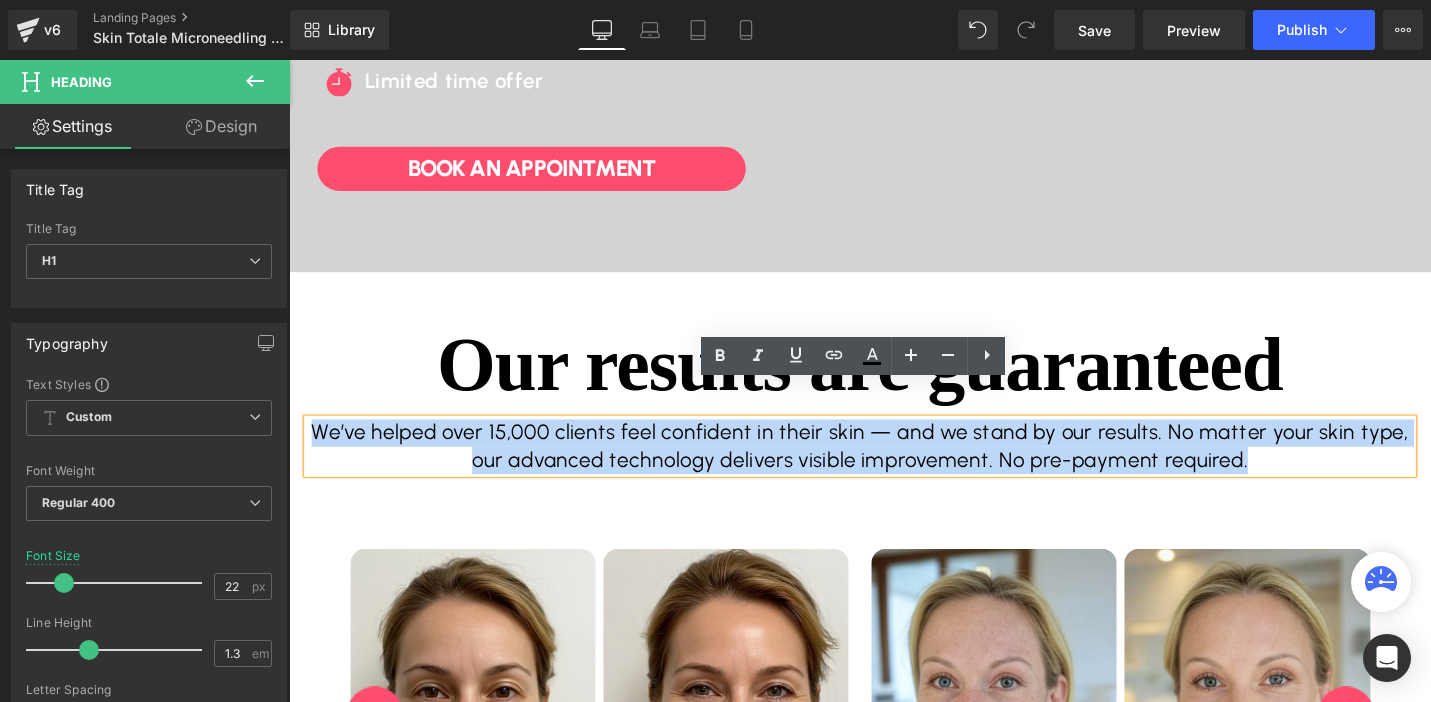 copy on "We’ve helped over 15,000 clients feel confident in their skin — and we stand by our results. No matter your skin type, our advanced technology delivers visible improvement. No pre-payment required." 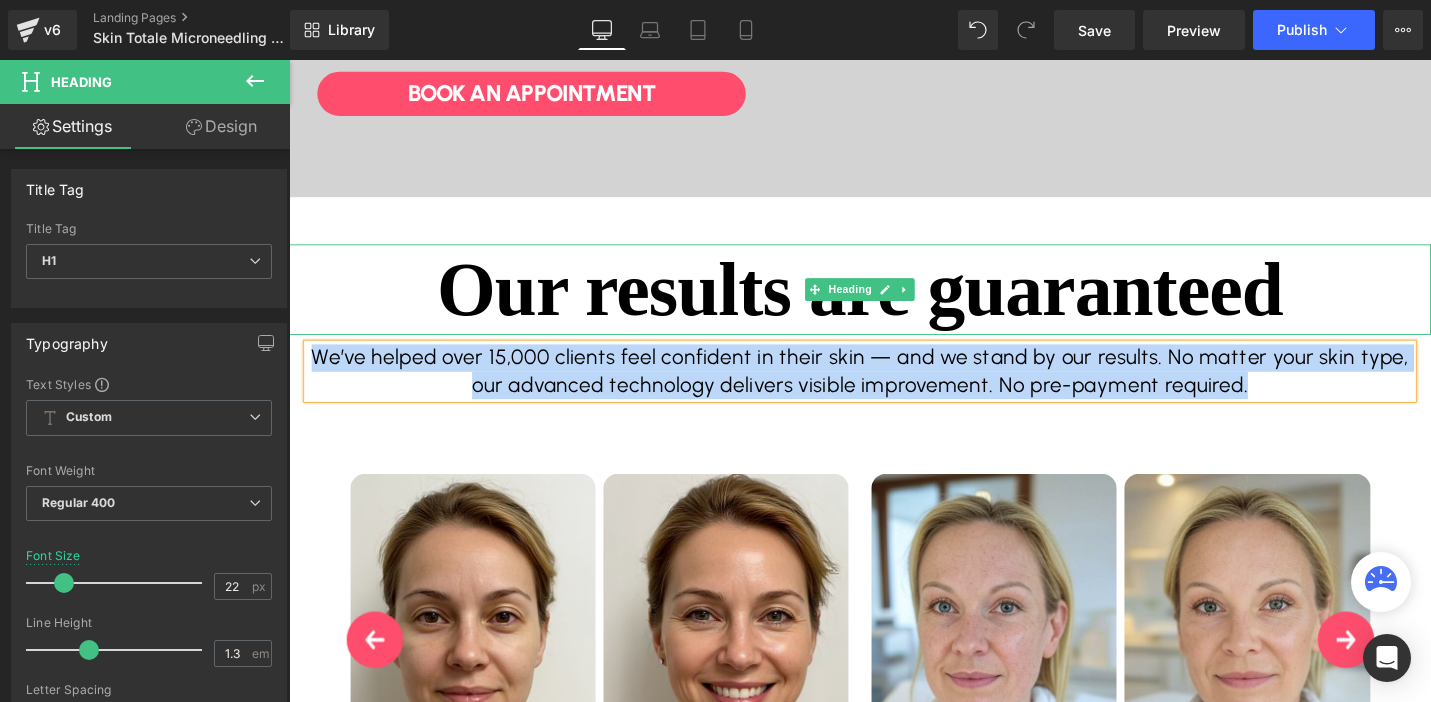 scroll, scrollTop: 656, scrollLeft: 0, axis: vertical 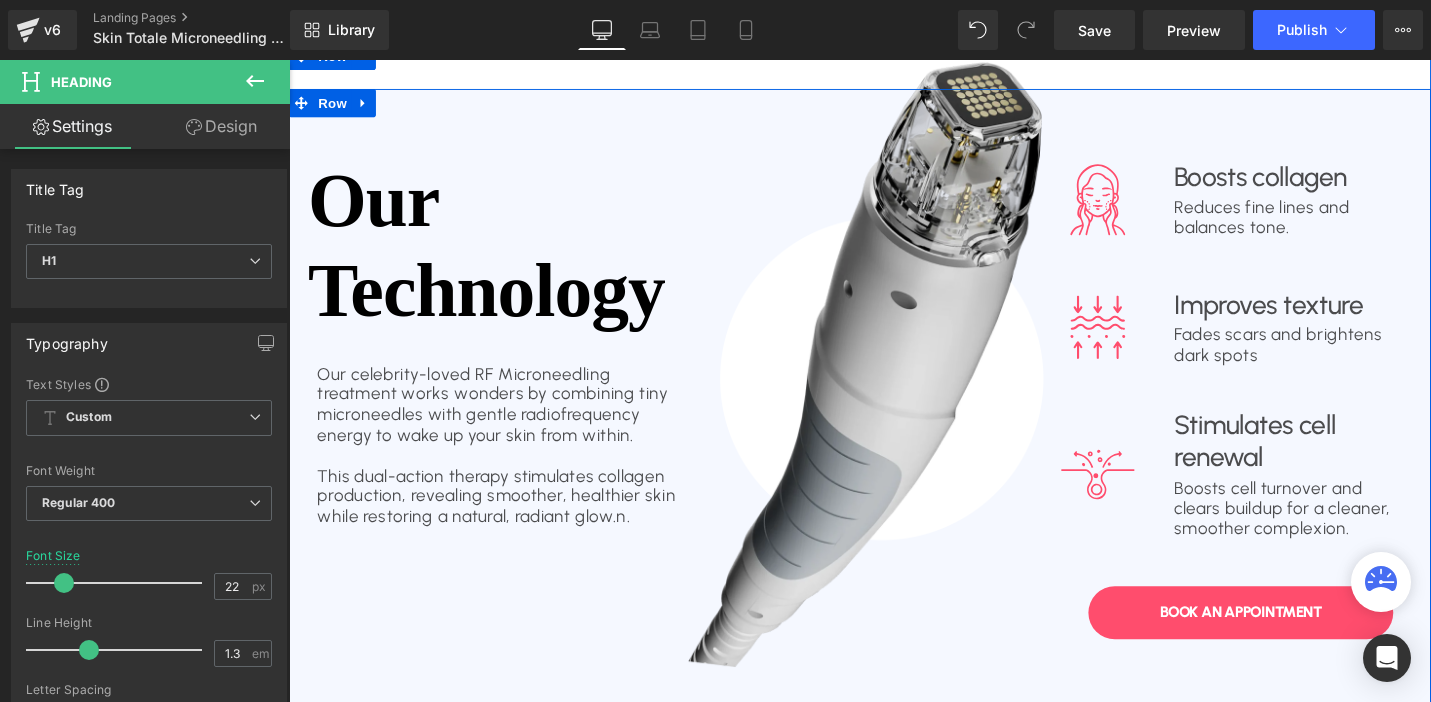 click on "Boosts collagen Text Block" at bounding box center [1347, 185] 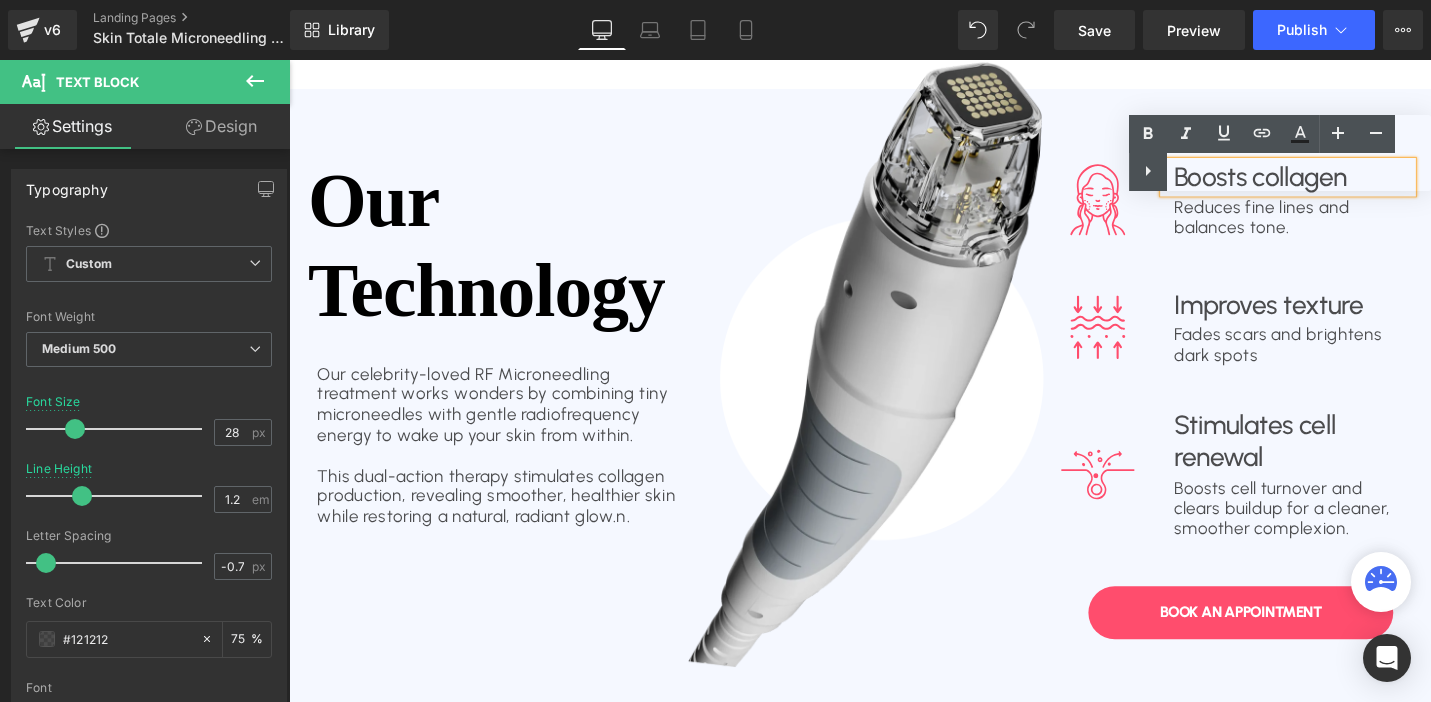 click on "Text Color Highlight Color #333333" at bounding box center (1280, 153) 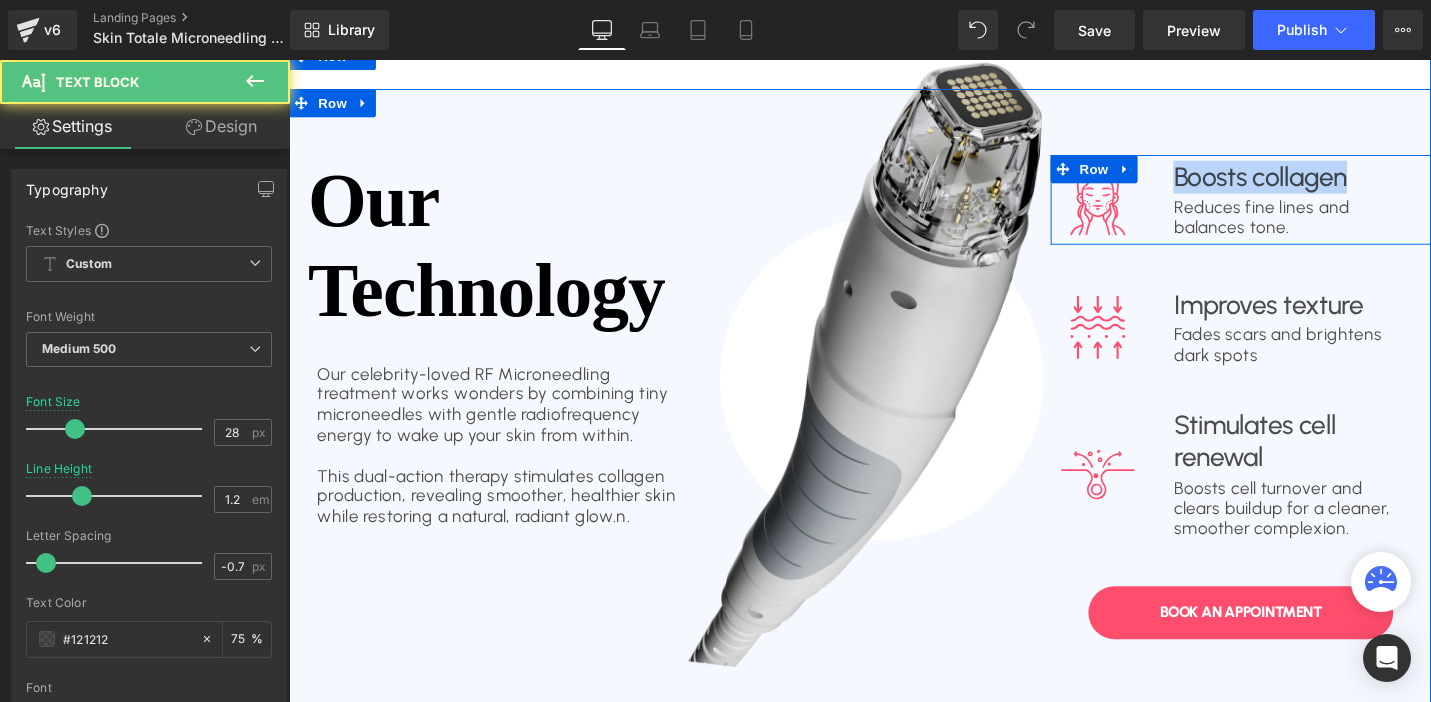 drag, startPoint x: 1425, startPoint y: 186, endPoint x: 1196, endPoint y: 187, distance: 229.00218 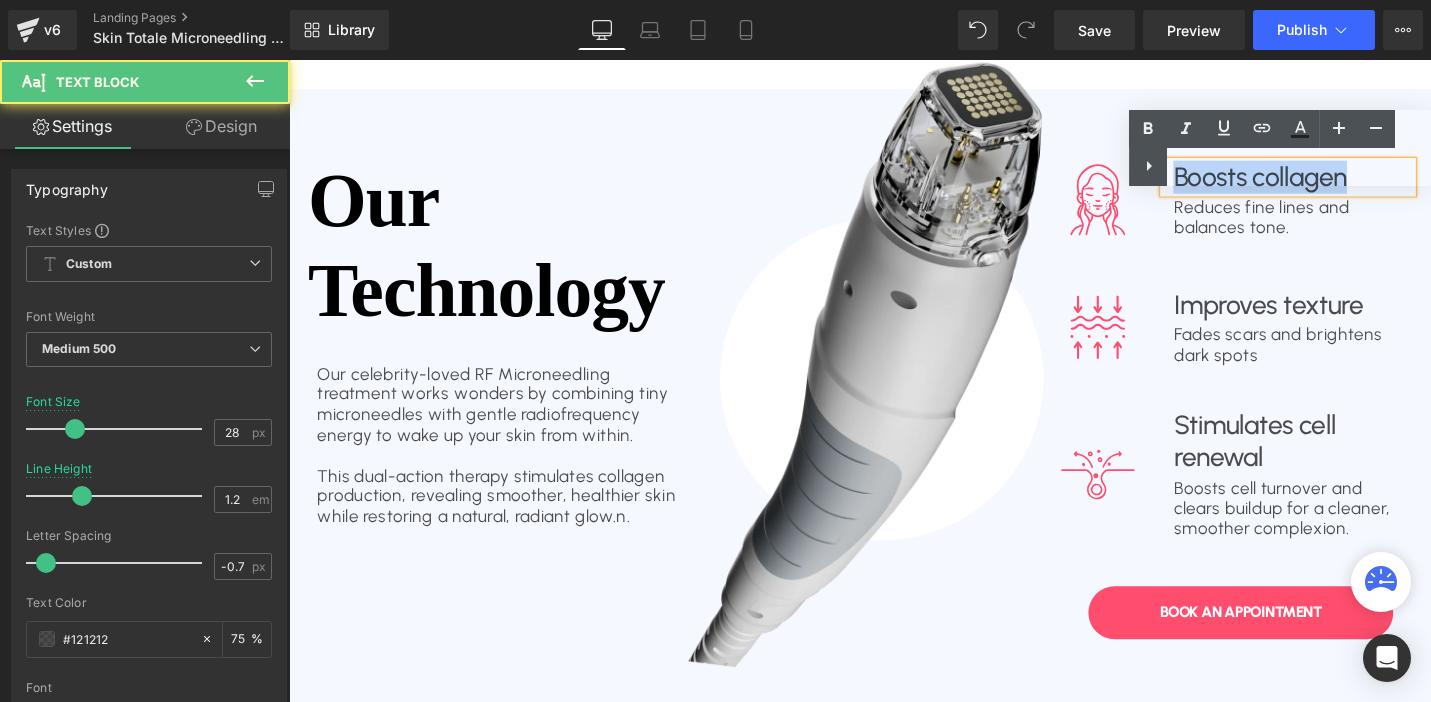 copy on "Boosts collagen" 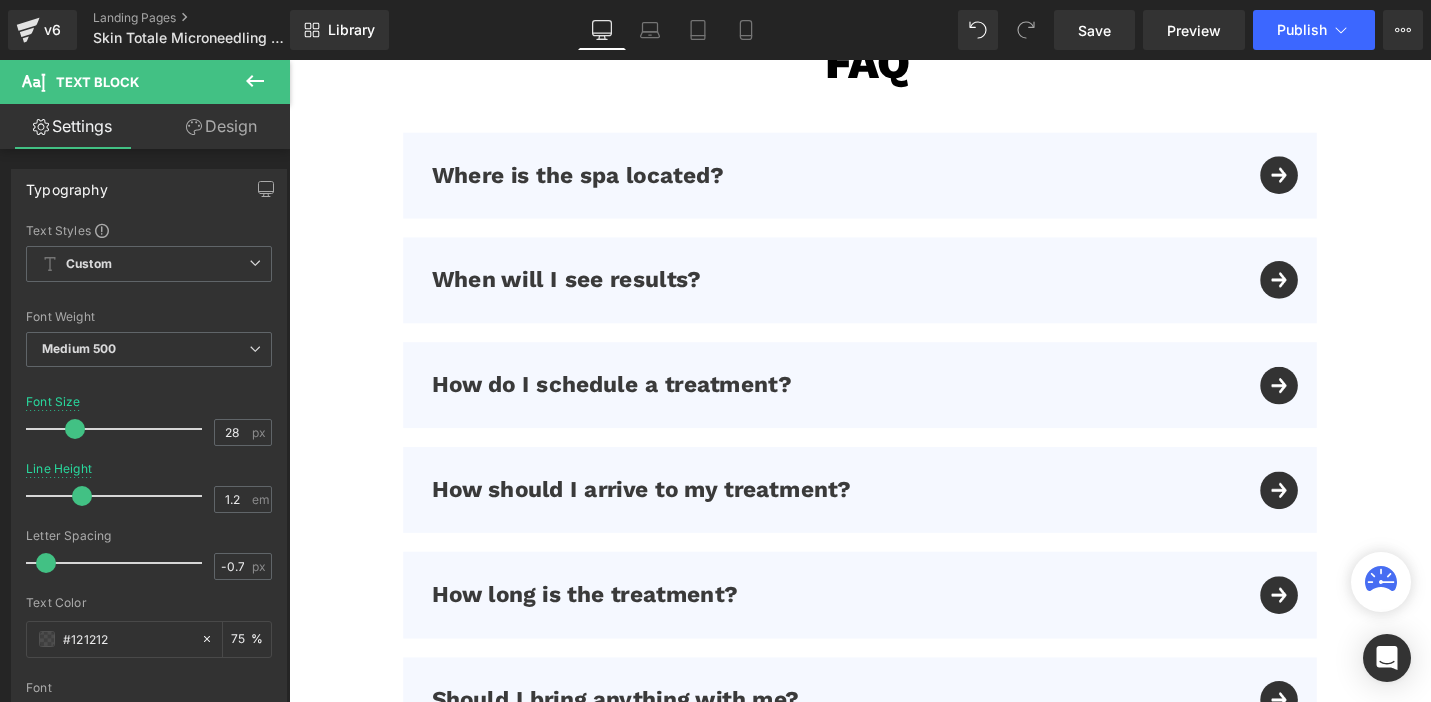 scroll, scrollTop: 5795, scrollLeft: 0, axis: vertical 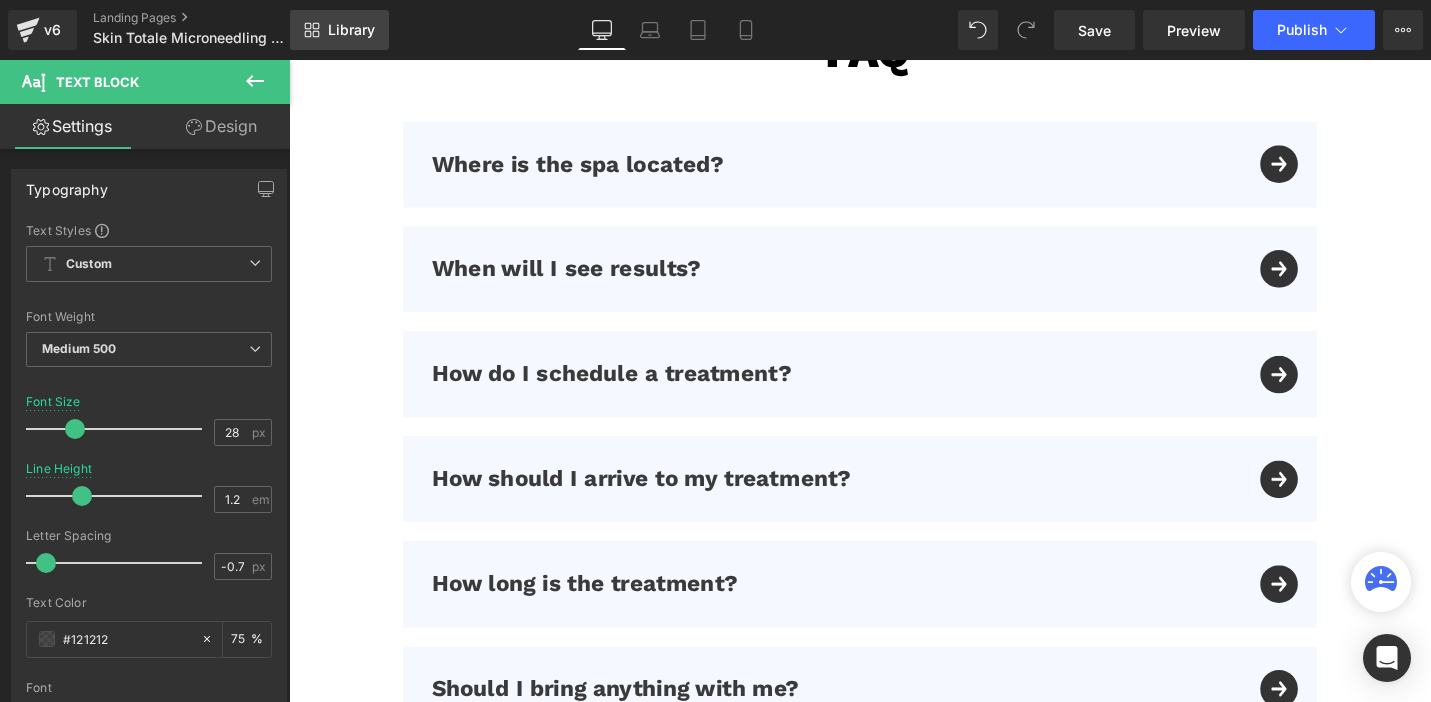 click on "Library" at bounding box center (339, 30) 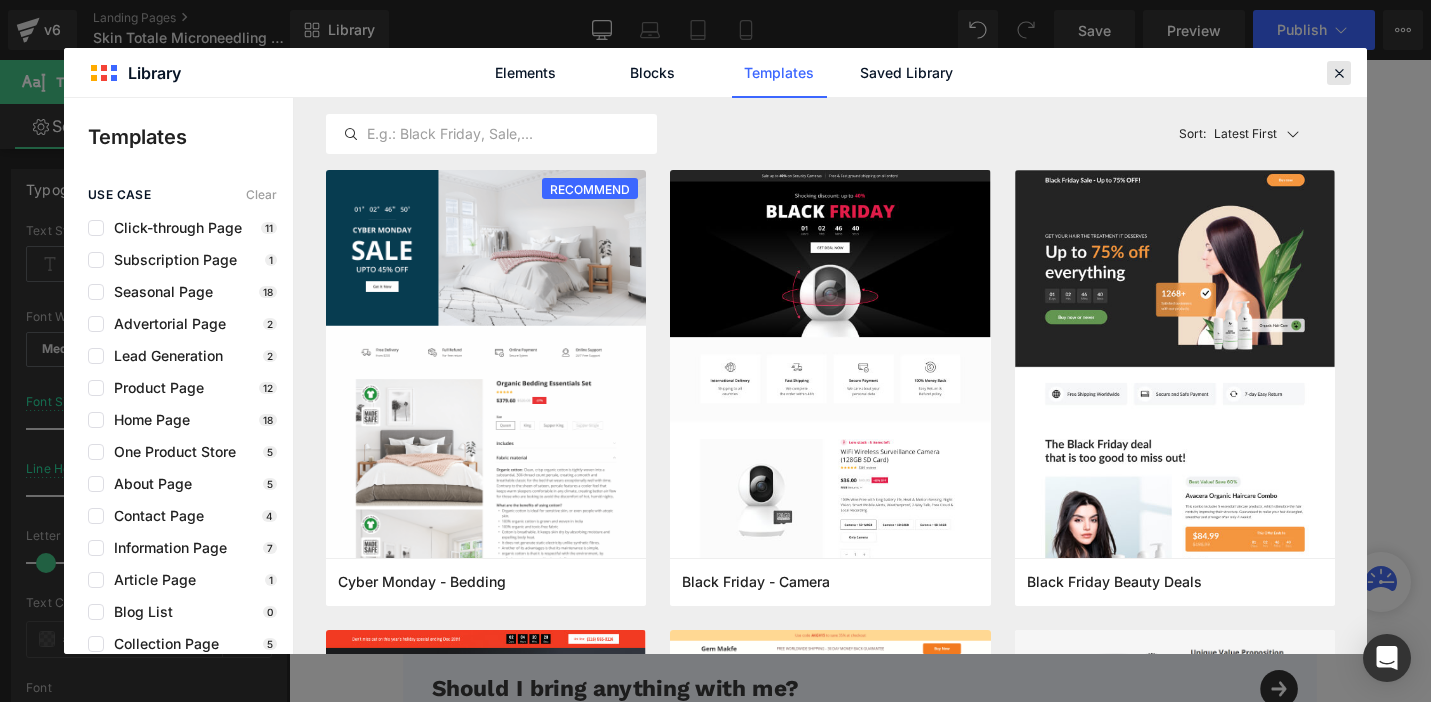 click at bounding box center [1339, 73] 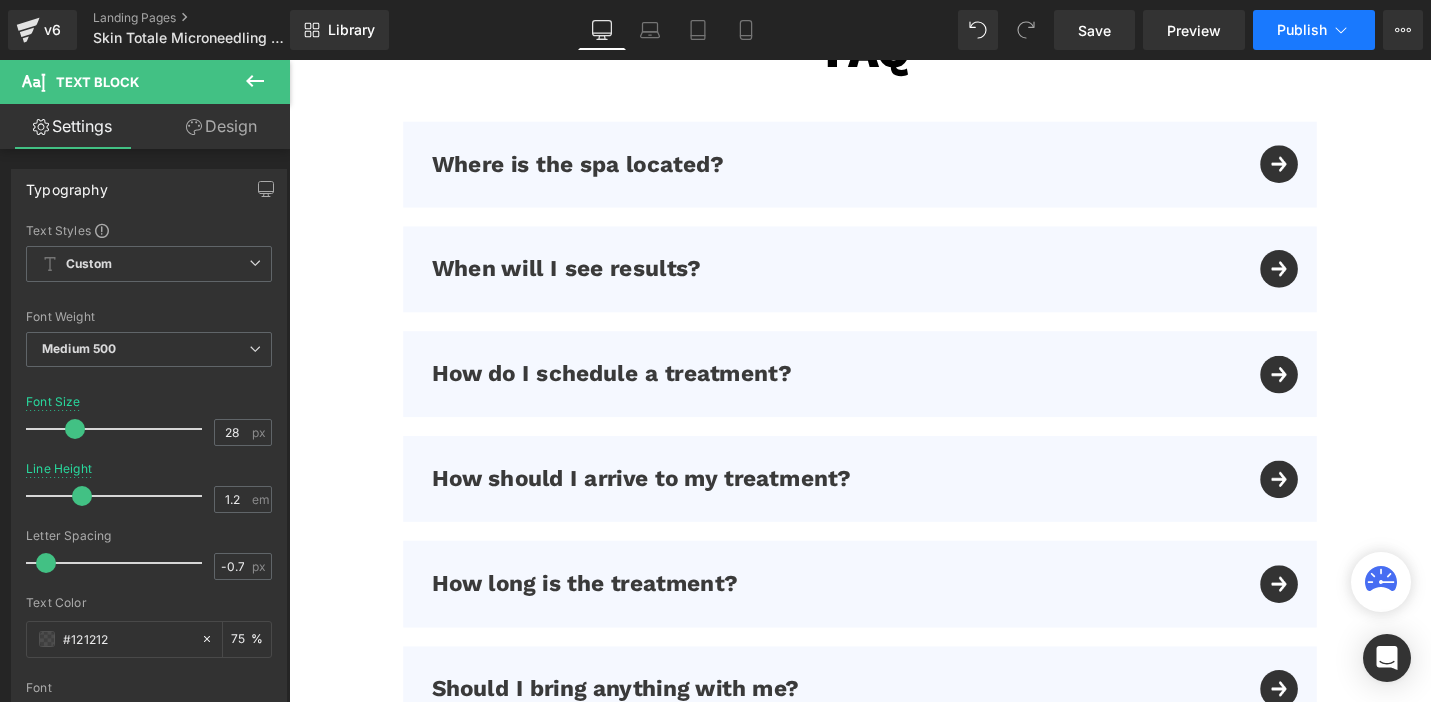click on "Publish" at bounding box center [1314, 30] 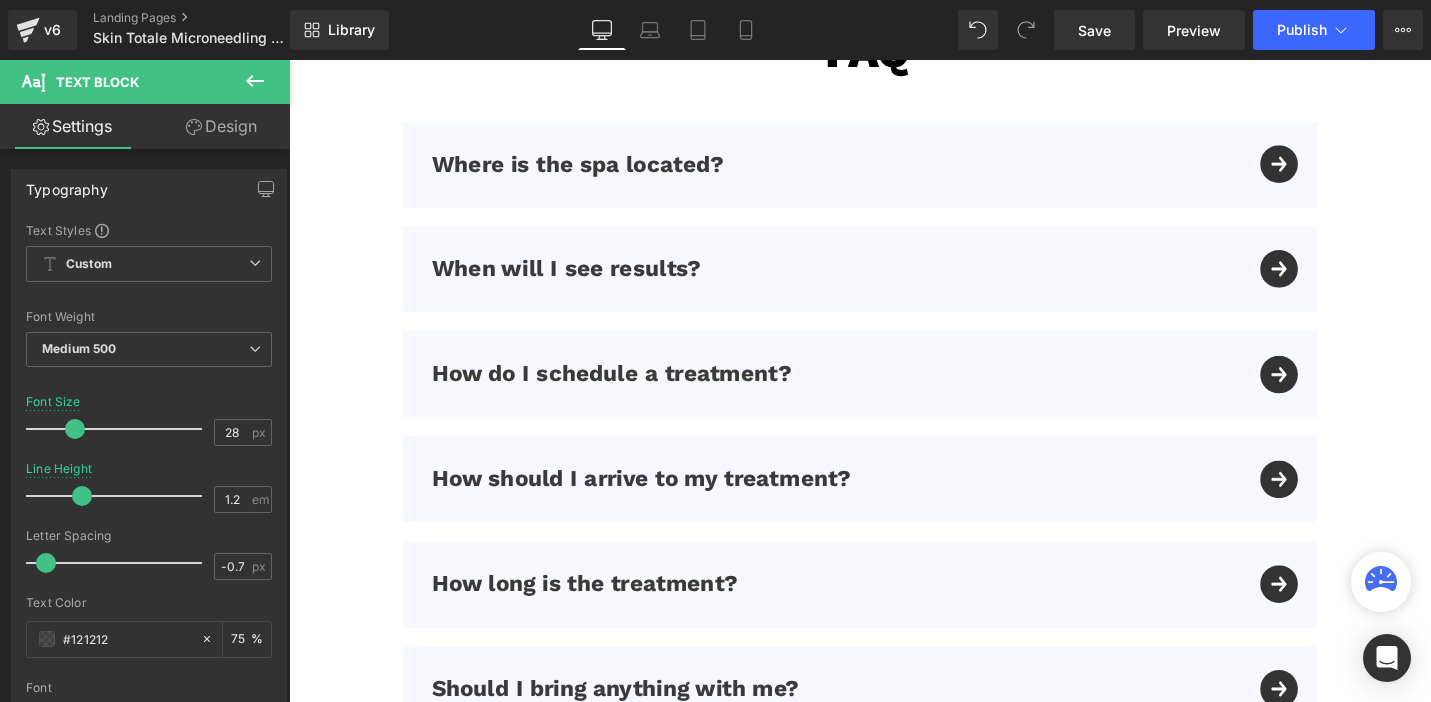 click 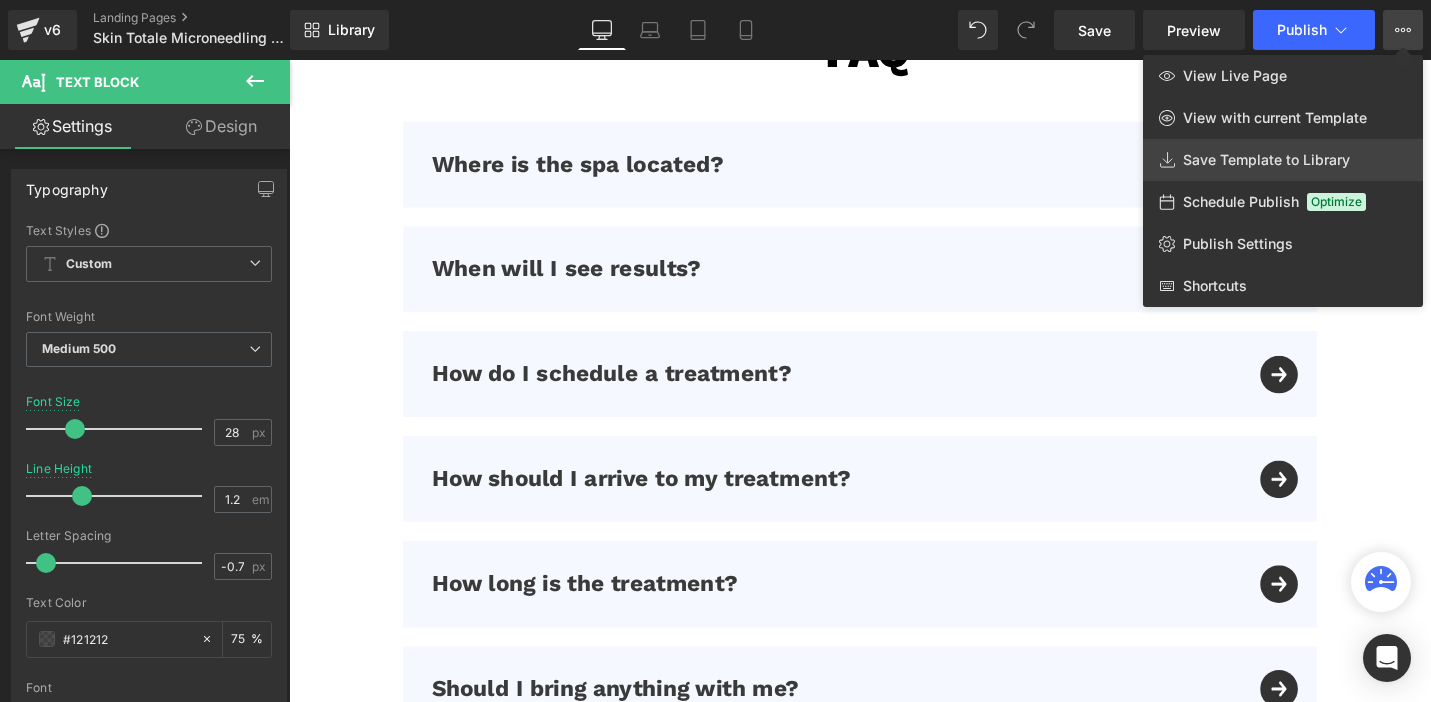 click on "Save Template to Library" at bounding box center (1266, 160) 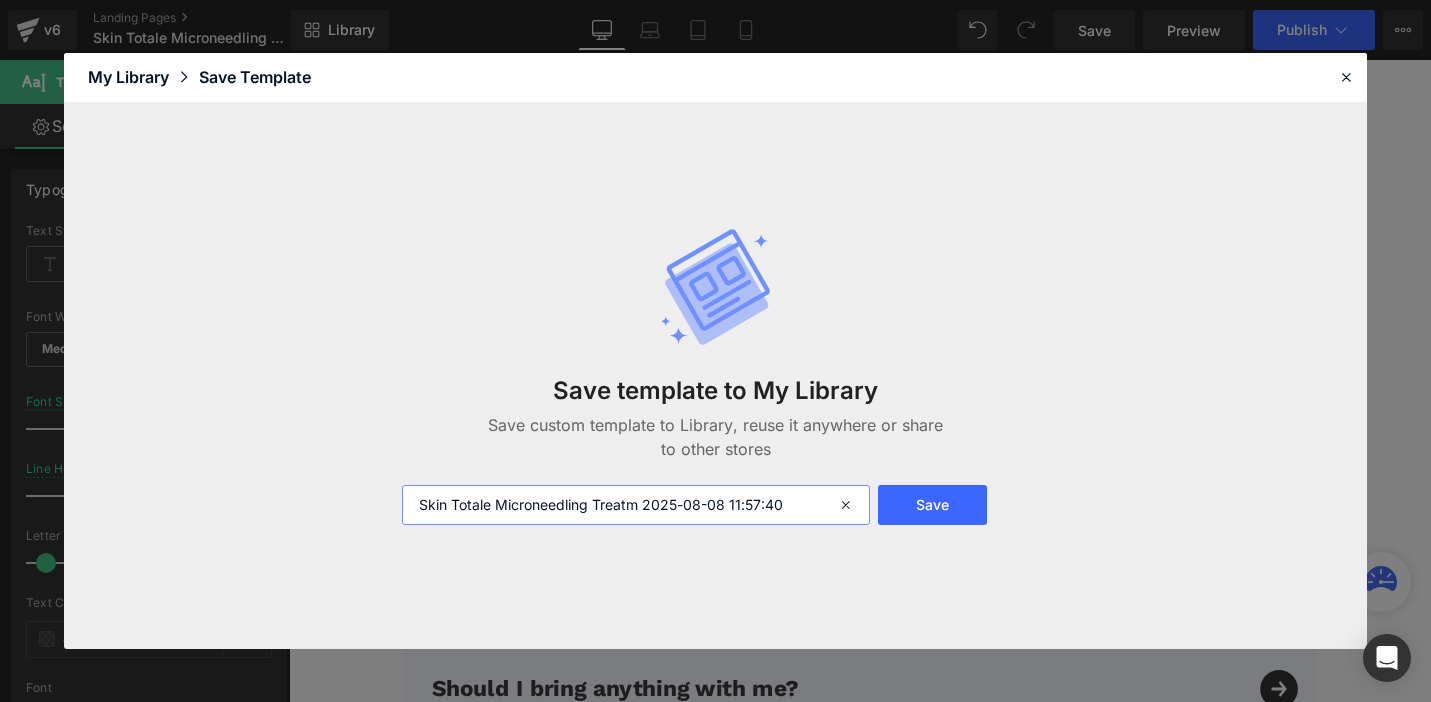 click on "Skin Totale Microneedling Treatm 2025-08-08 11:57:40" at bounding box center [636, 505] 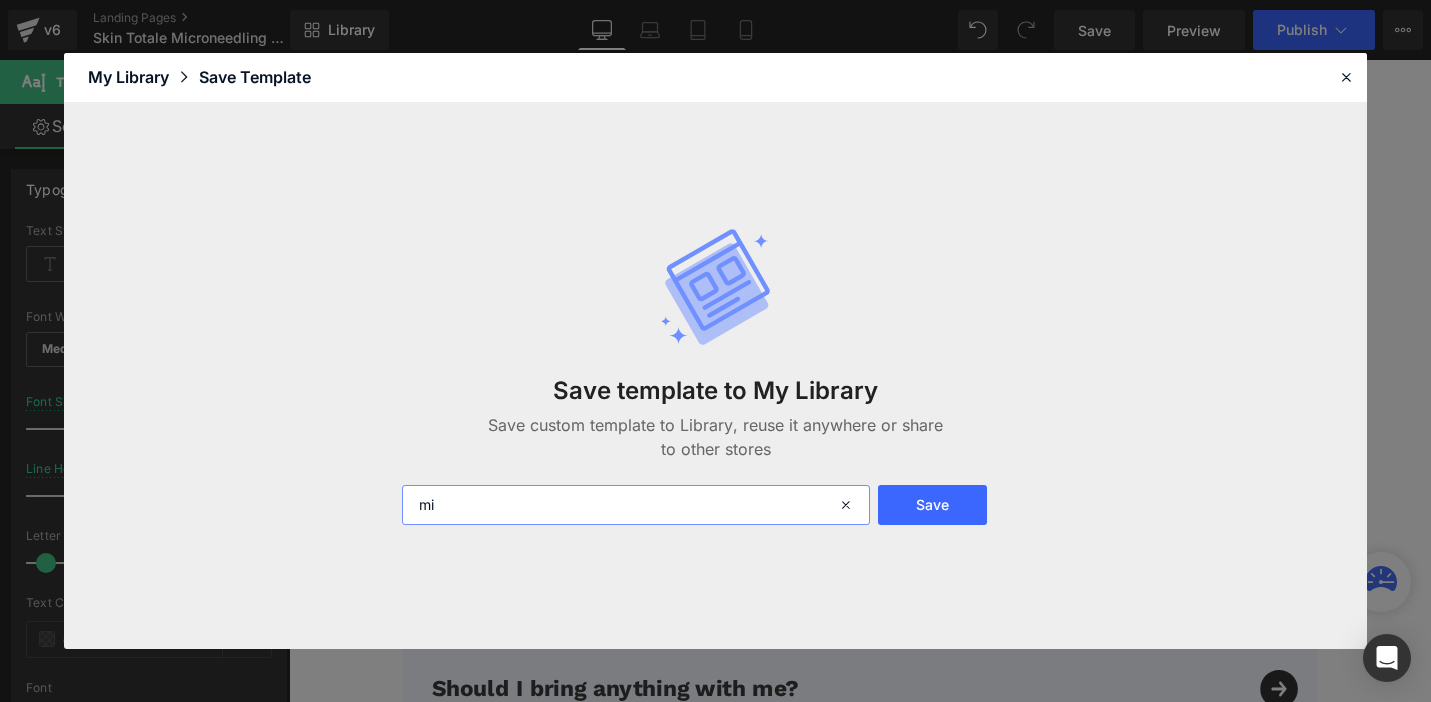 type on "m" 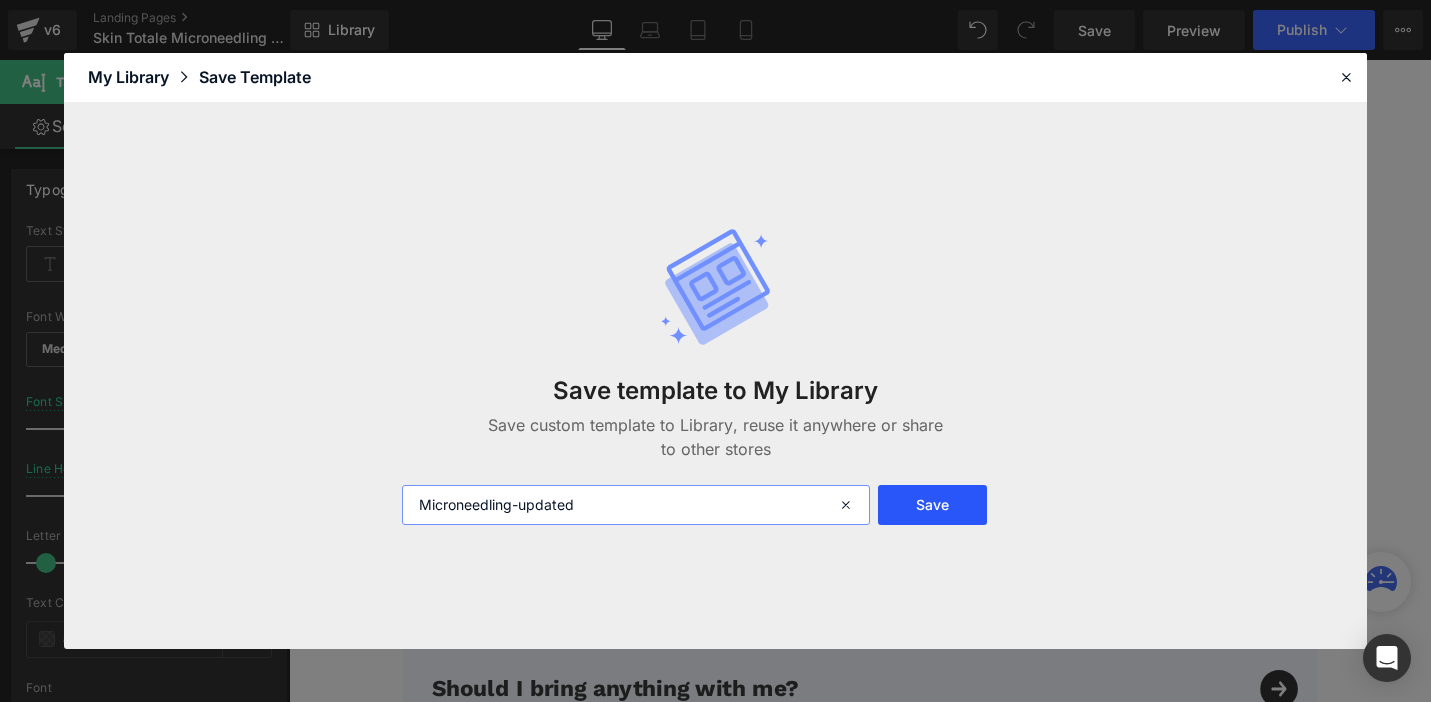 type on "Microneedling-updated" 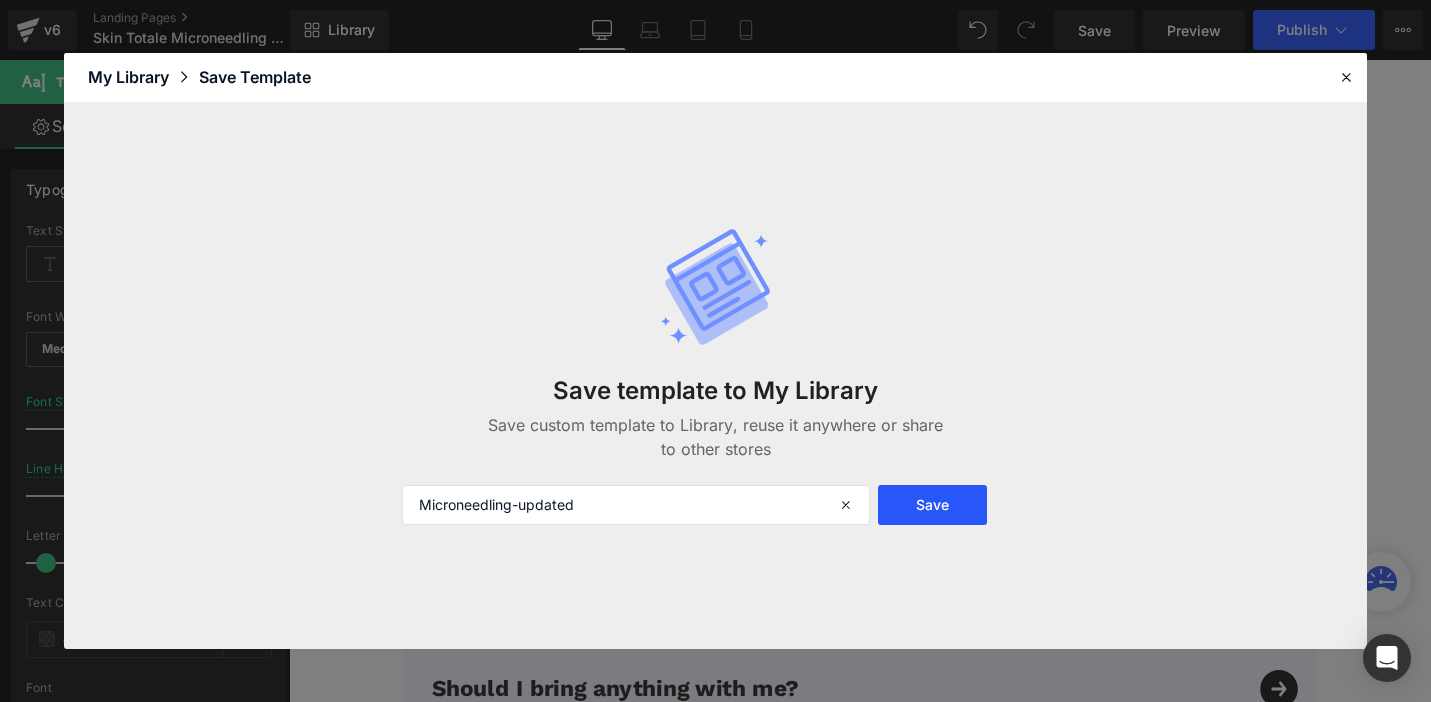 click on "Save" at bounding box center (932, 505) 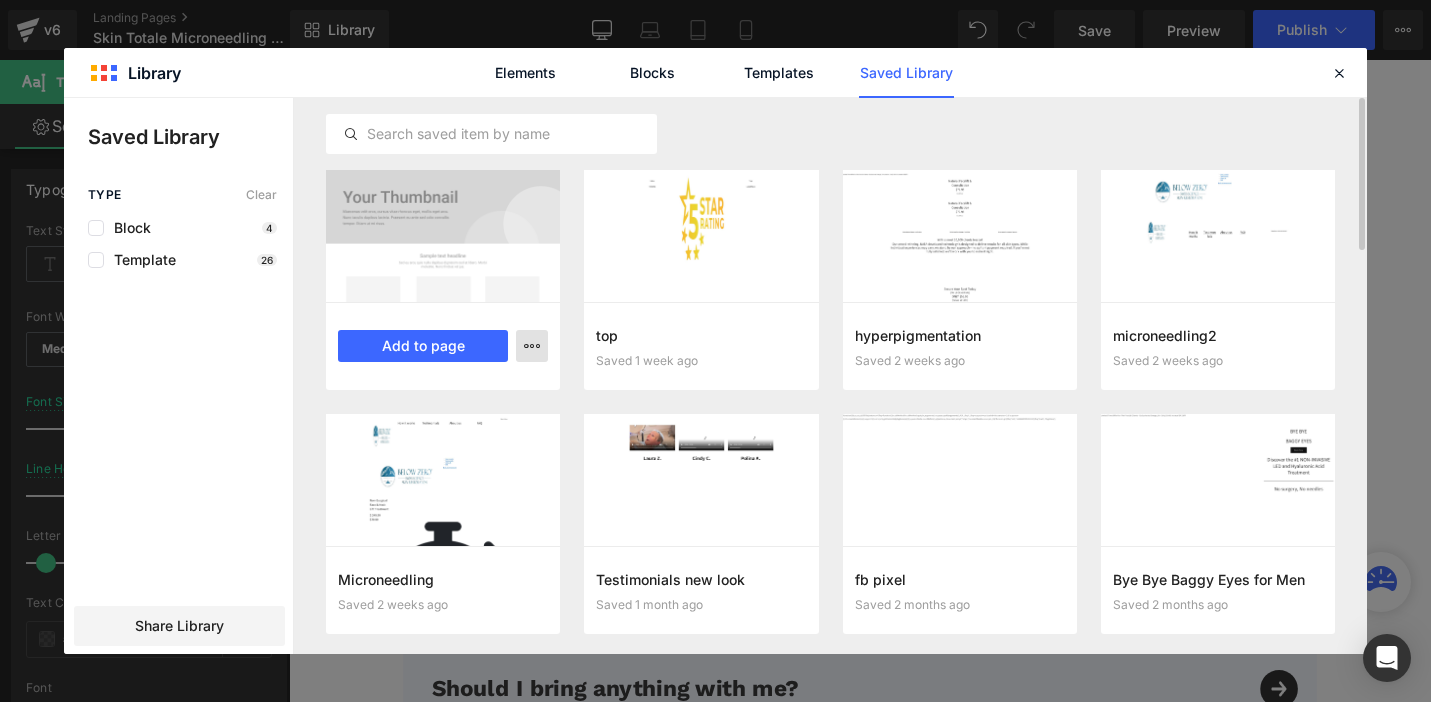 click 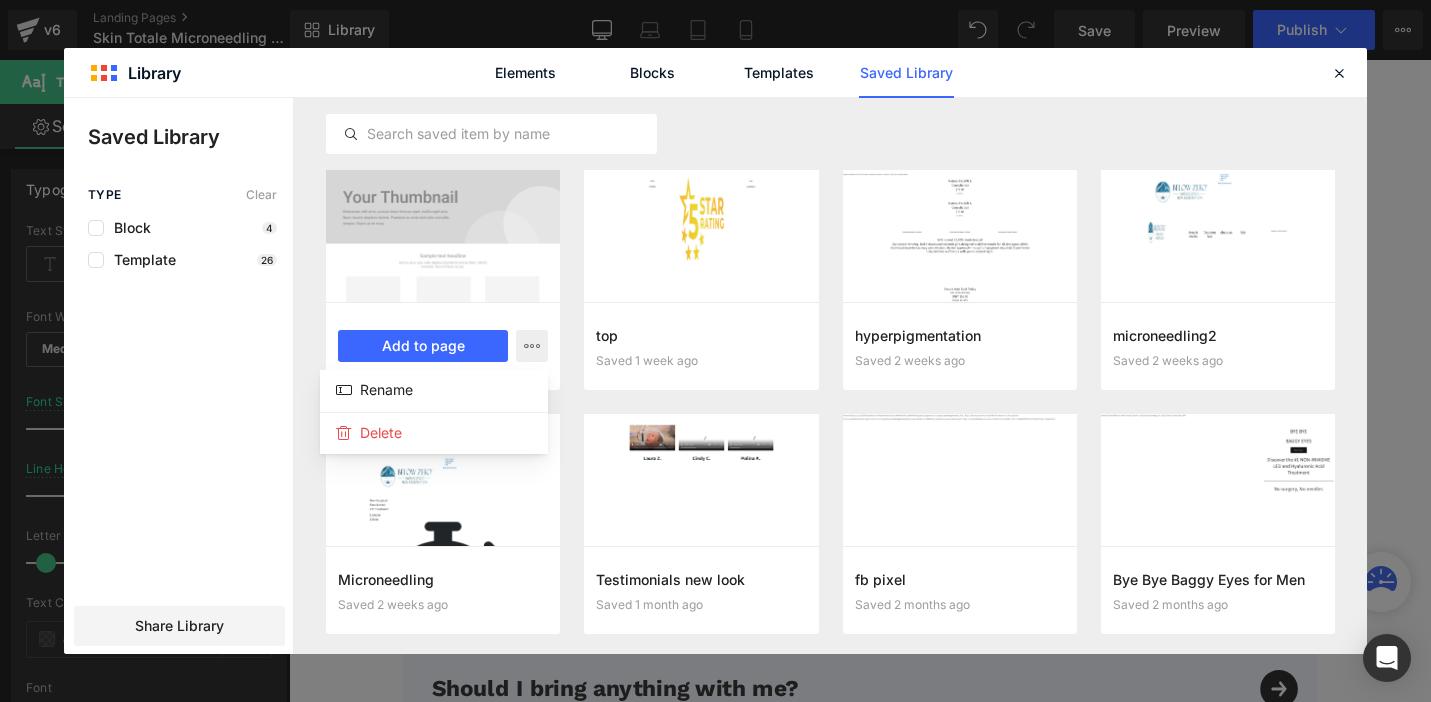 click at bounding box center [715, 376] 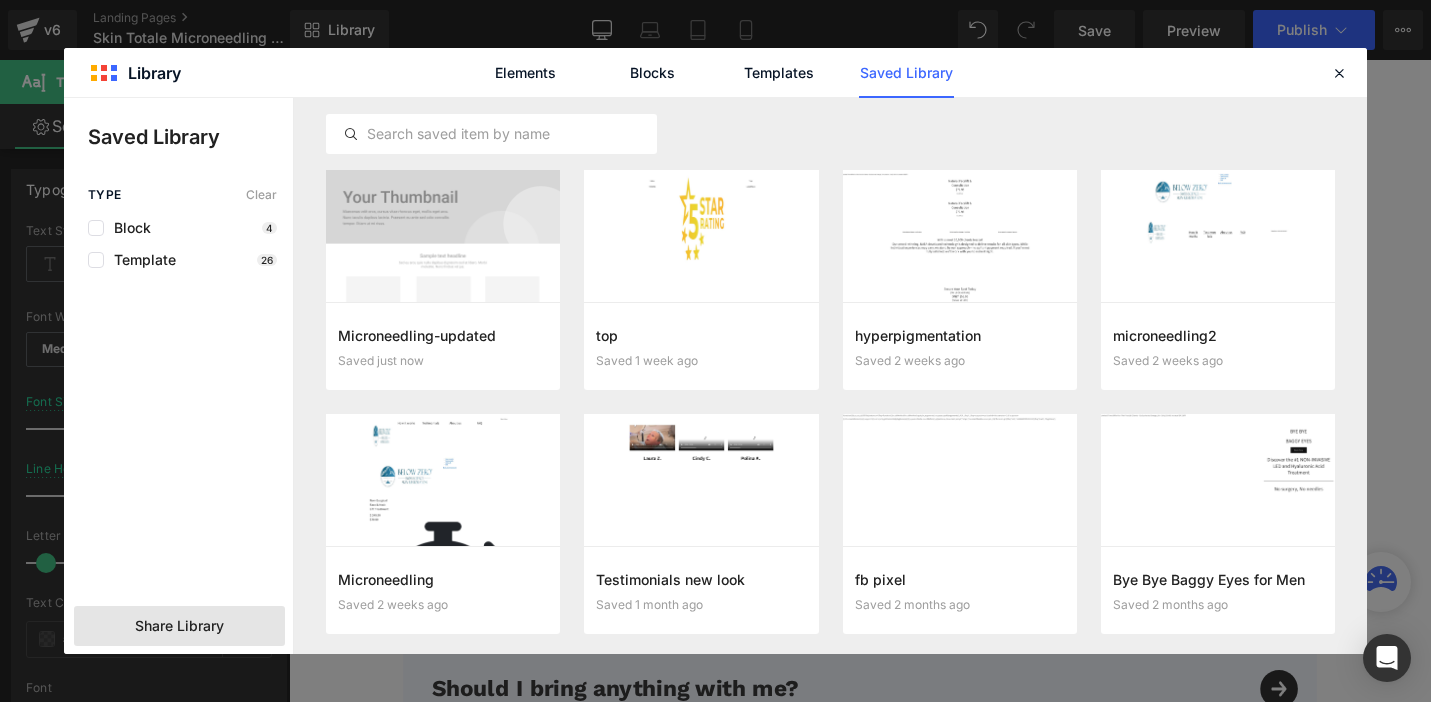 click on "Share Library" at bounding box center (179, 626) 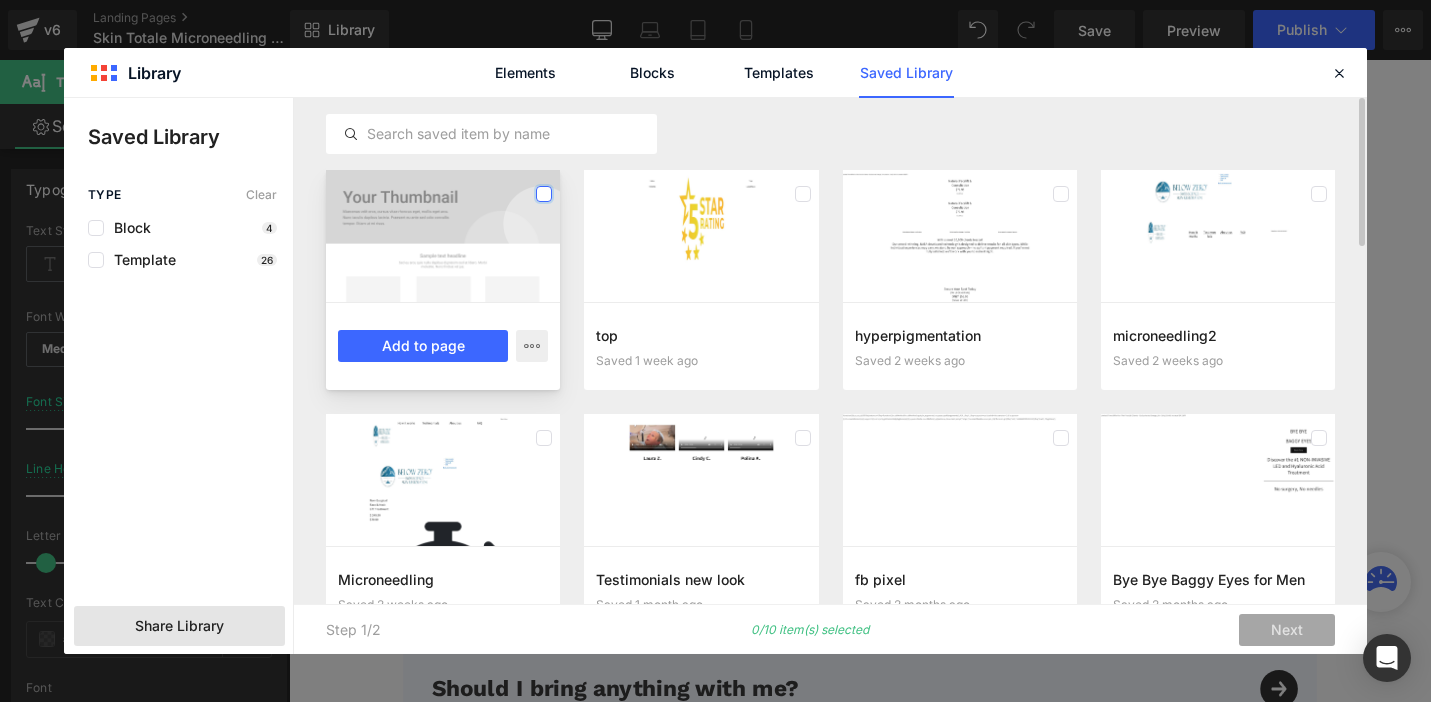 click at bounding box center [544, 194] 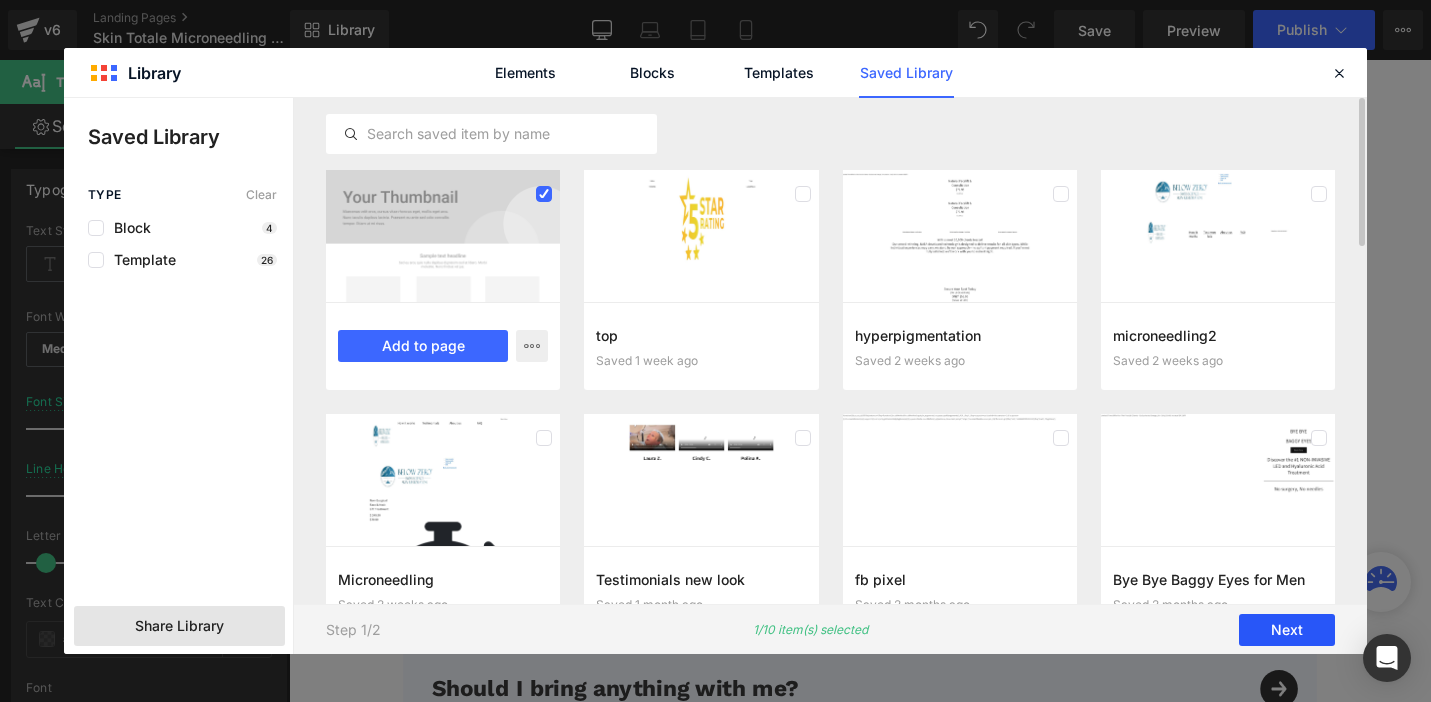 click on "Next" at bounding box center [1287, 630] 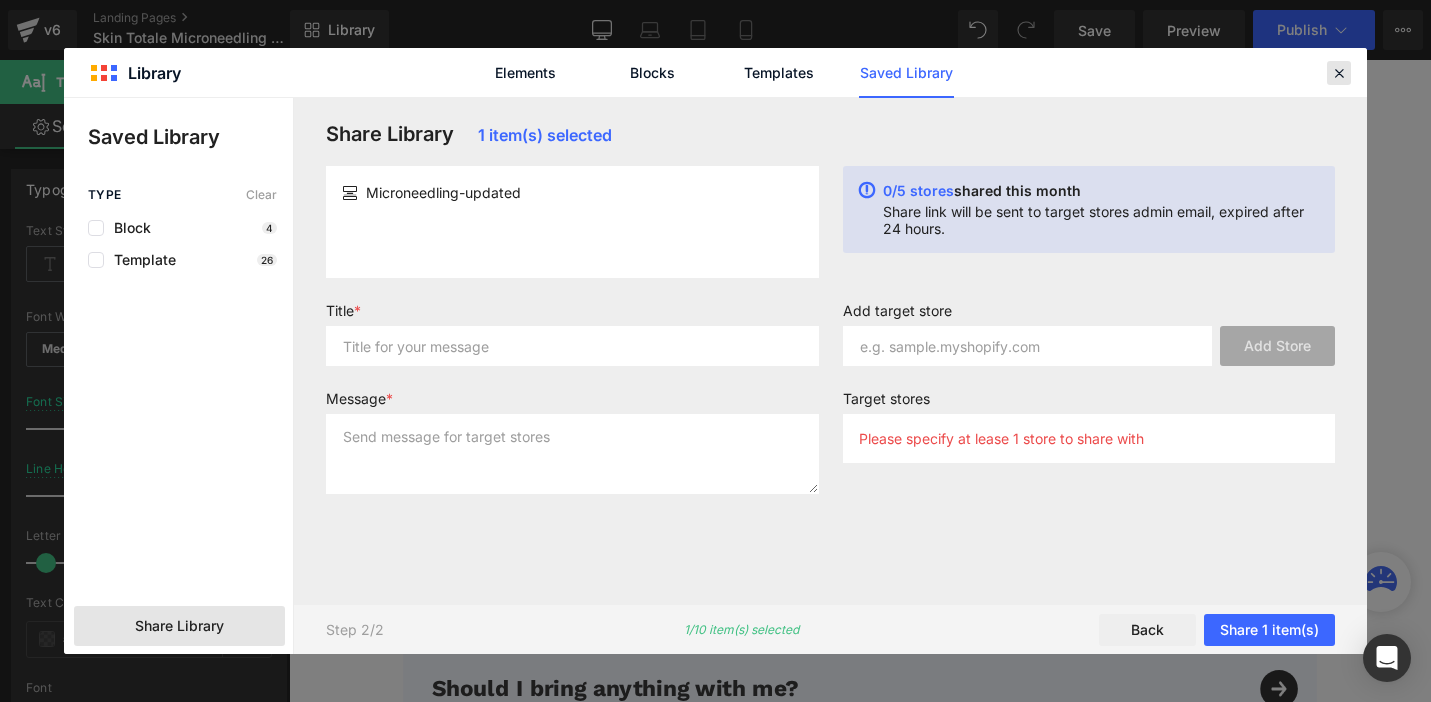 click 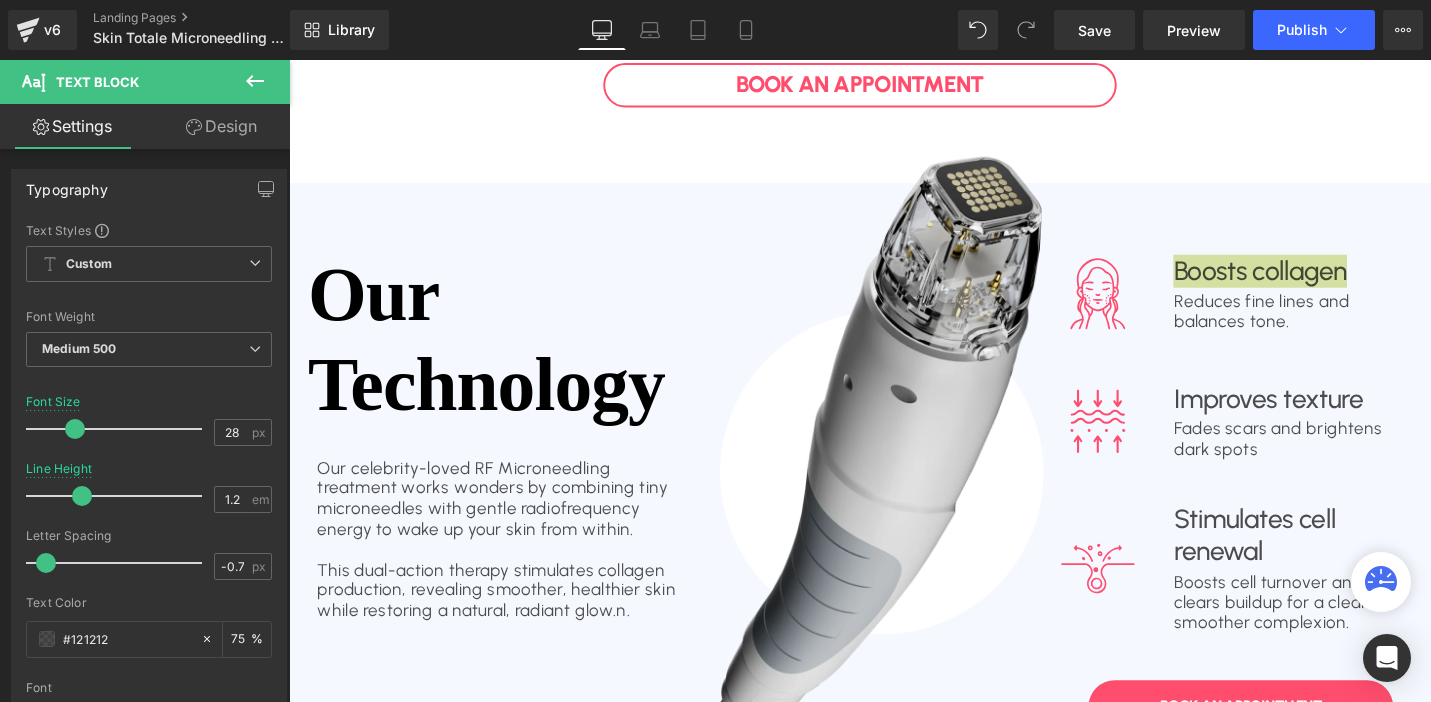 scroll, scrollTop: 1471, scrollLeft: 0, axis: vertical 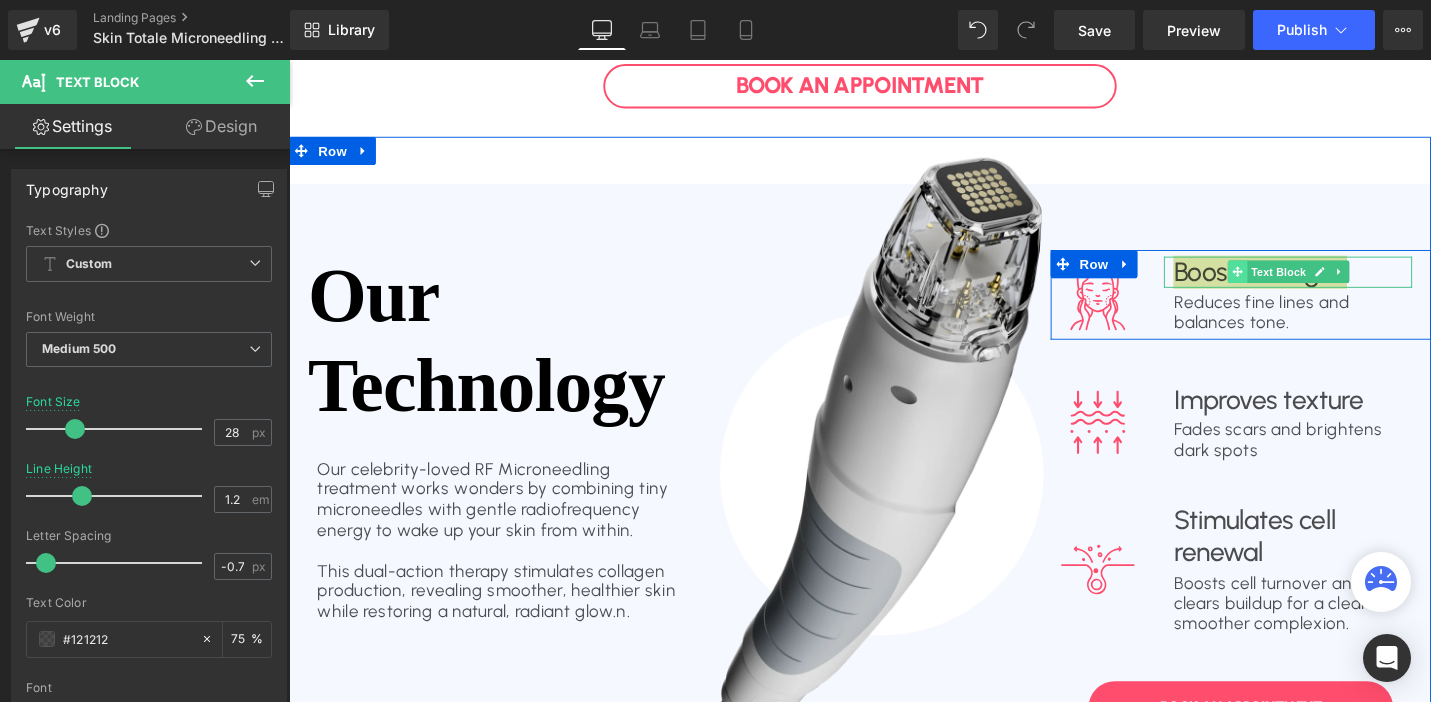 click 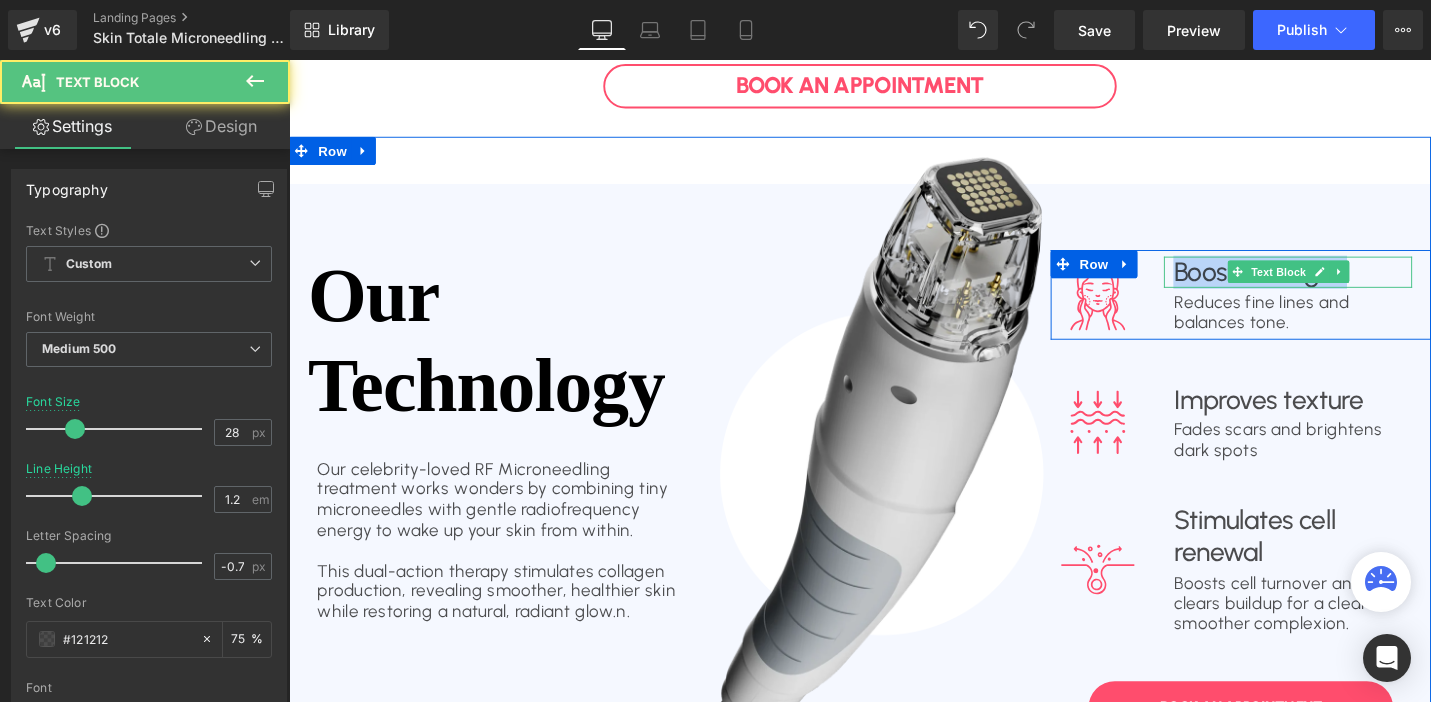 click on "Boosts collagen" at bounding box center (1347, 285) 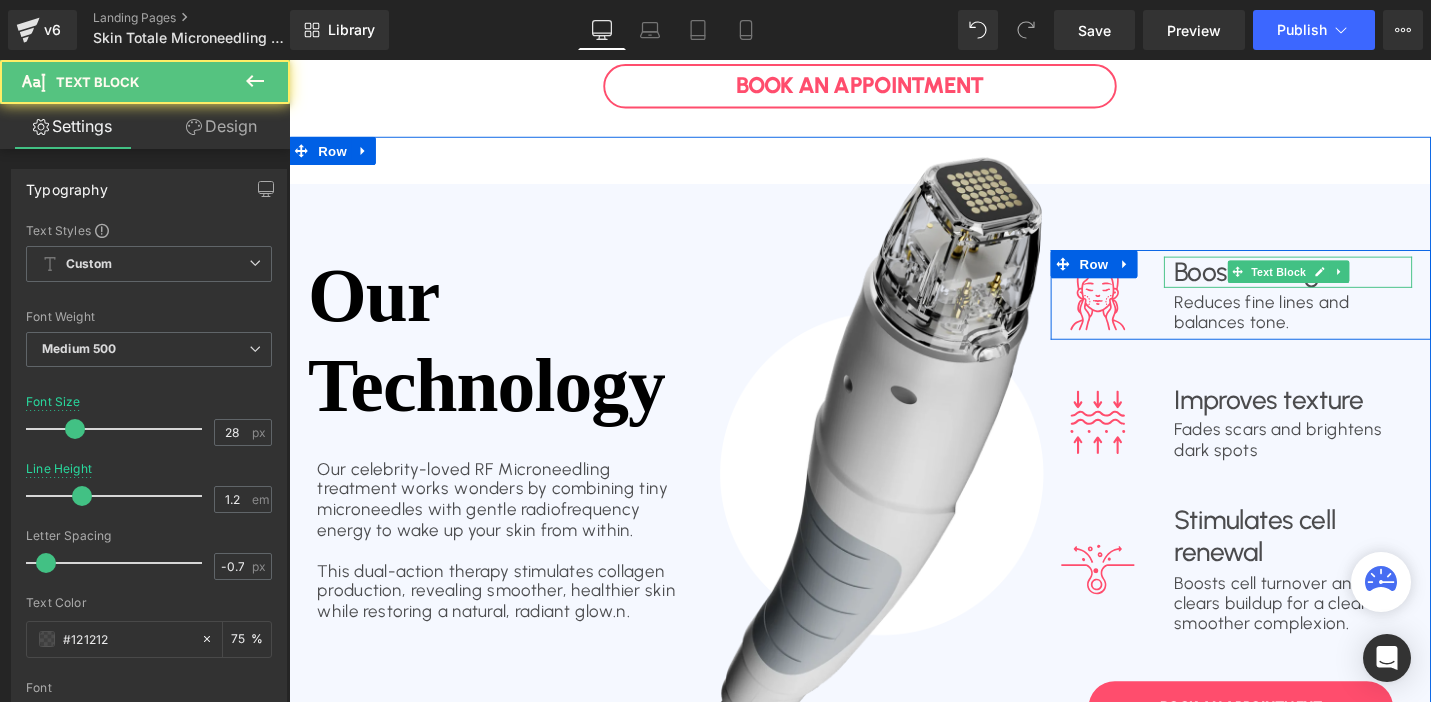 click on "Boosts collagen" at bounding box center [1347, 285] 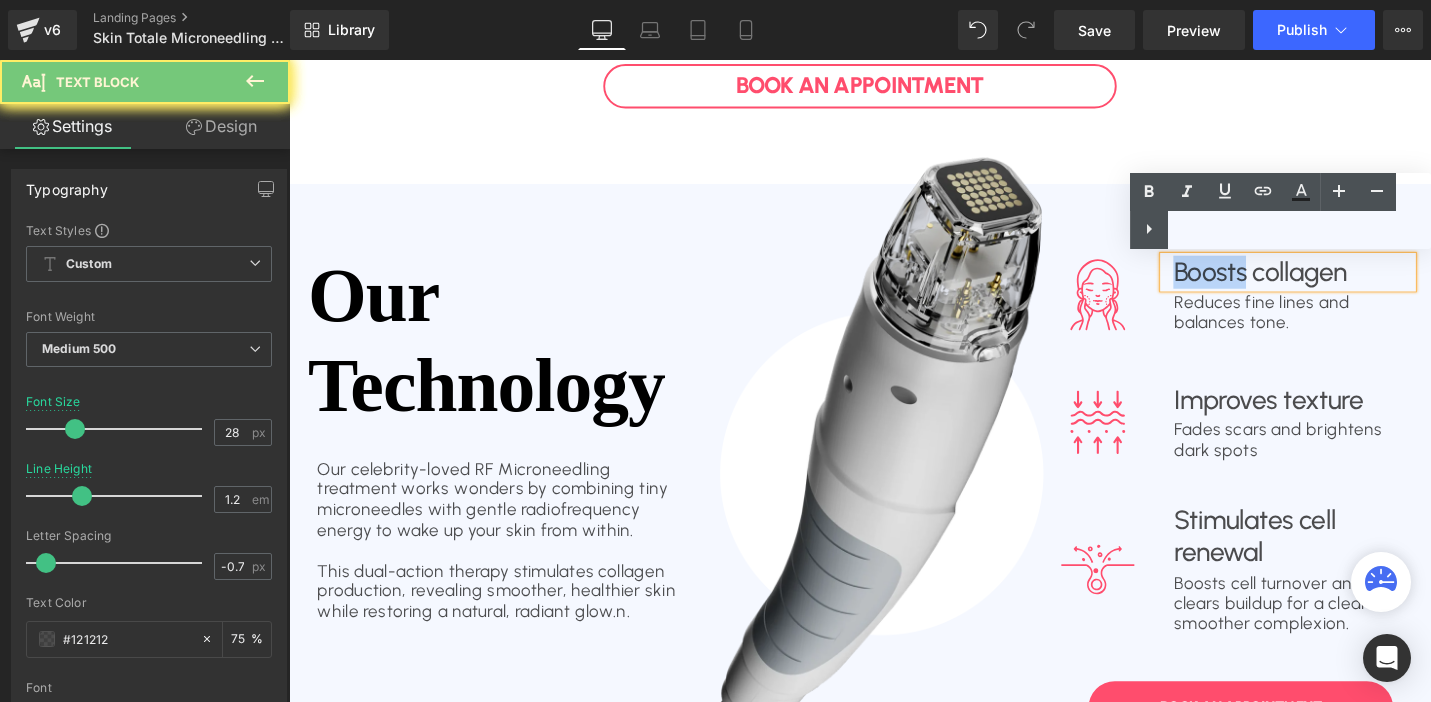 click on "Boosts collagen" at bounding box center [1347, 285] 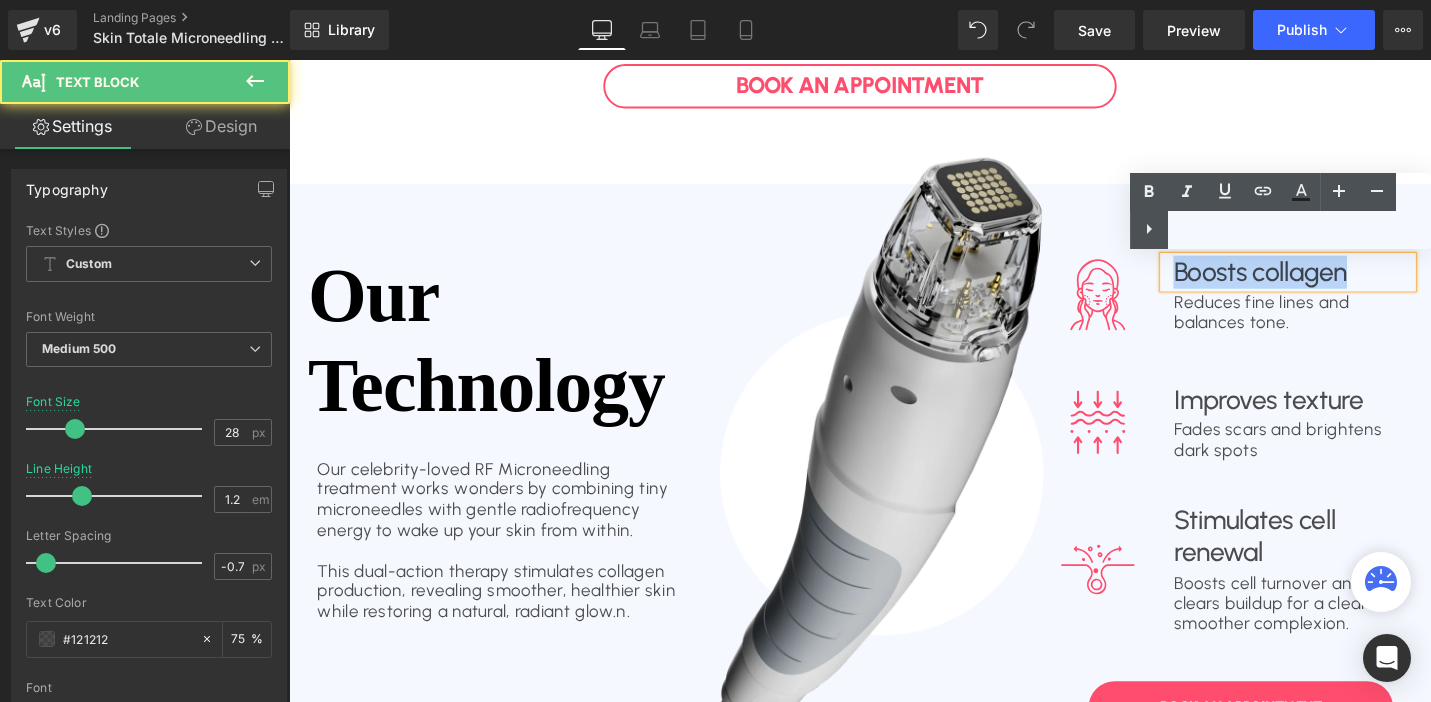 copy on "Boosts collagen" 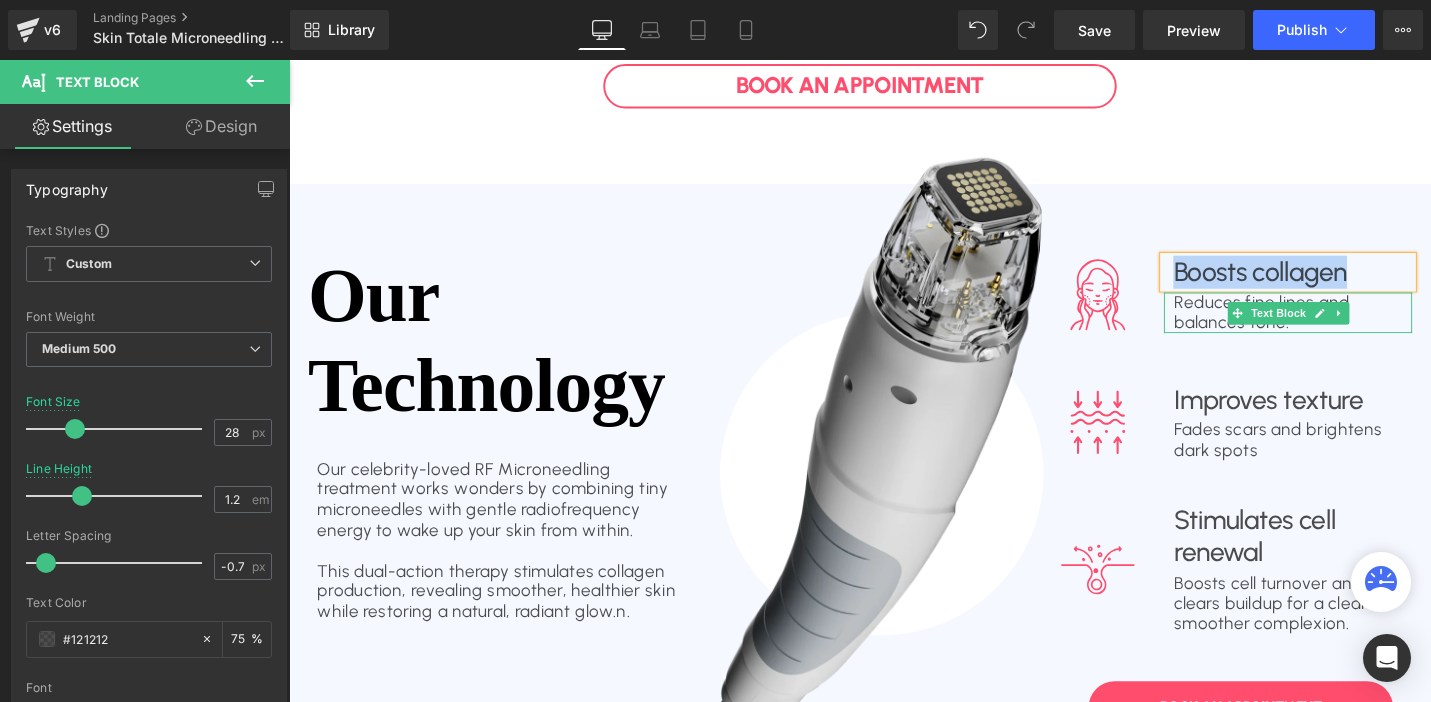 click on "Reduces fine lines and balances tone." at bounding box center (1347, 327) 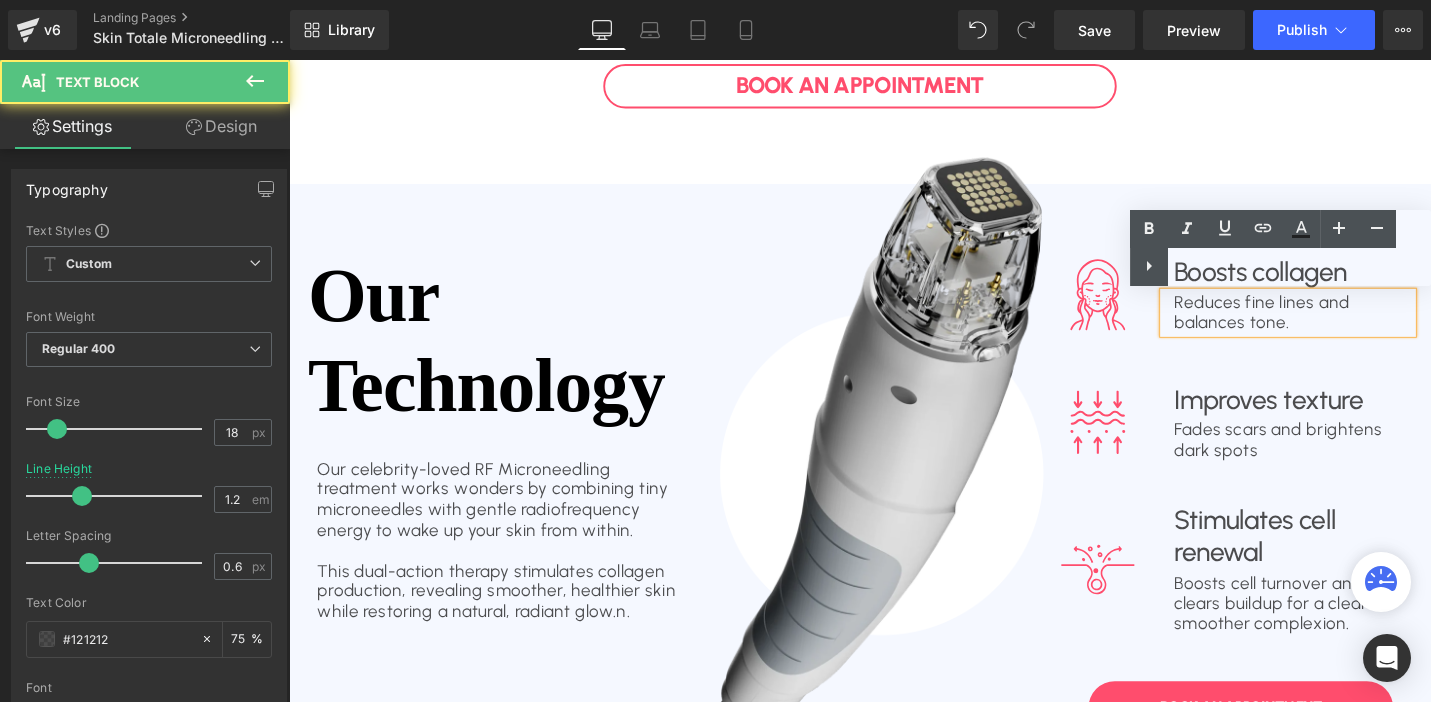 click on "Reduces fine lines and balances tone." at bounding box center [1347, 327] 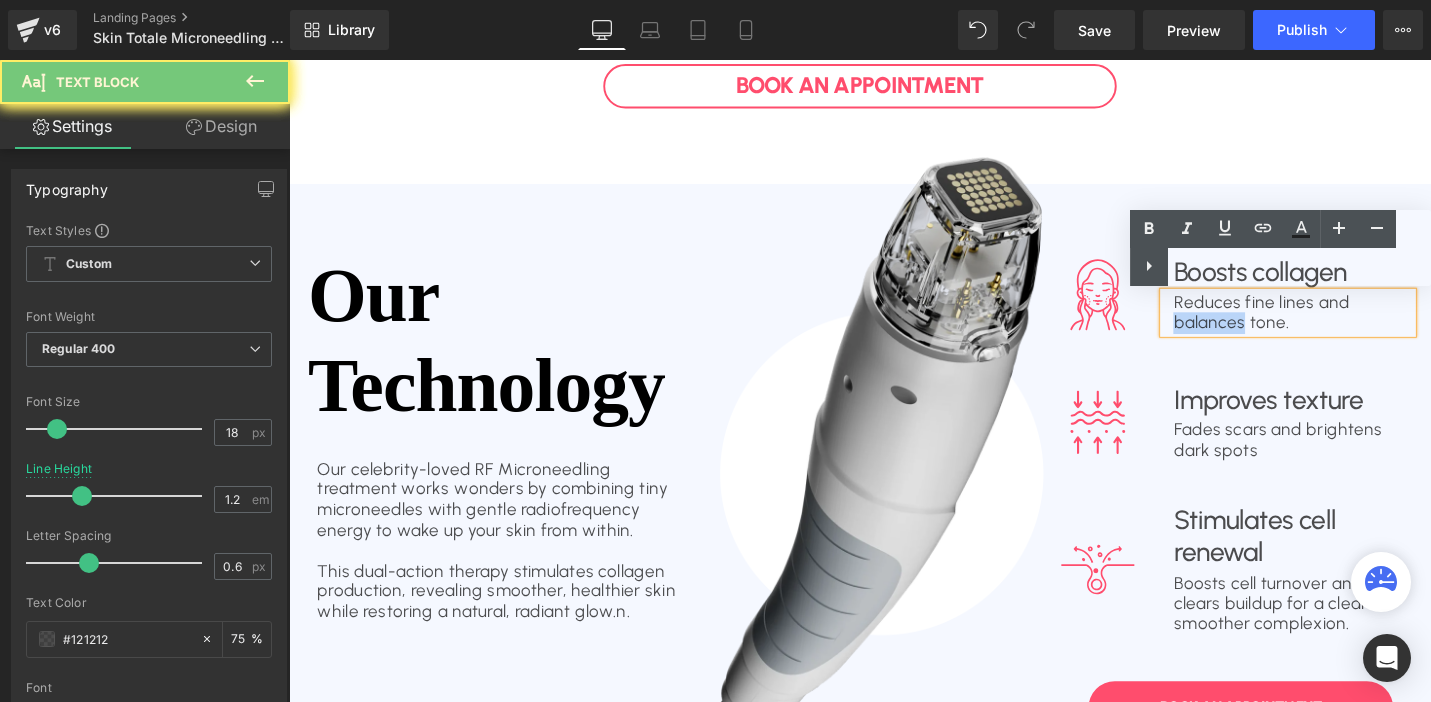 click on "Reduces fine lines and balances tone." at bounding box center (1347, 327) 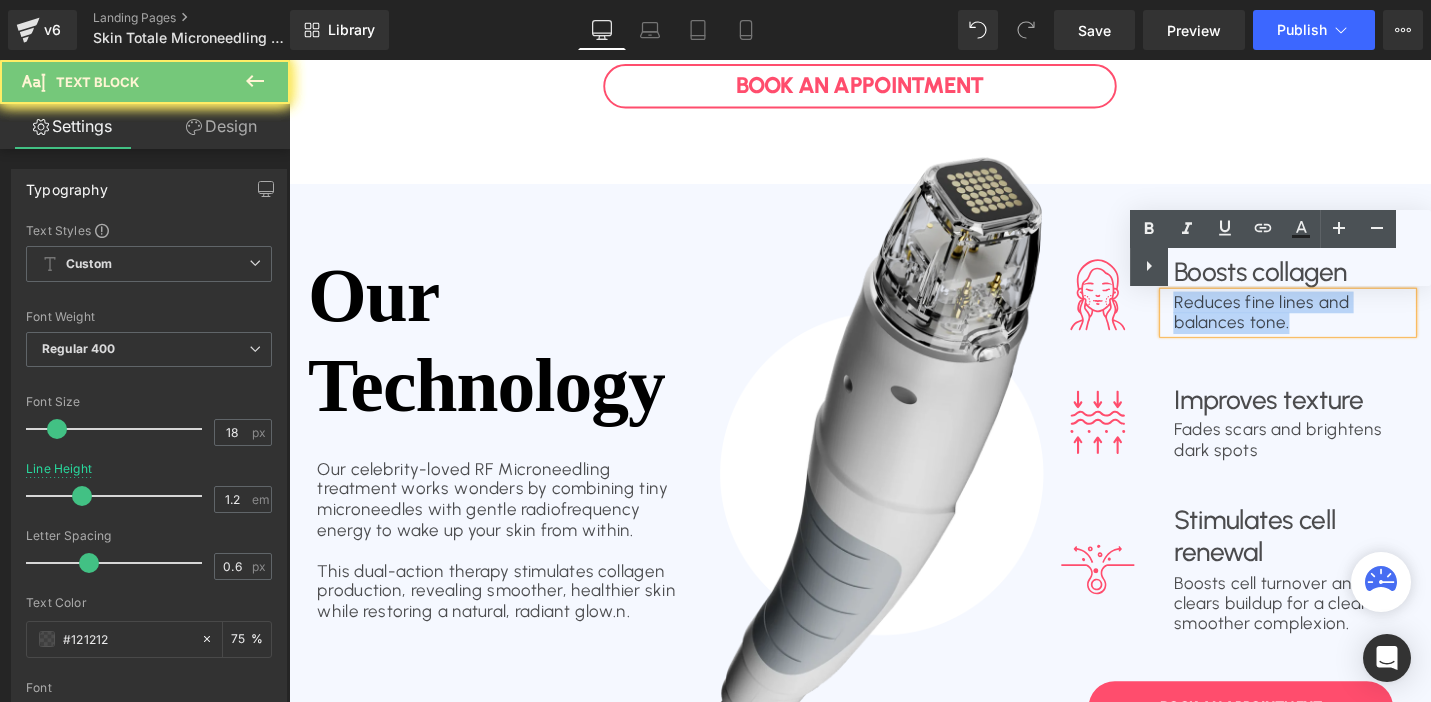 click on "Reduces fine lines and balances tone." at bounding box center [1347, 327] 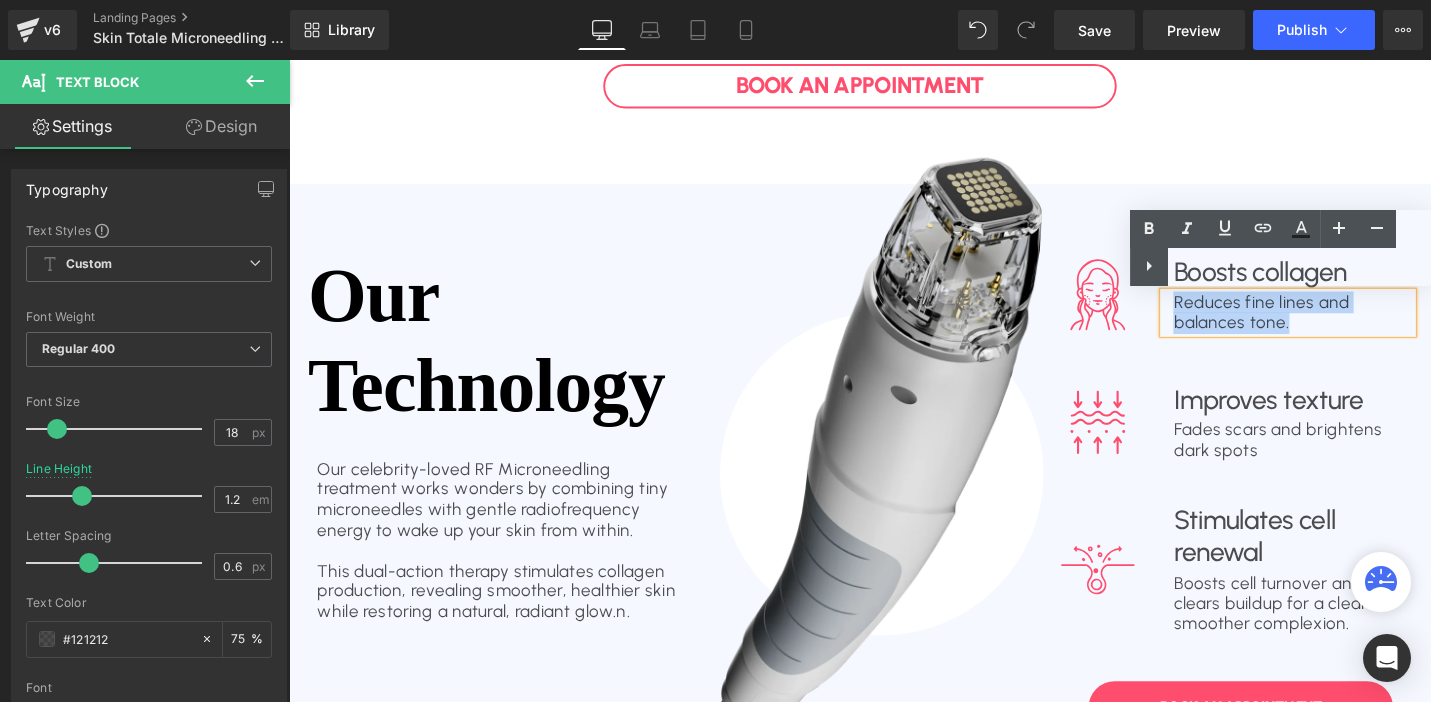 copy on "Reduces fine lines and balances tone." 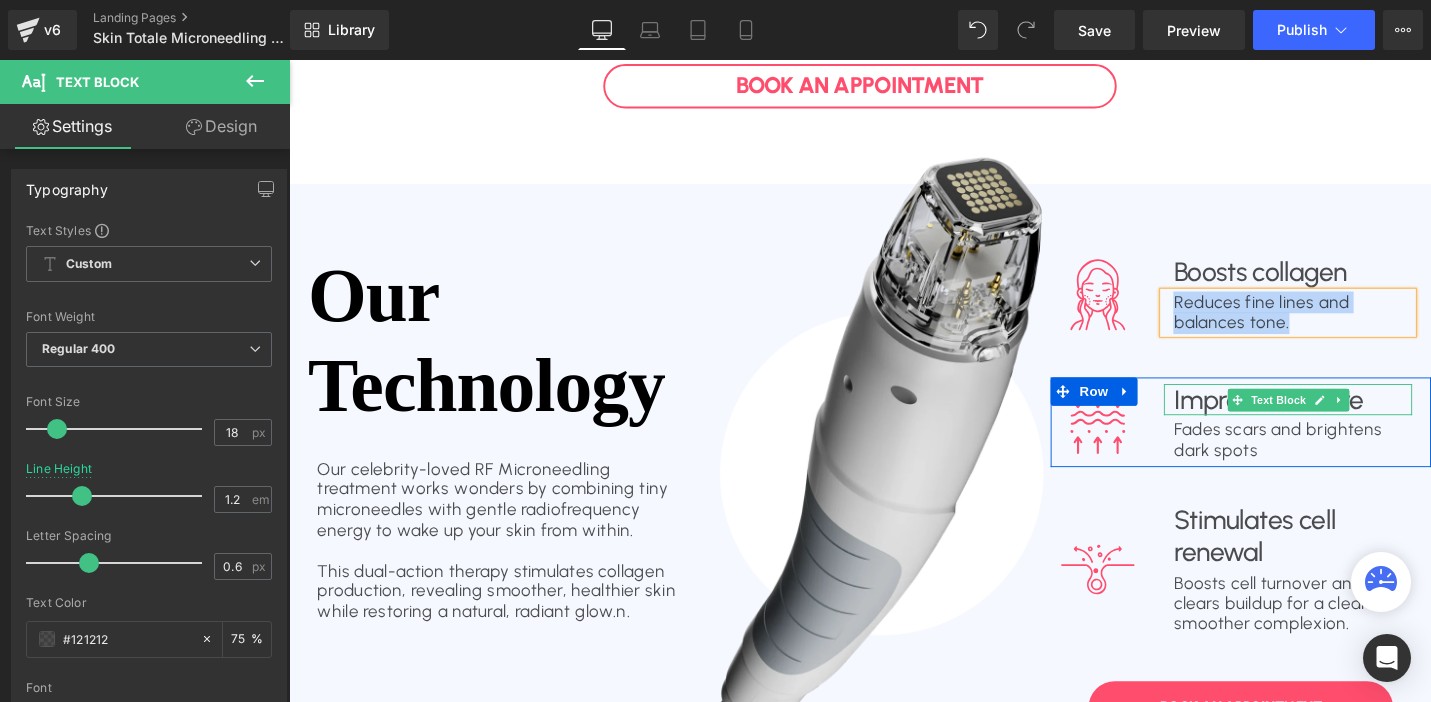 click on "Improves texture" at bounding box center [1347, 420] 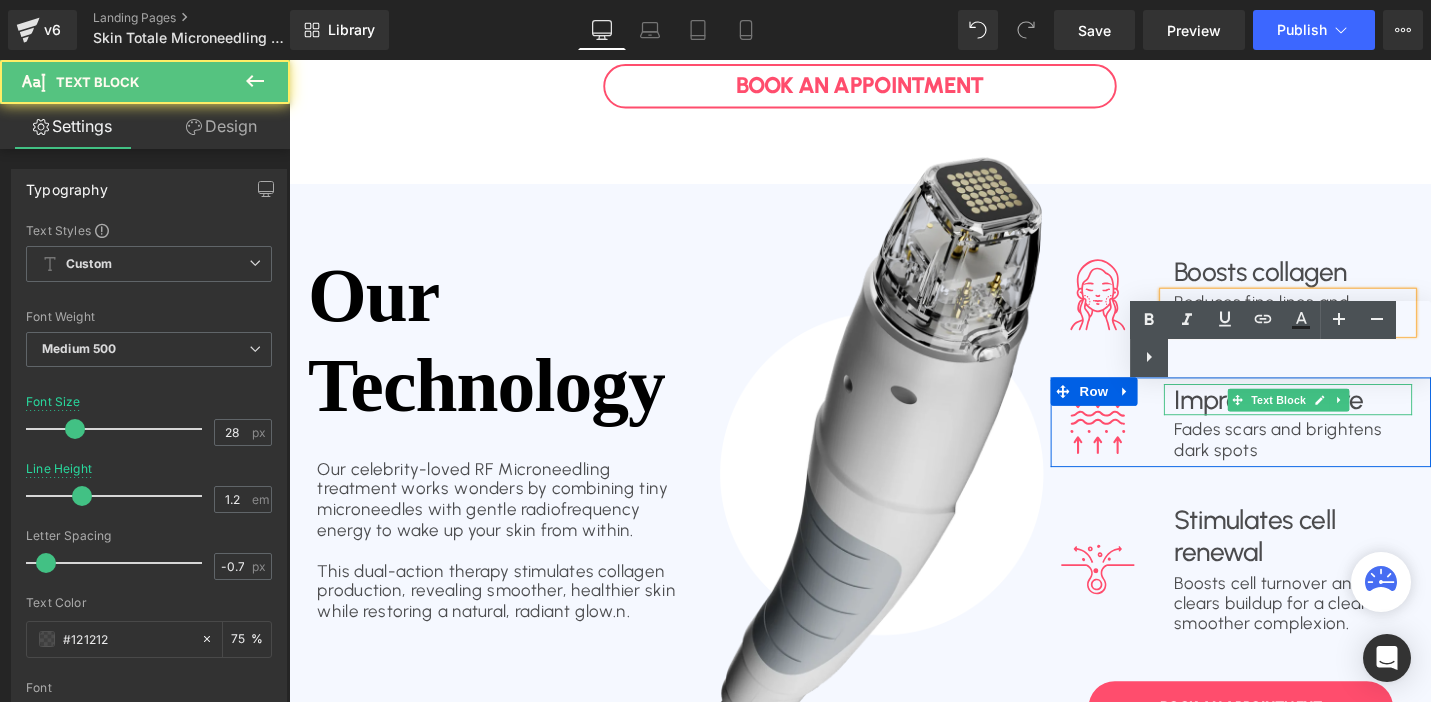 click on "Improves texture" at bounding box center (1347, 420) 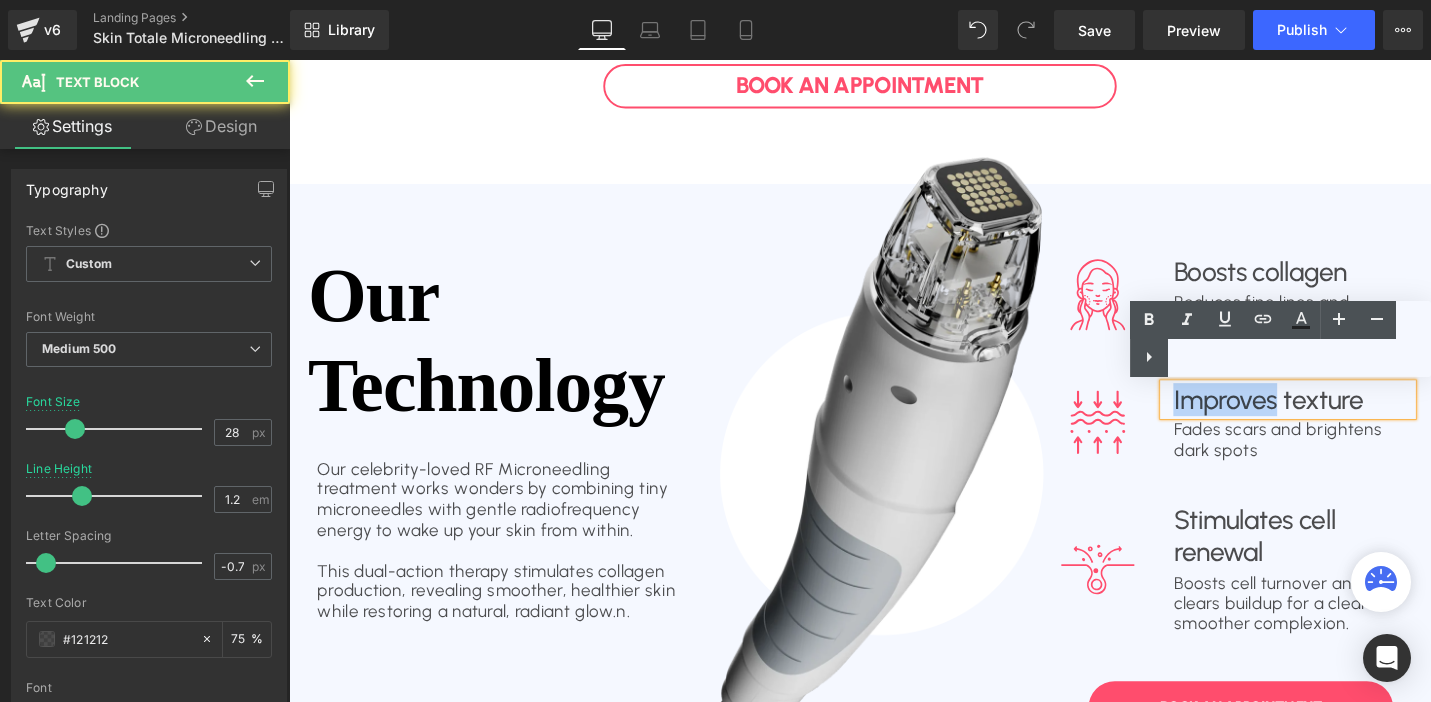 click on "Improves texture" at bounding box center [1347, 420] 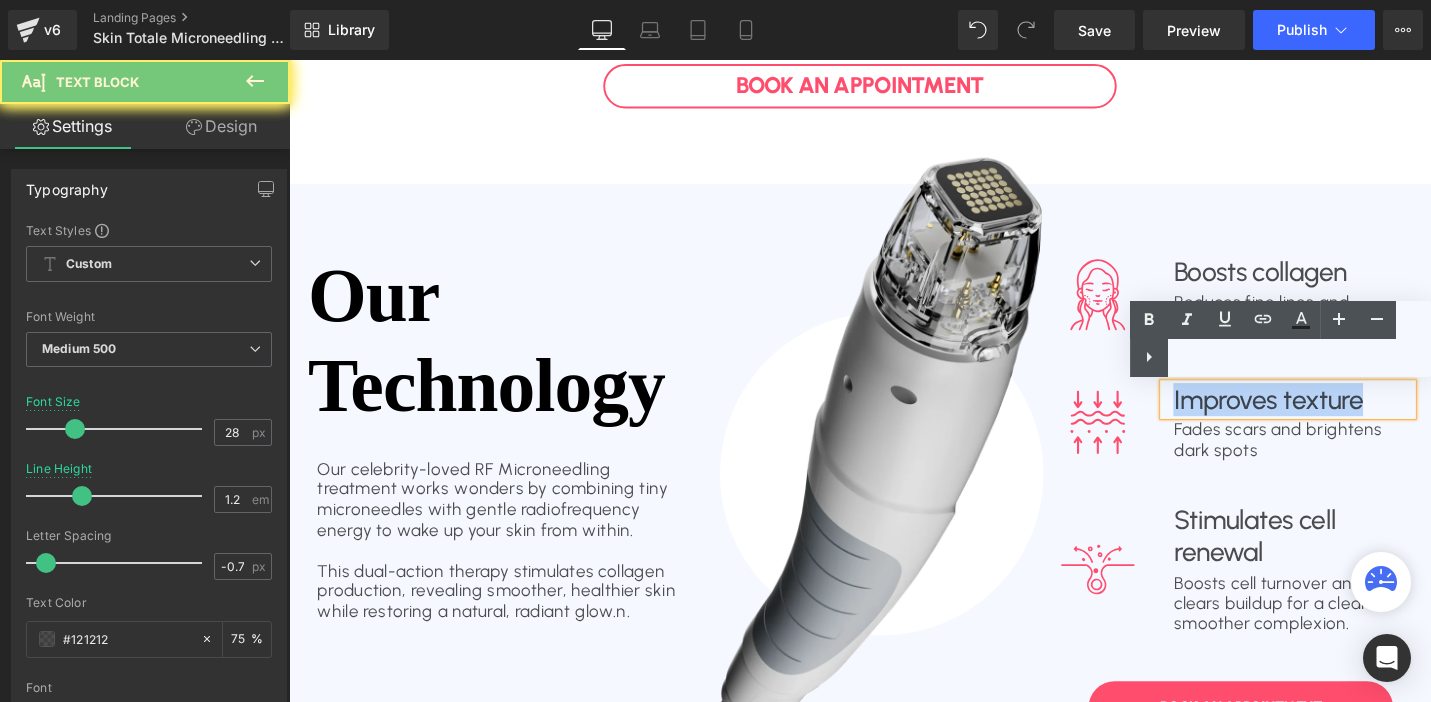 copy on "Improves texture" 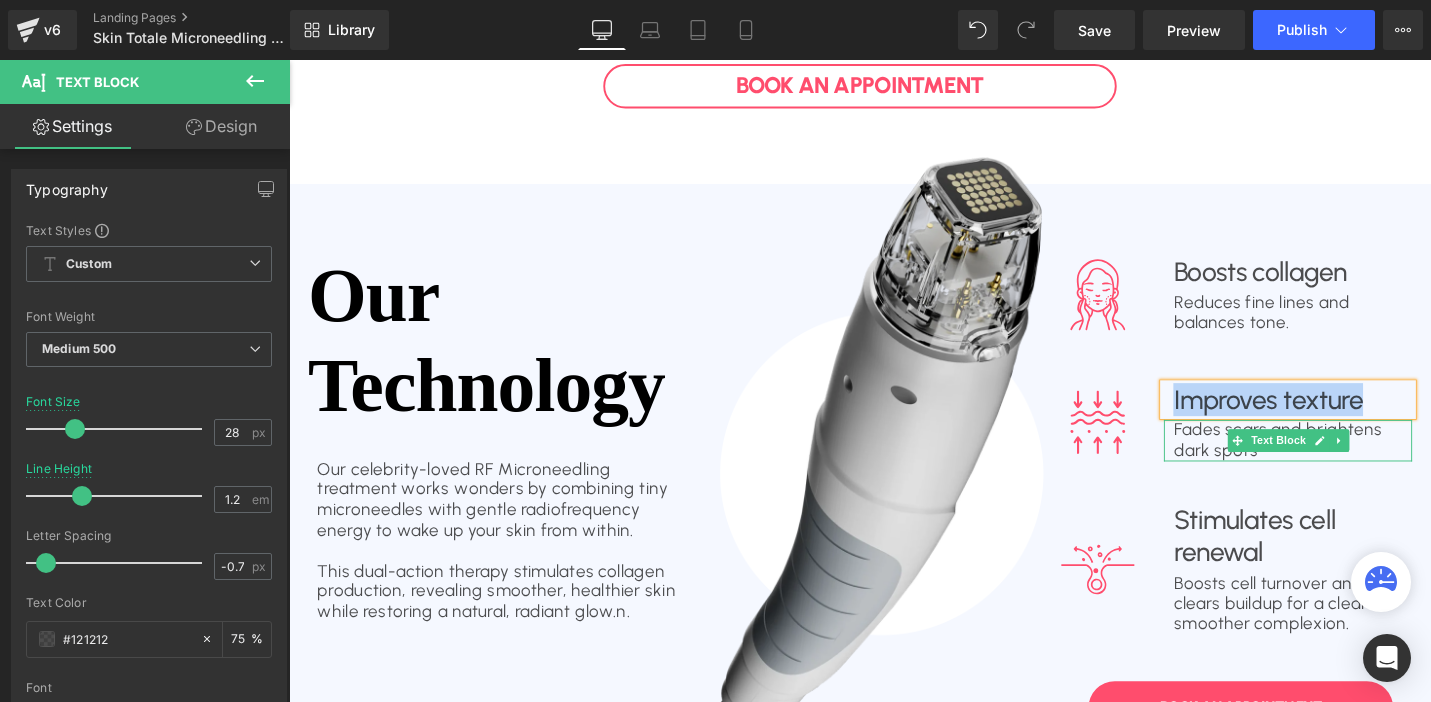 click on "Fades scars and brightens dark spots" at bounding box center [1347, 462] 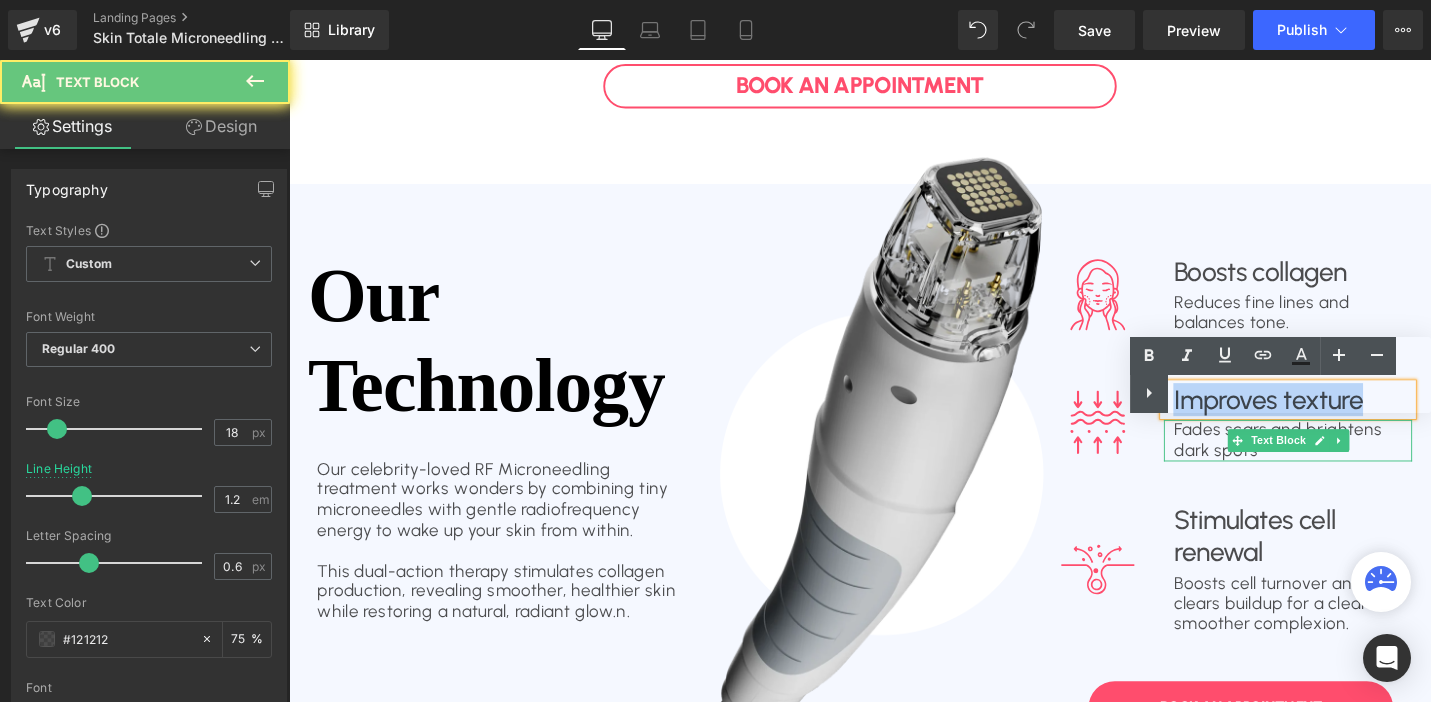 click on "Fades scars and brightens dark spots" at bounding box center [1347, 462] 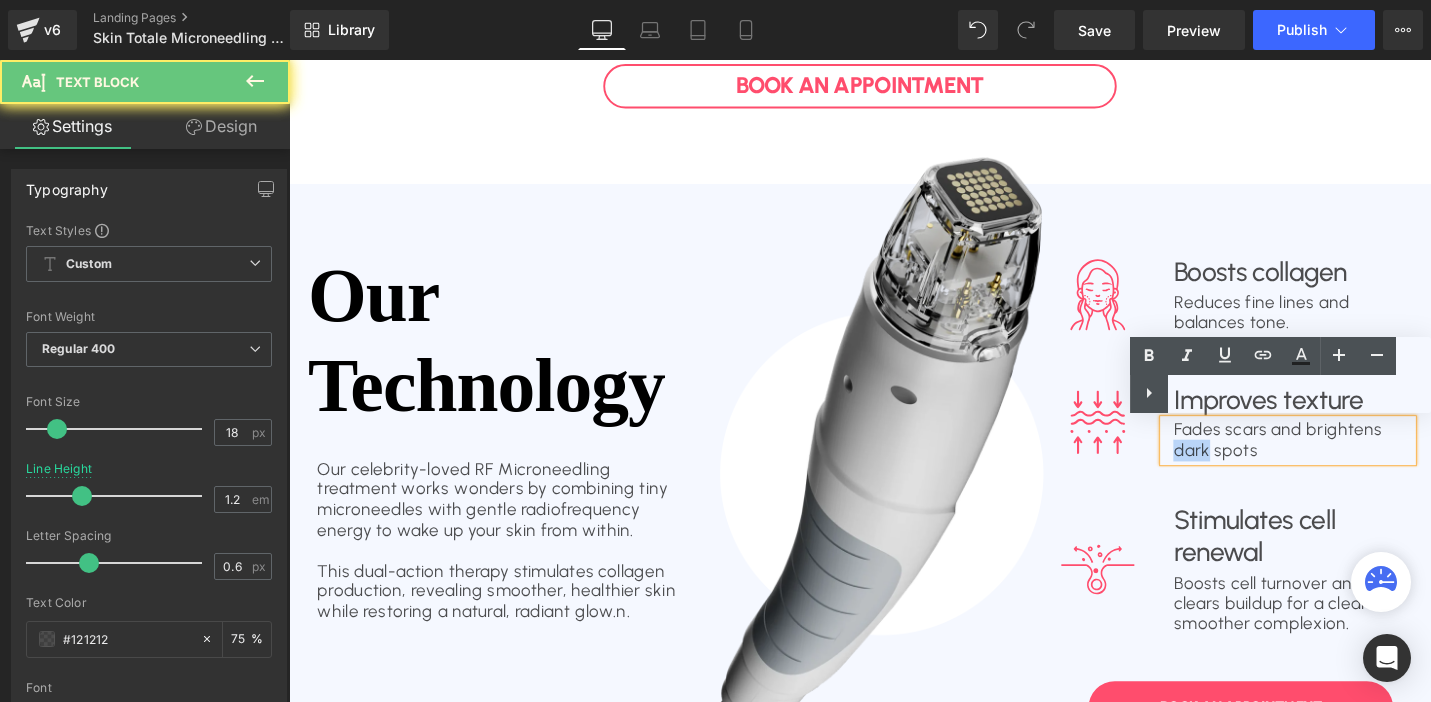 click on "Fades scars and brightens dark spots" at bounding box center [1347, 462] 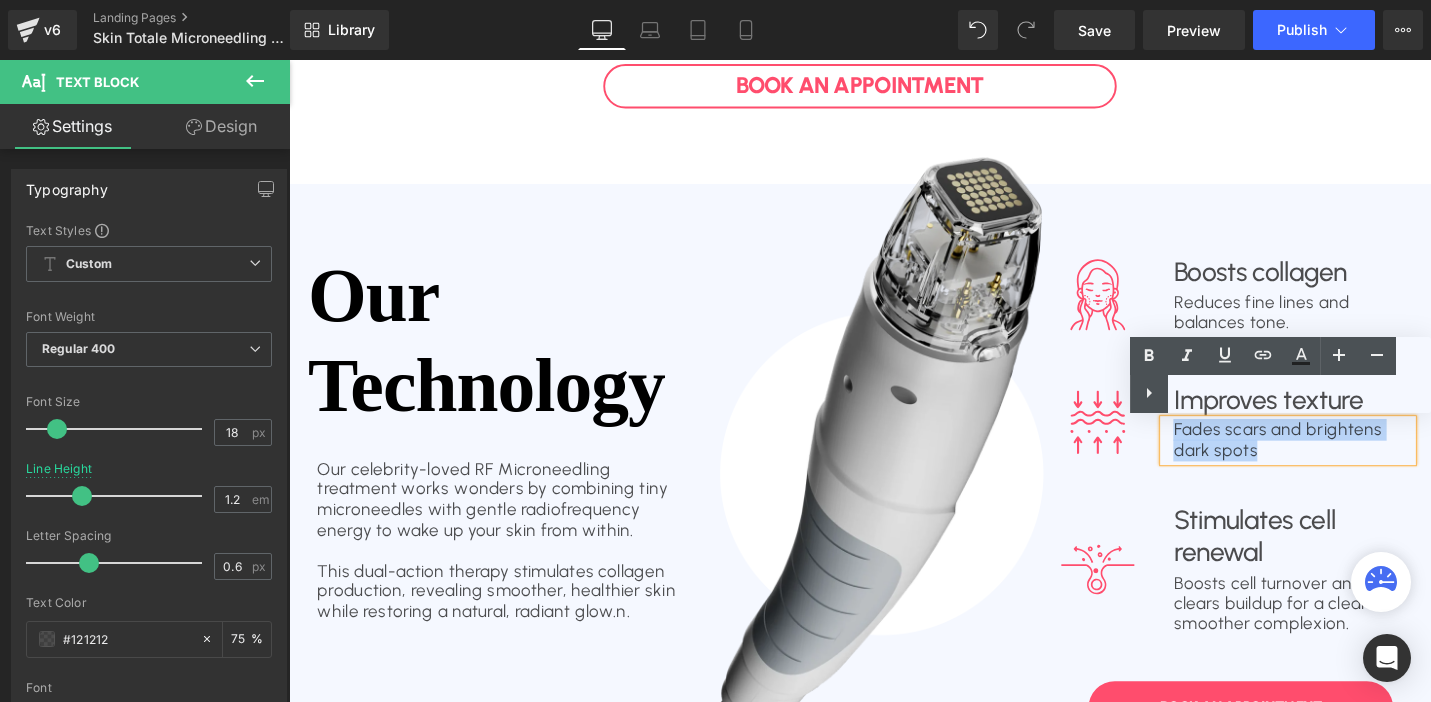 copy on "Fades scars and brightens dark spots" 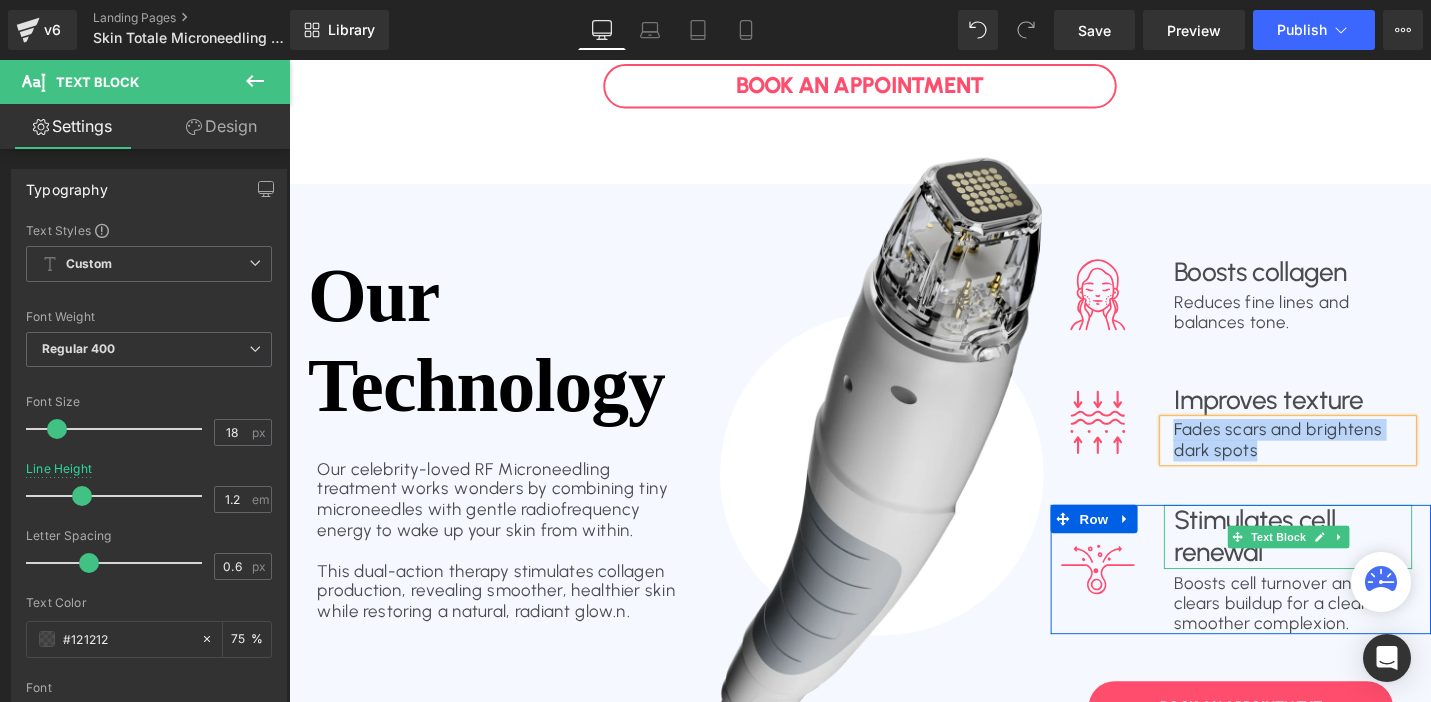 click on "Stimulates cell renewal" at bounding box center [1347, 564] 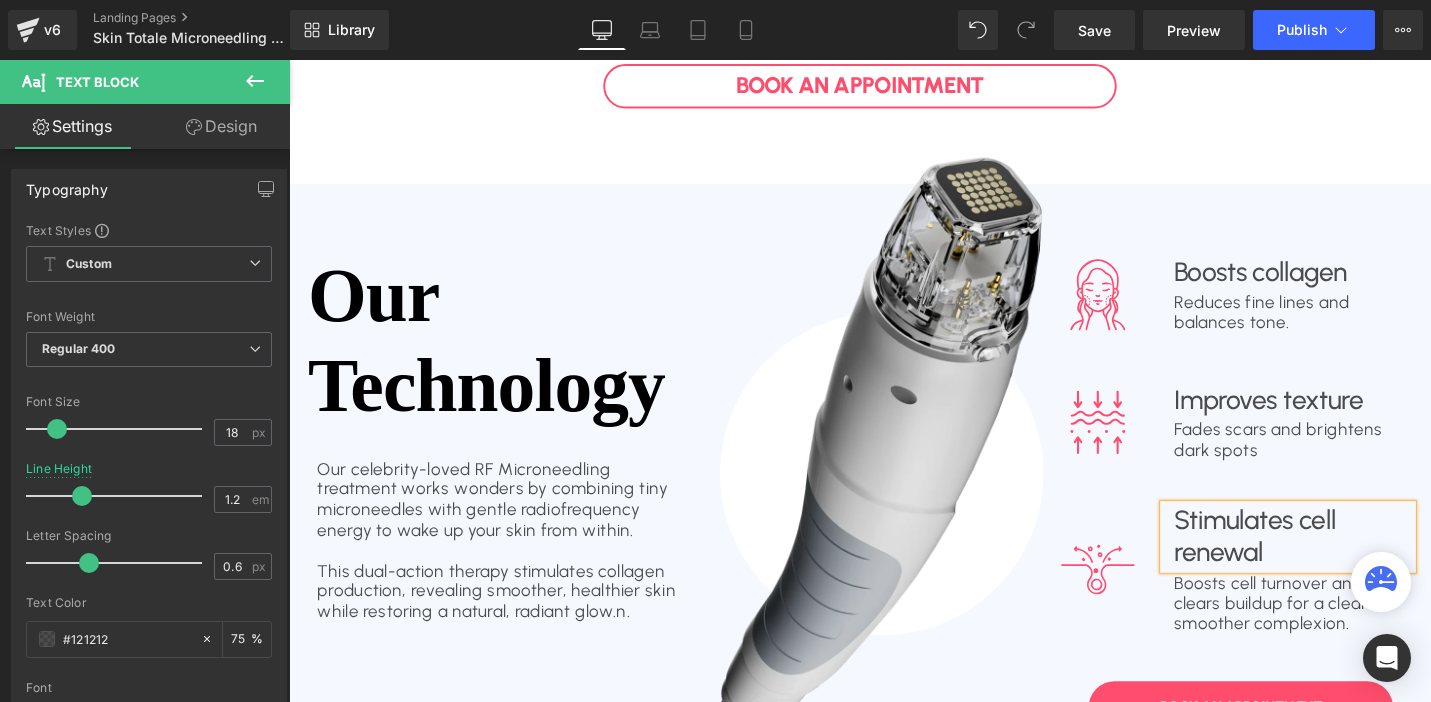 click on "Stimulates cell renewal" at bounding box center [1347, 564] 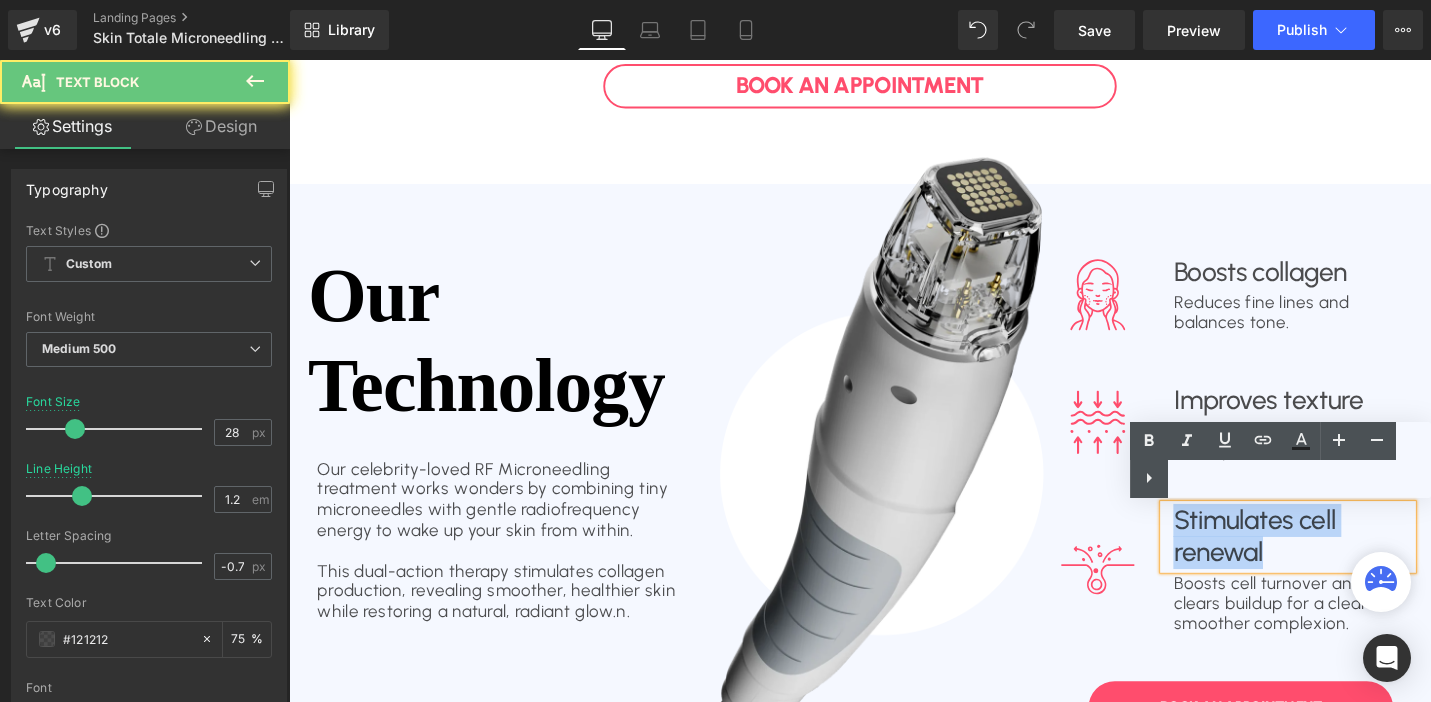 click on "Stimulates cell renewal" at bounding box center [1347, 564] 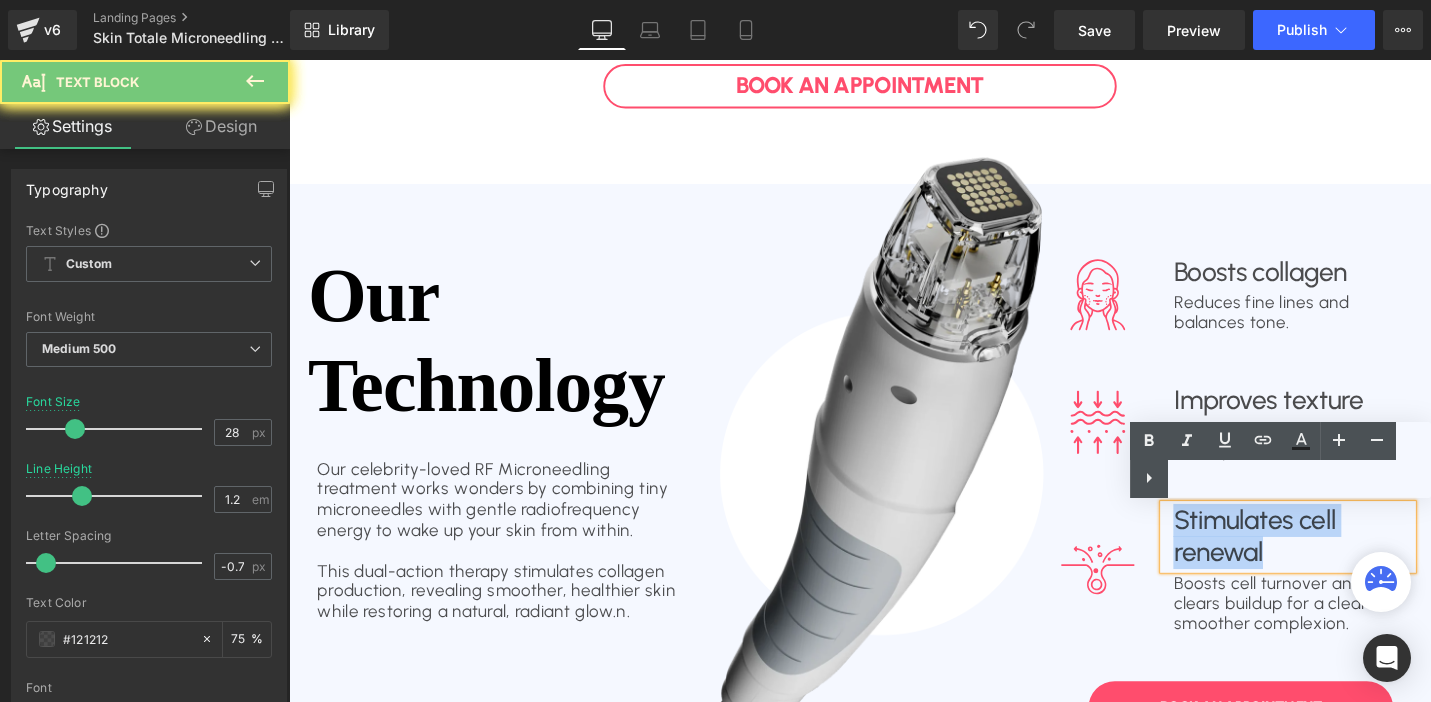 copy on "Stimulates cell renewal" 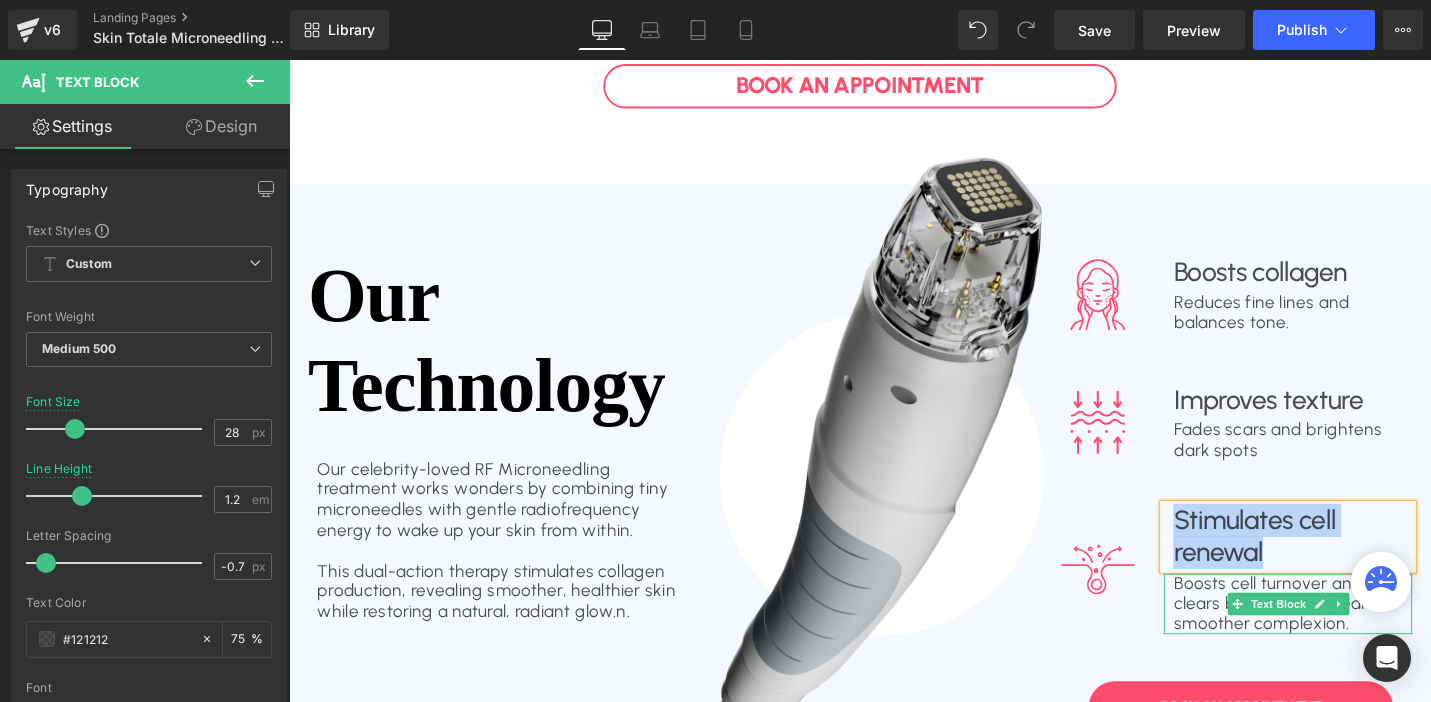 click on "Boosts cell turnover and clears buildup for a cleaner, smoother complexion." at bounding box center [1347, 636] 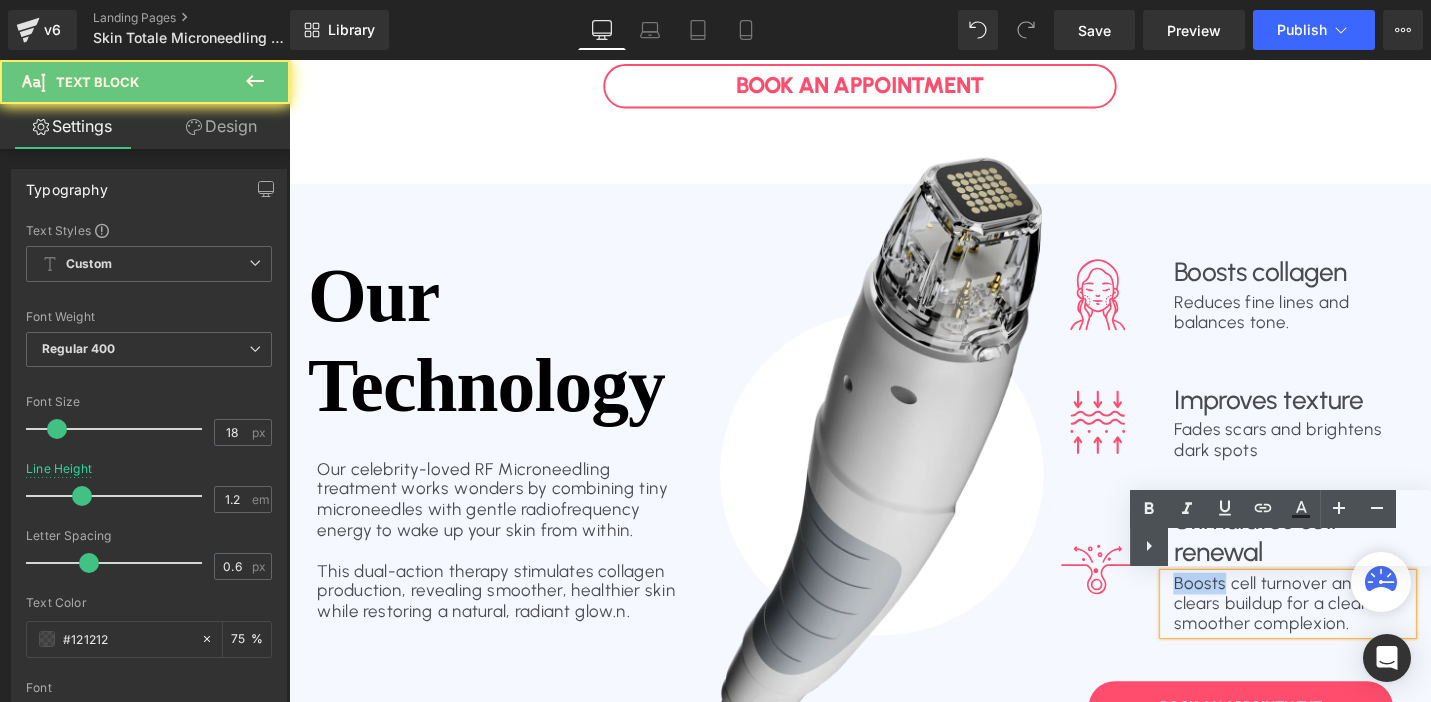 click on "Boosts cell turnover and clears buildup for a cleaner, smoother complexion." at bounding box center [1347, 636] 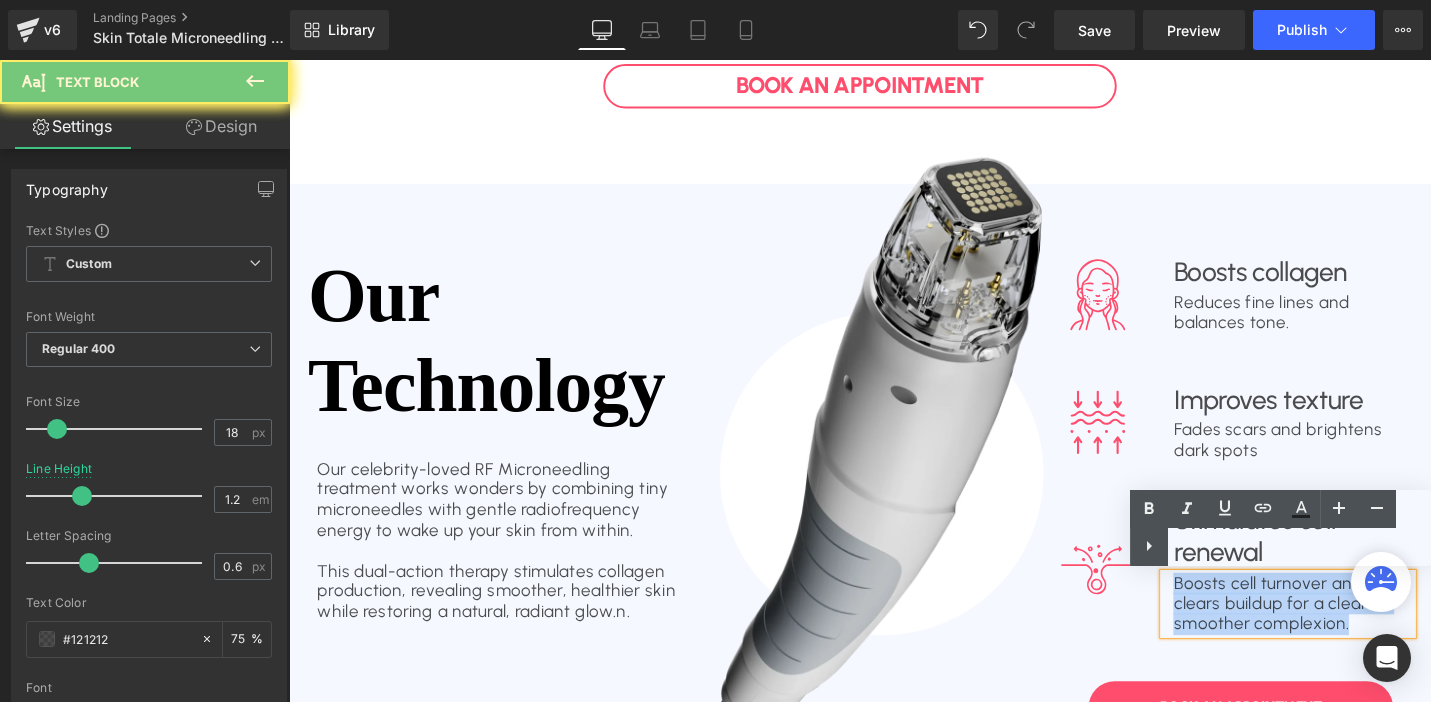 click on "Boosts cell turnover and clears buildup for a cleaner, smoother complexion." at bounding box center (1347, 636) 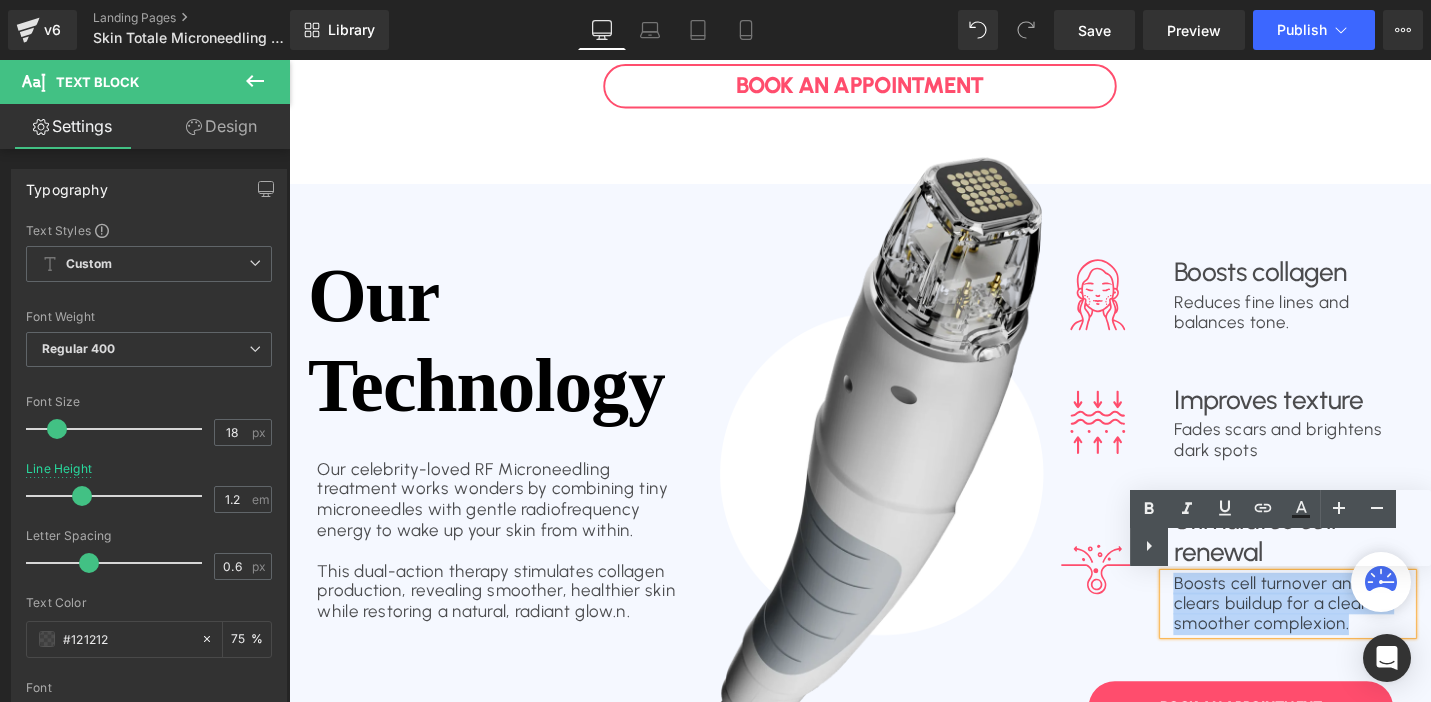 copy on "Boosts cell turnover and clears buildup for a cleaner, smoother complexion." 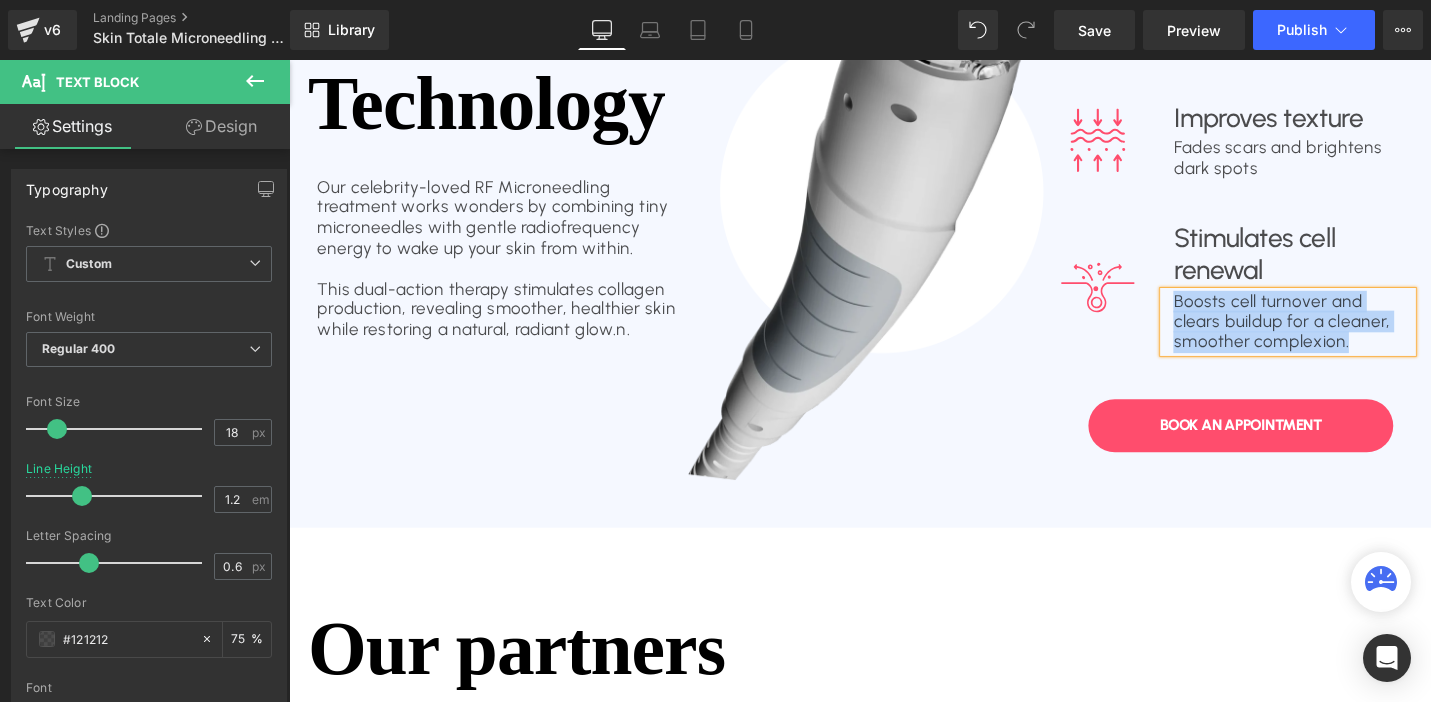 scroll, scrollTop: 1796, scrollLeft: 0, axis: vertical 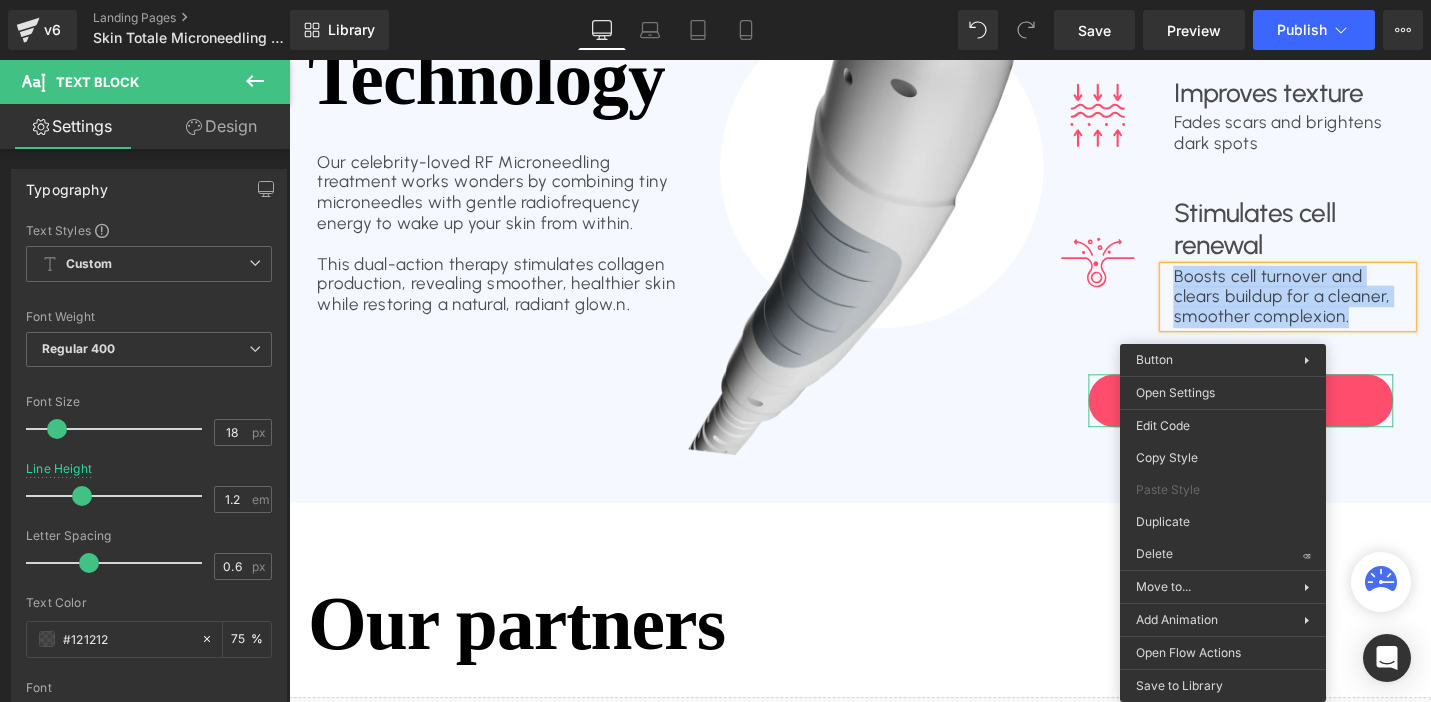 click at bounding box center [1264, 421] 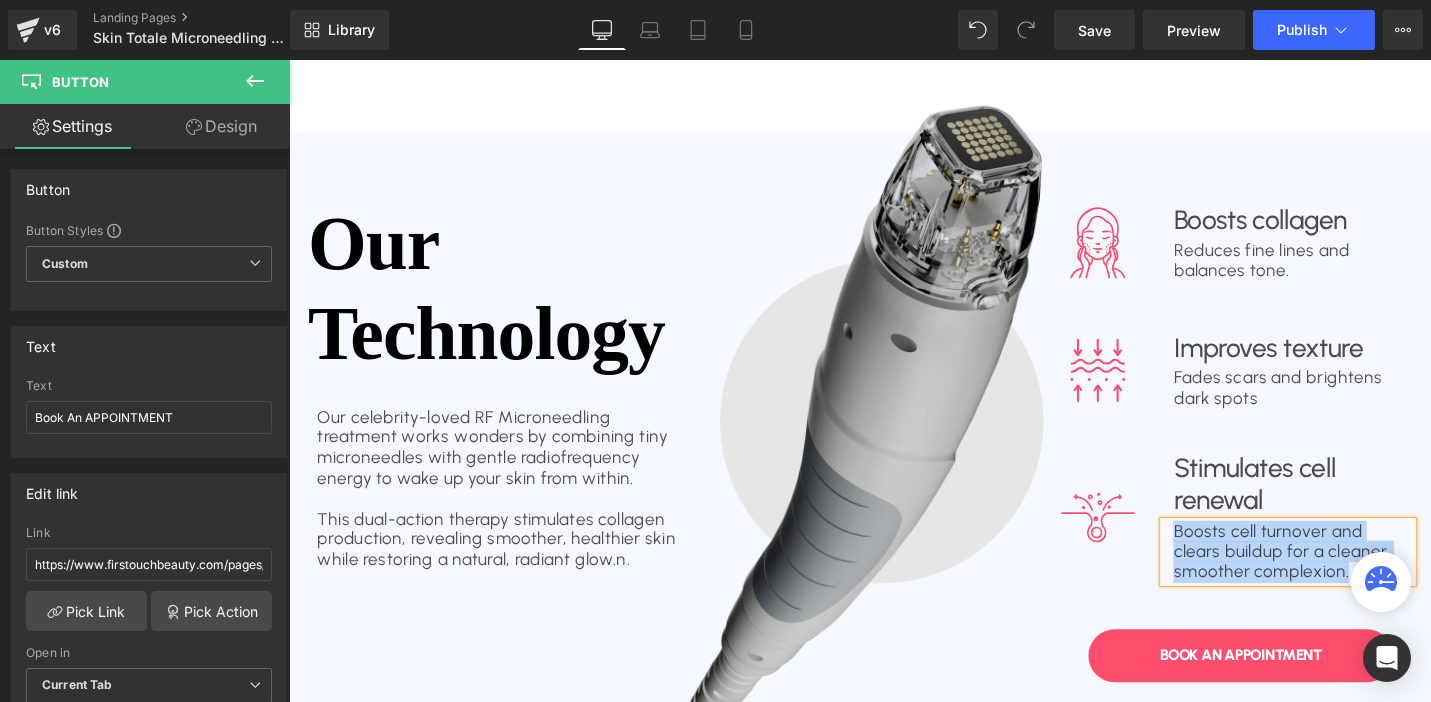 scroll, scrollTop: 1529, scrollLeft: 0, axis: vertical 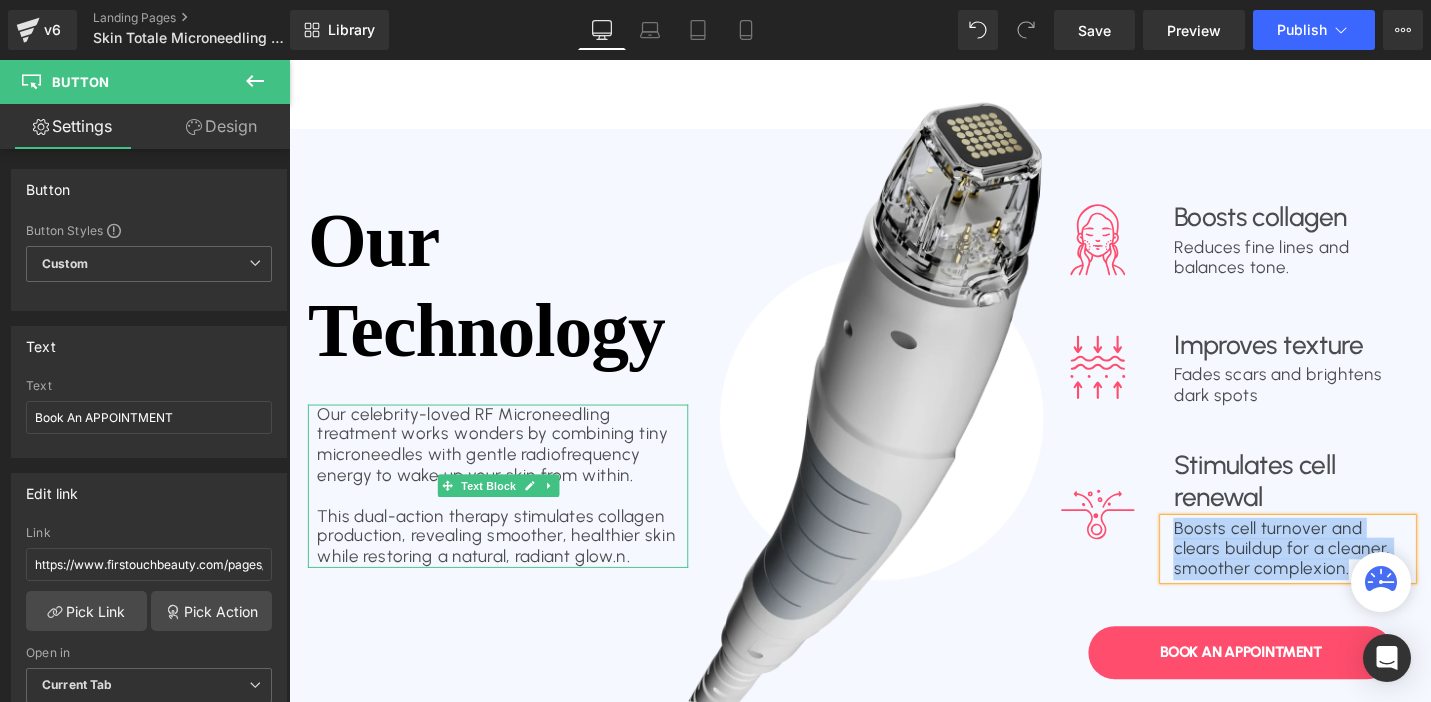 click on "Our celebrity-loved RF Microneedling treatment works wonders by combining tiny microneedles with gentle radiofrequency energy to wake up your skin from within." at bounding box center (510, 468) 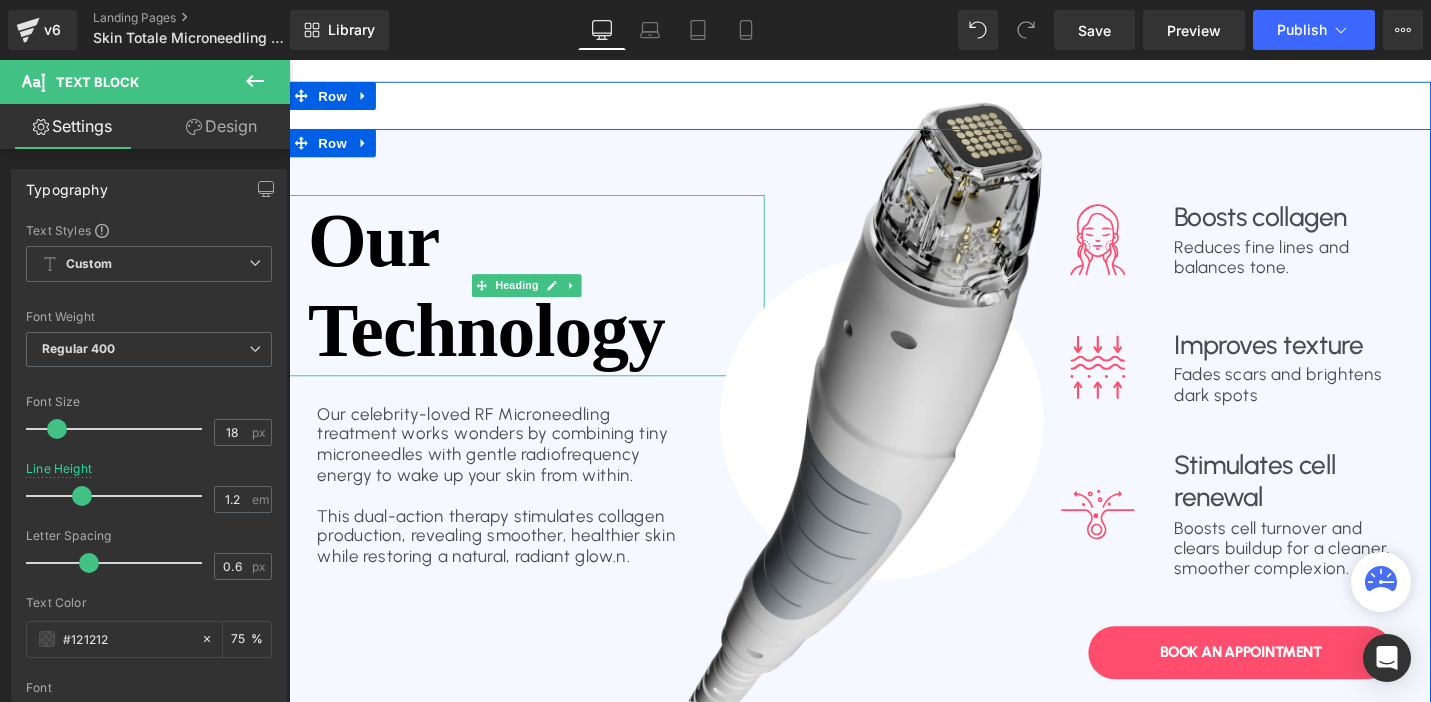 click on "Our Technology" at bounding box center [541, 299] 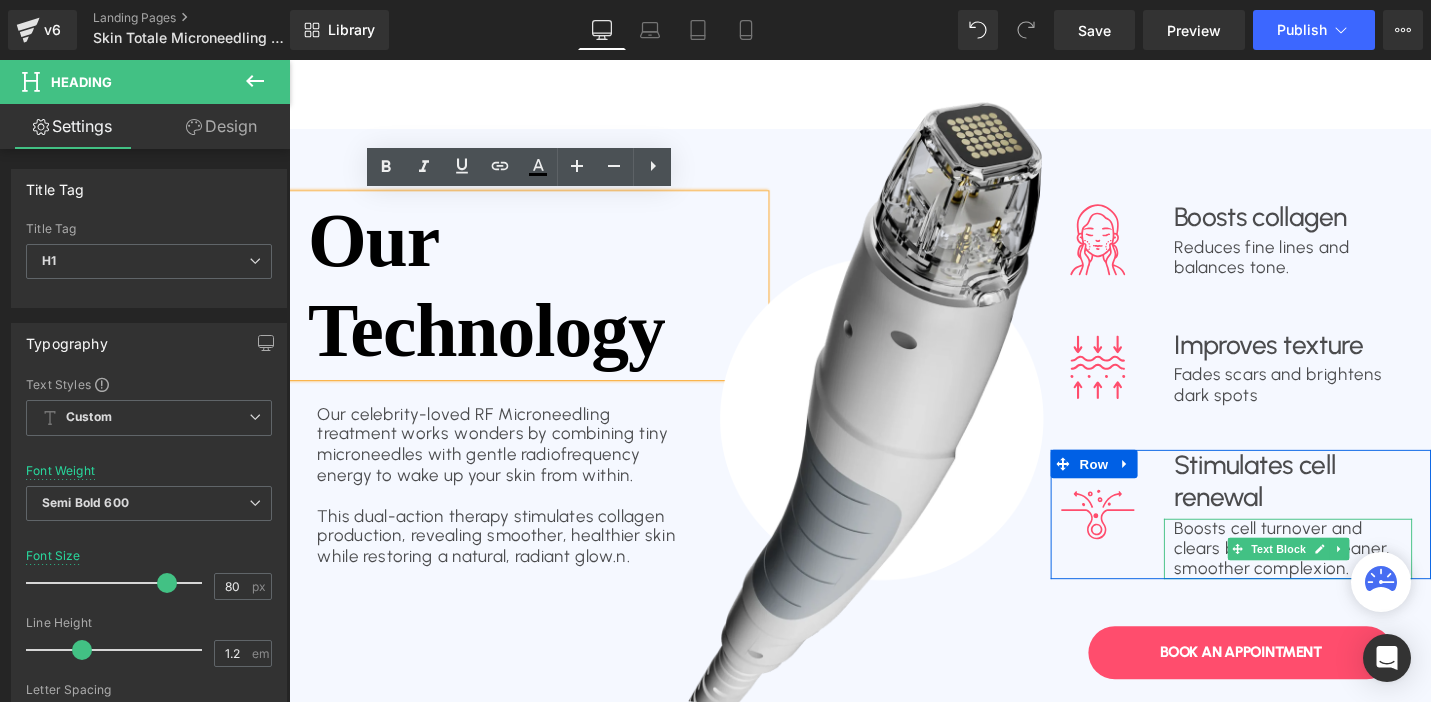 click on "Boosts cell turnover and clears buildup for a cleaner, smoother complexion." at bounding box center (1347, 578) 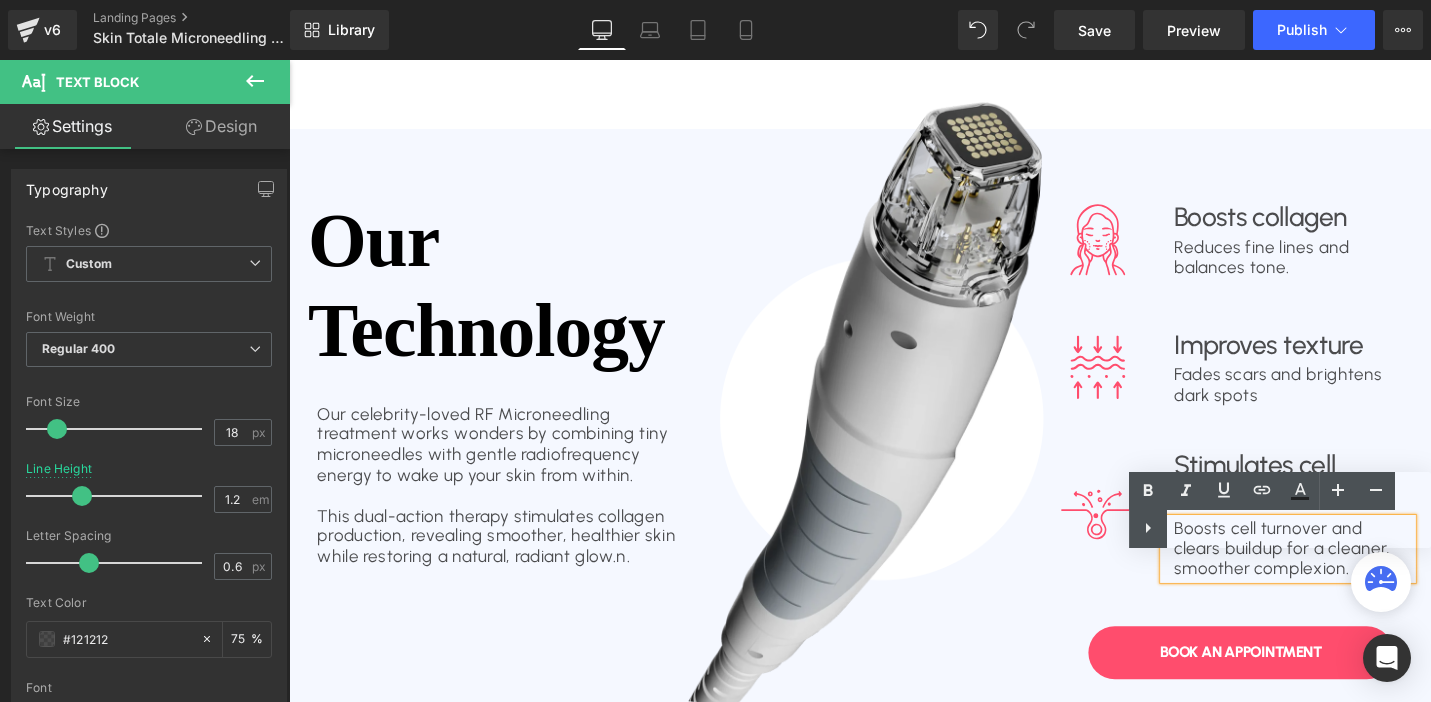 click on "Boosts cell turnover and clears buildup for a cleaner, smoother complexion." at bounding box center (1347, 578) 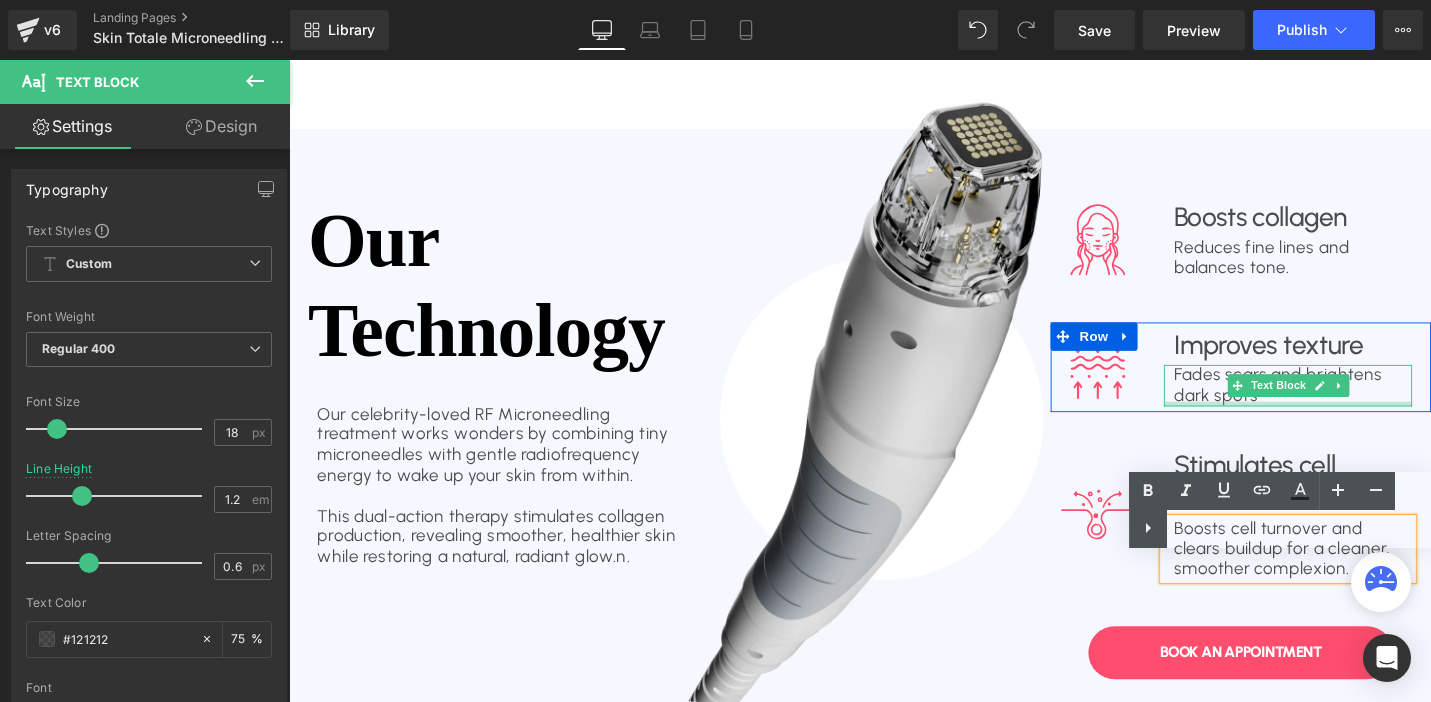 click at bounding box center [1347, 424] 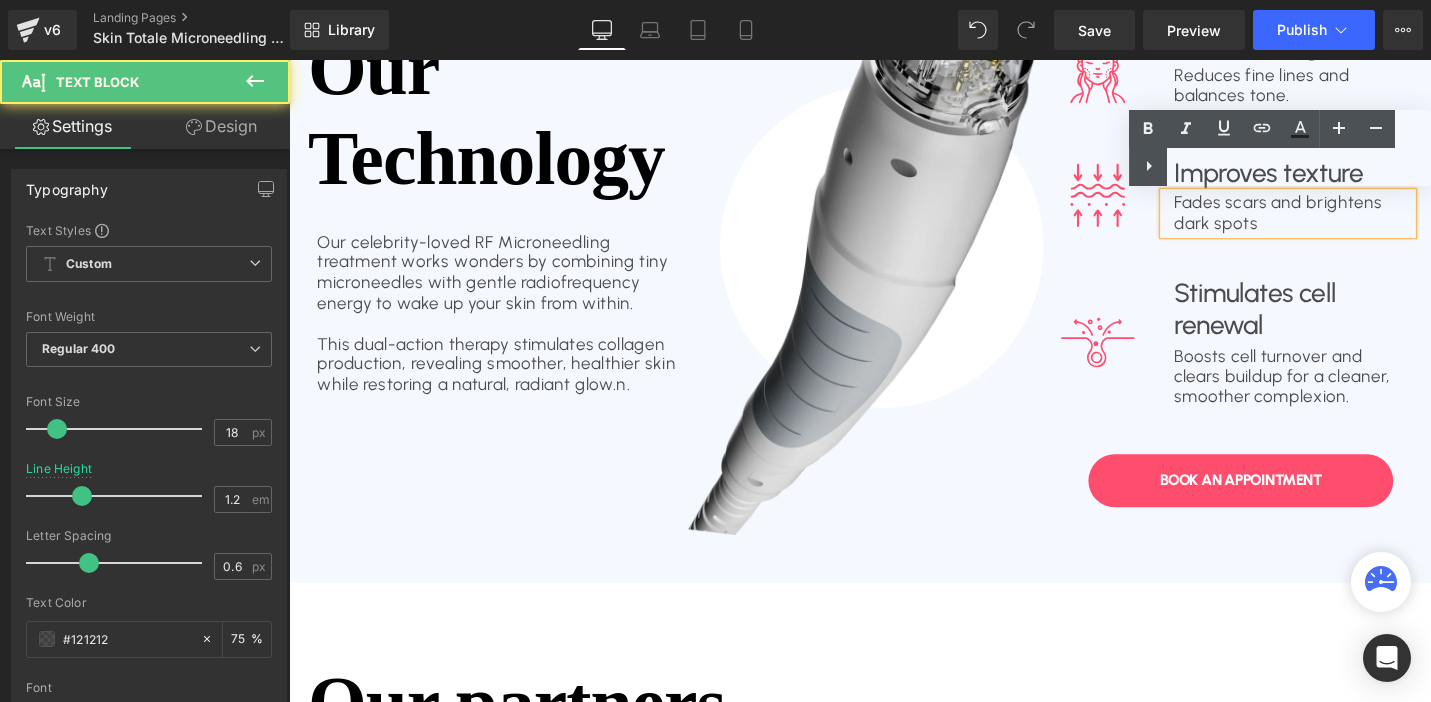 scroll, scrollTop: 1712, scrollLeft: 0, axis: vertical 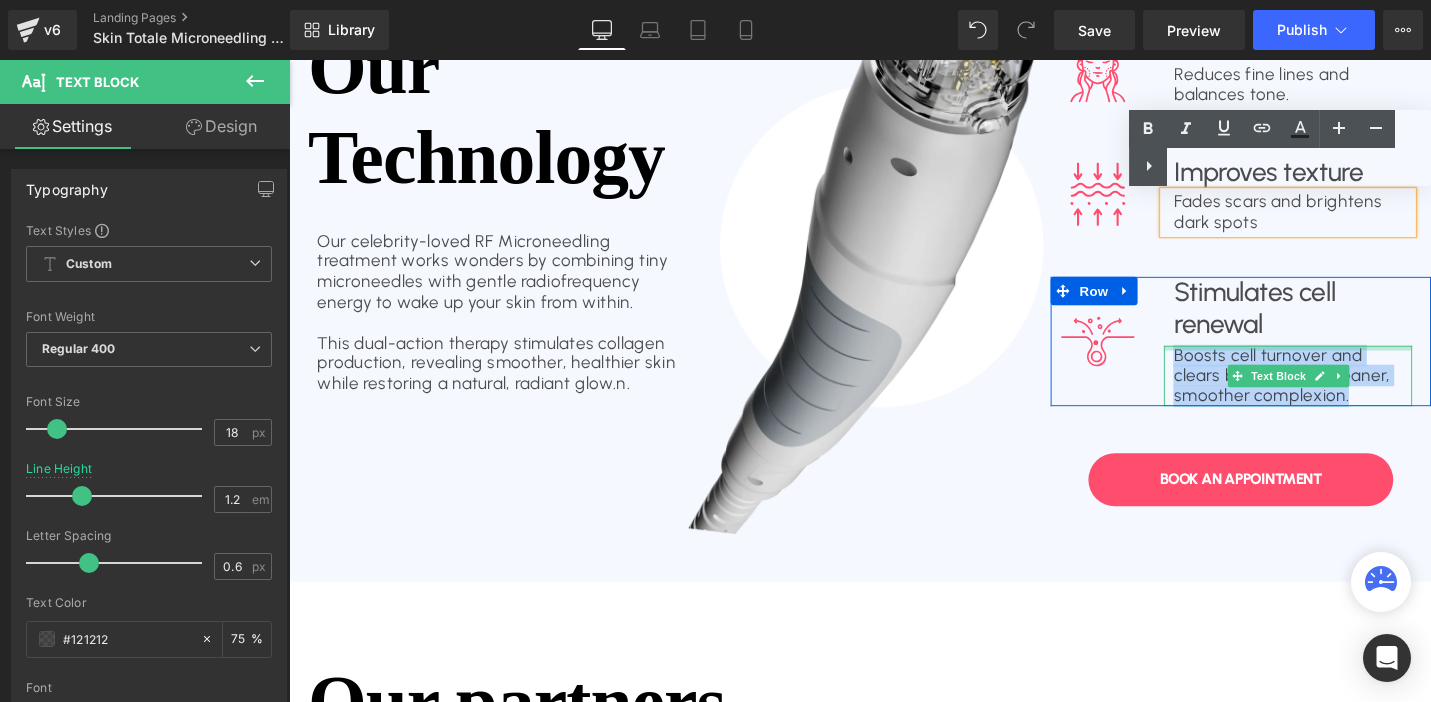drag, startPoint x: 1416, startPoint y: 416, endPoint x: 1224, endPoint y: 366, distance: 198.40363 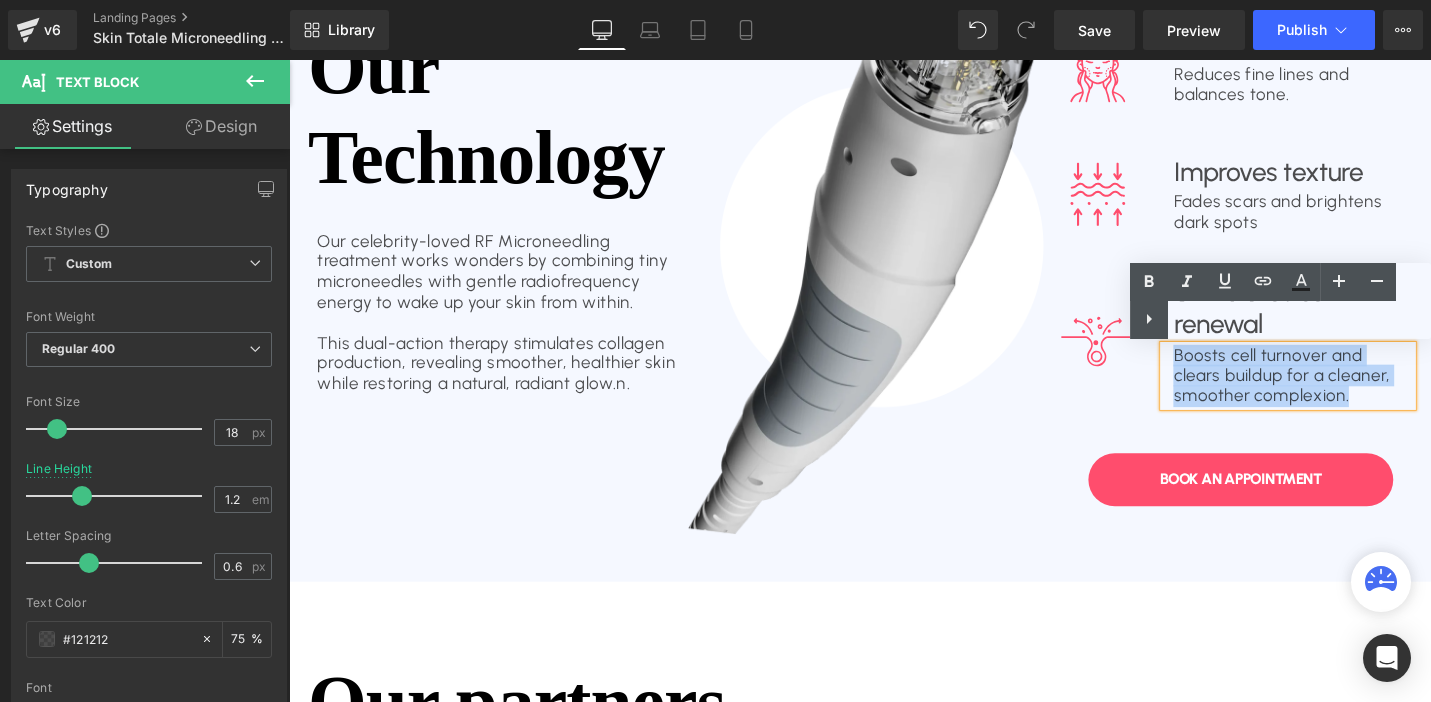 copy on "Boosts cell turnover and clears buildup for a cleaner, smoother complexion." 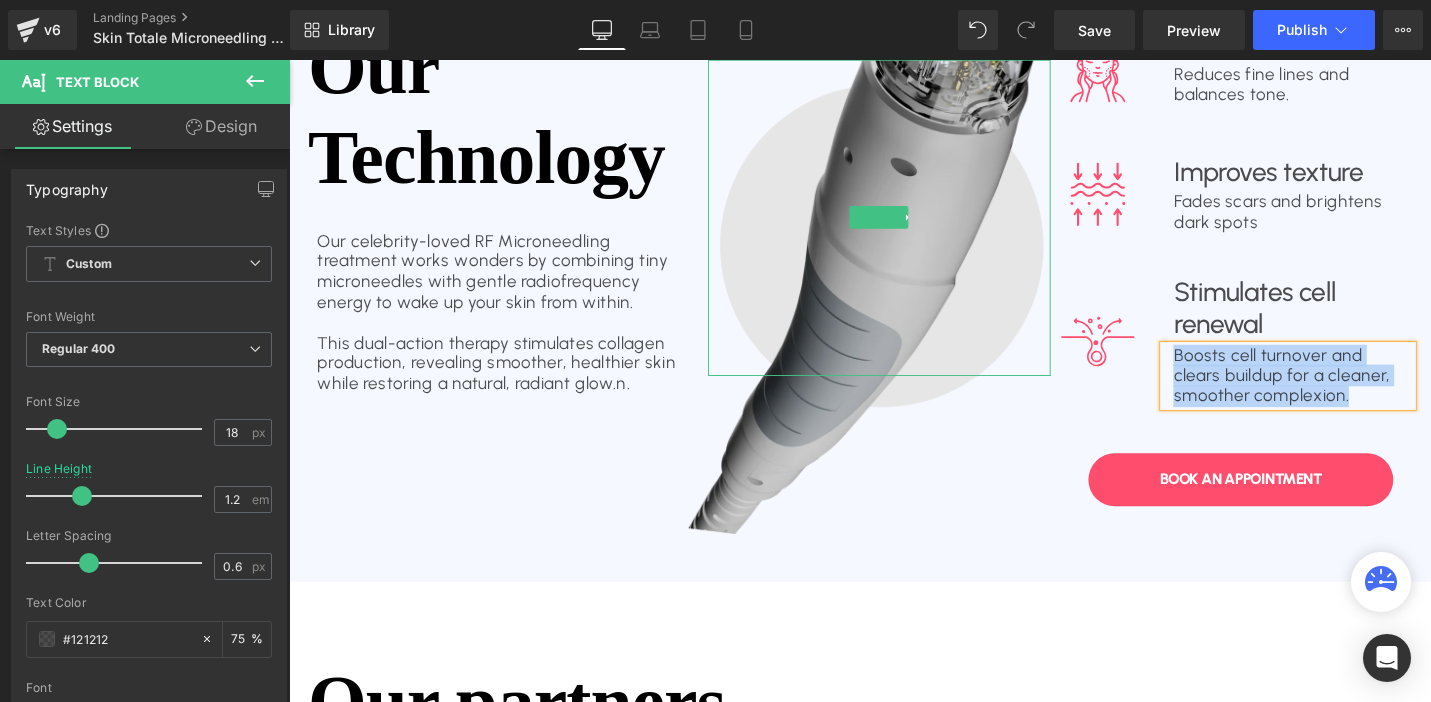 click at bounding box center (914, 227) 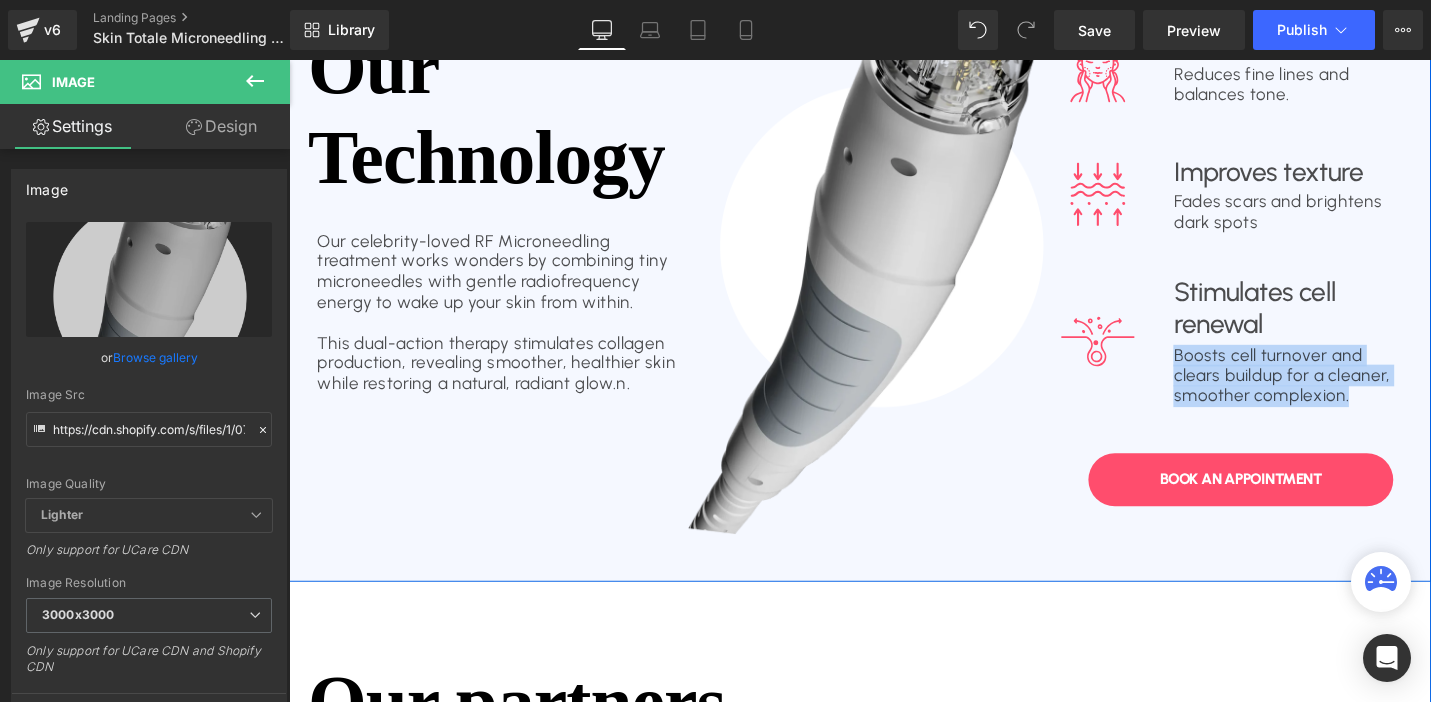 click on "Image         Boosts collagen Text Block         Reduces fine lines and balances tone. Text Block         Row         Image         Improves texture Text Block         Fades scars and brightens dark spots Text Block         Row         Image         Stimulates cell renewal Text Block         Boosts cell turnover and clears buildup for a cleaner, smoother complexion. Text Block         Row         Book An APPOINTMENT Button" at bounding box center (1297, 281) 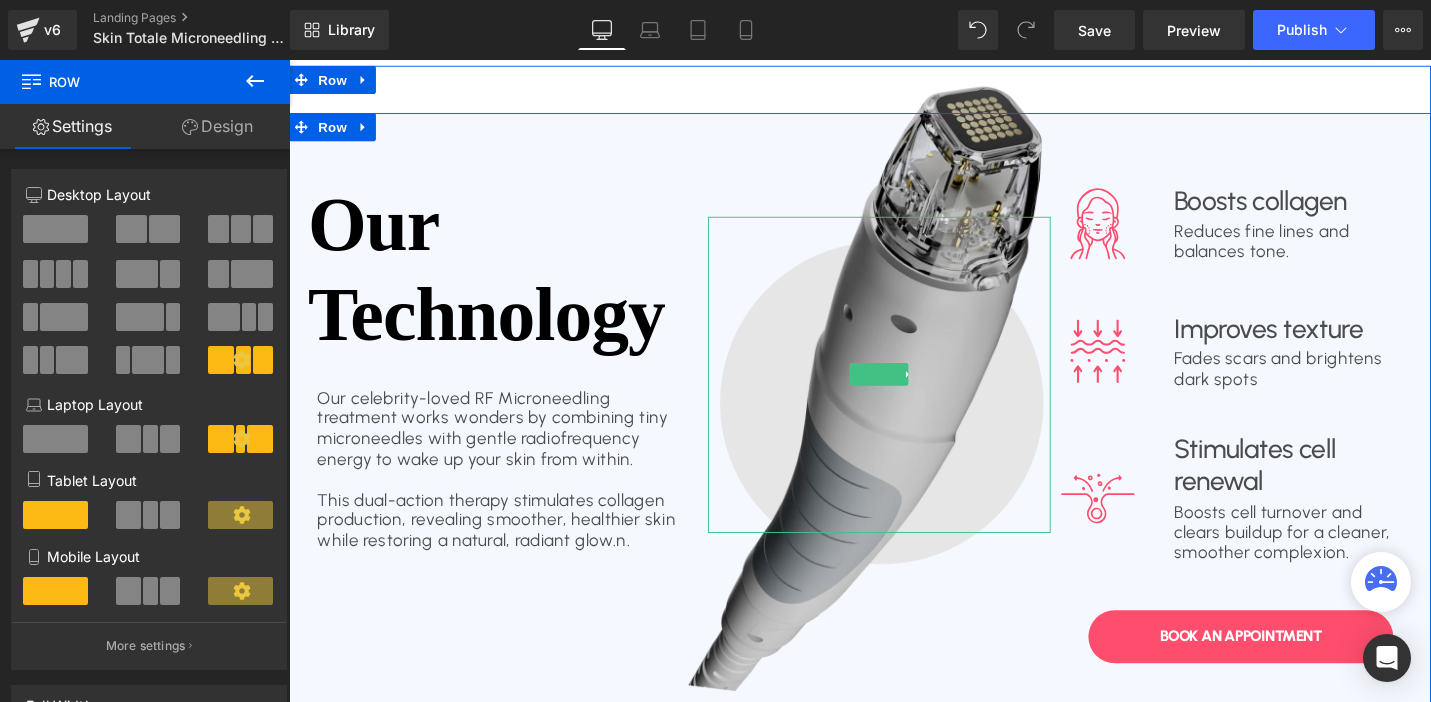 scroll, scrollTop: 1521, scrollLeft: 0, axis: vertical 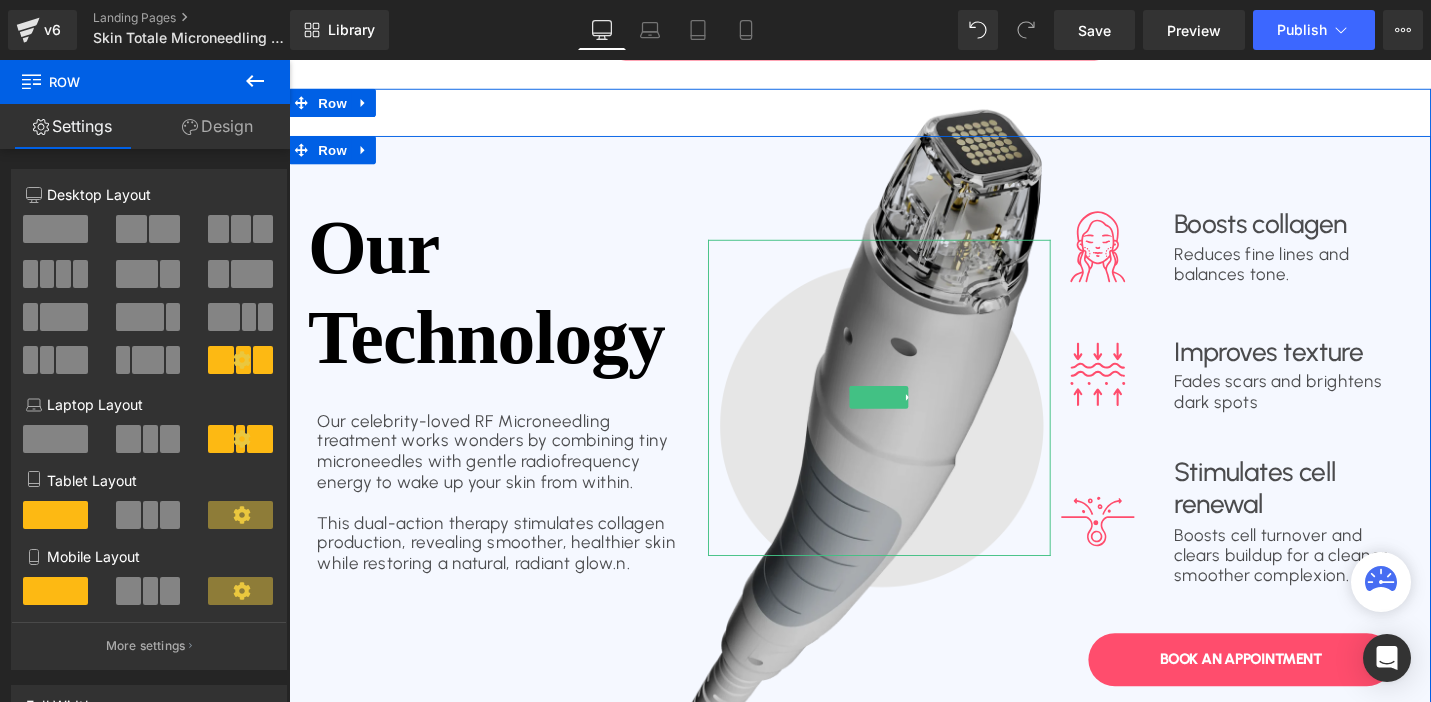 click at bounding box center [914, 418] 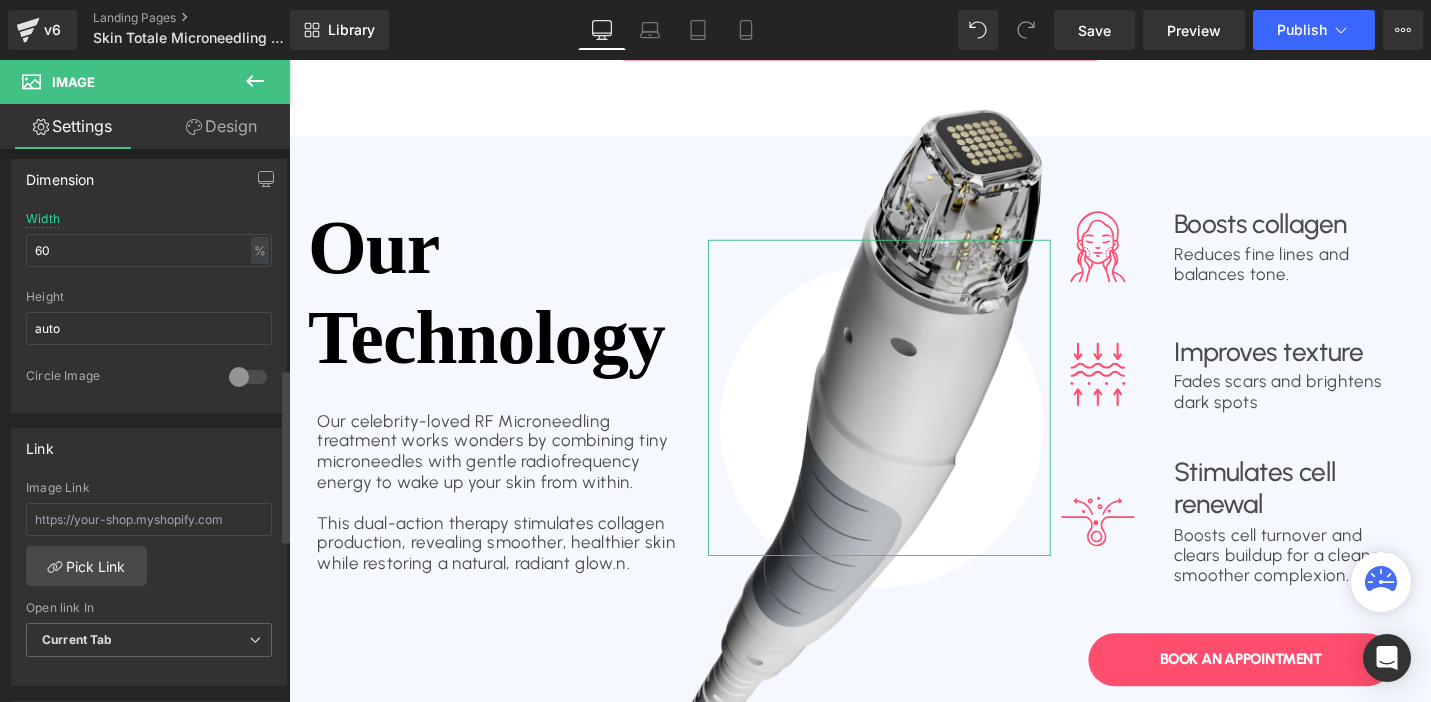 scroll, scrollTop: 700, scrollLeft: 0, axis: vertical 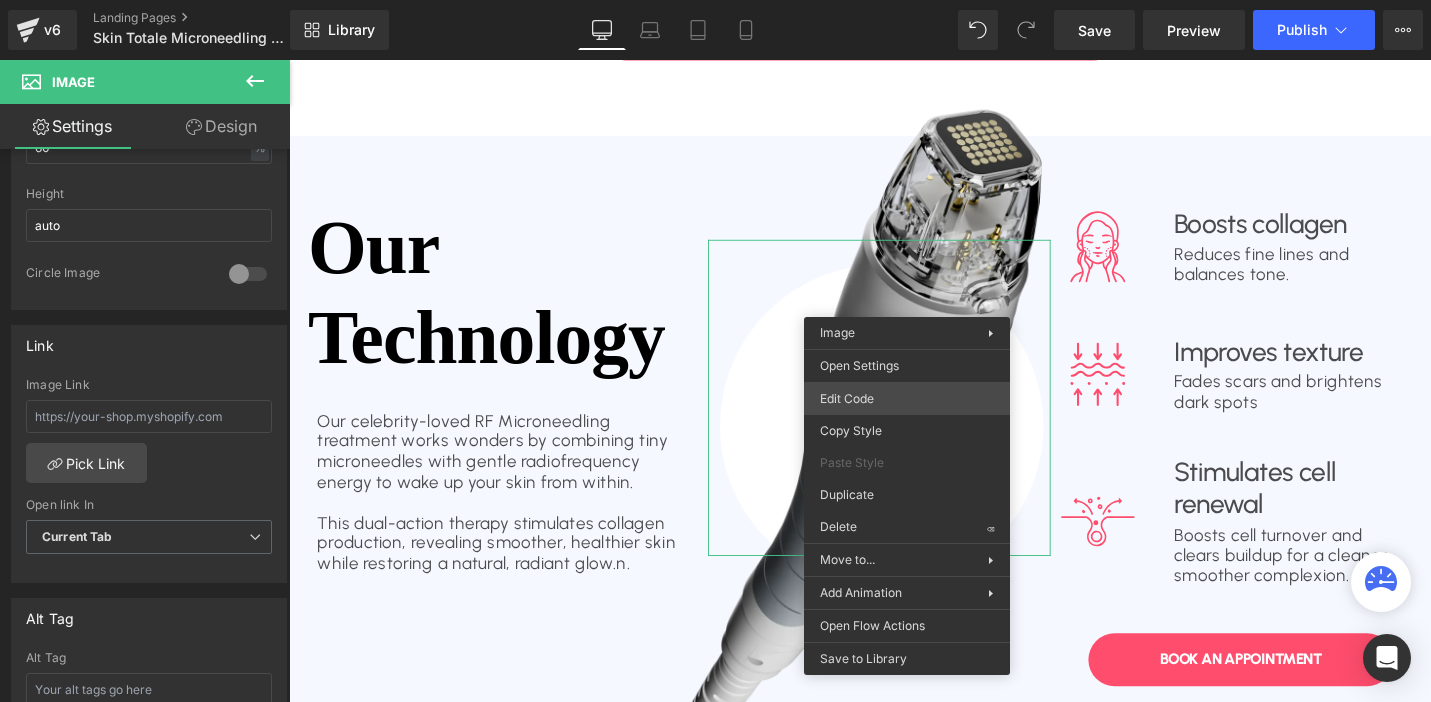click on "Button  You are previewing how the   will restyle your page. You can not edit Elements in Preset Preview Mode.  v6 Landing Pages Skin Totale Microneedling Treatment 89.95 Library Desktop Desktop Laptop Tablet Mobile Save Preview Publish Scheduled View Live Page View with current Template Save Template to Library Schedule Publish  Optimize  Publish Settings Shortcuts  Your page can’t be published   You've reached the maximum number of published pages on your plan  (0/0).  You need to upgrade your plan or unpublish all your pages to get 1 publish slot.   Unpublish pages   Upgrade plan  Elements Global Style Base Row  rows, columns, layouts, div Heading  headings, titles, h1,h2,h3,h4,h5,h6 Text Block  texts, paragraphs, contents, blocks Image  images, photos, alts, uploads Icon  icons, symbols Button  button, call to action, cta Separator  separators, dividers, horizontal lines Liquid  liquid, custom code, html, javascript, css, reviews, apps, applications, embeded, iframe Banner Parallax  Hero Banner  Stack" at bounding box center [715, 0] 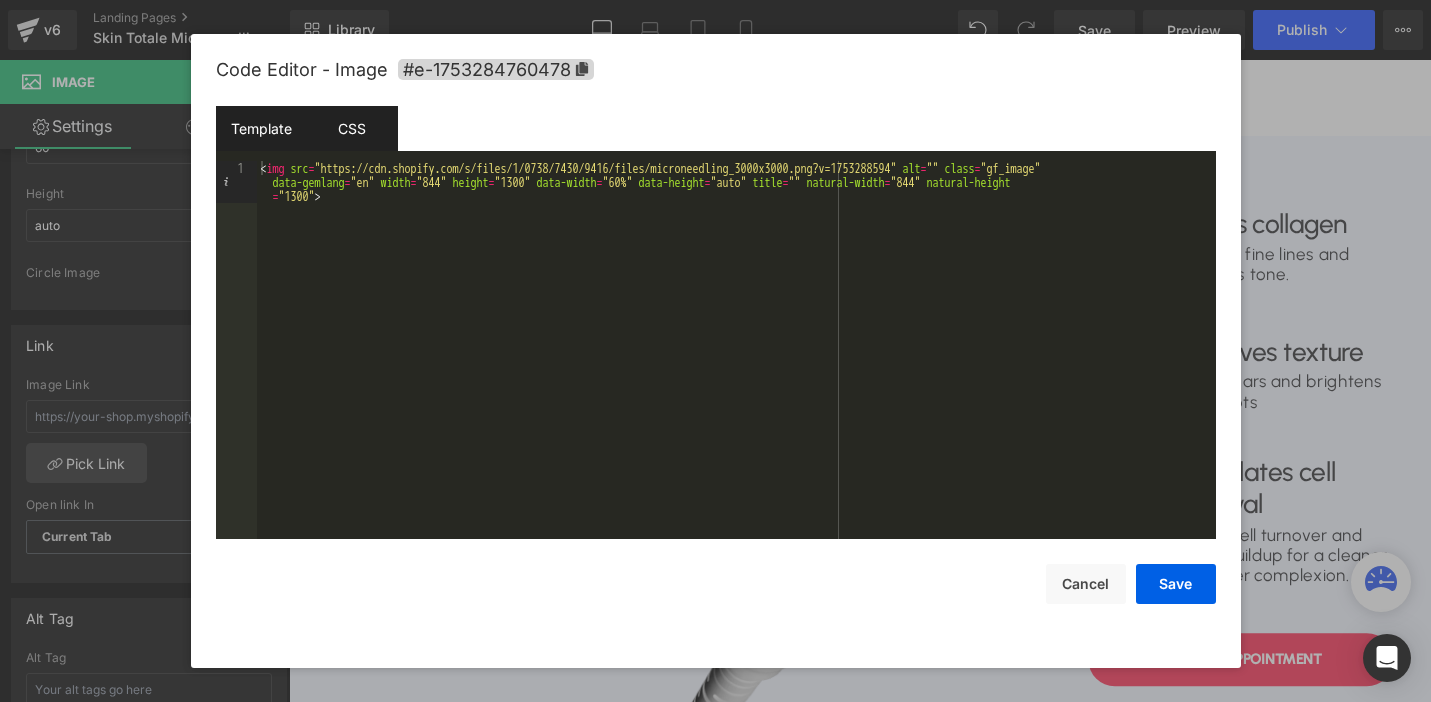 click on "CSS" at bounding box center [352, 128] 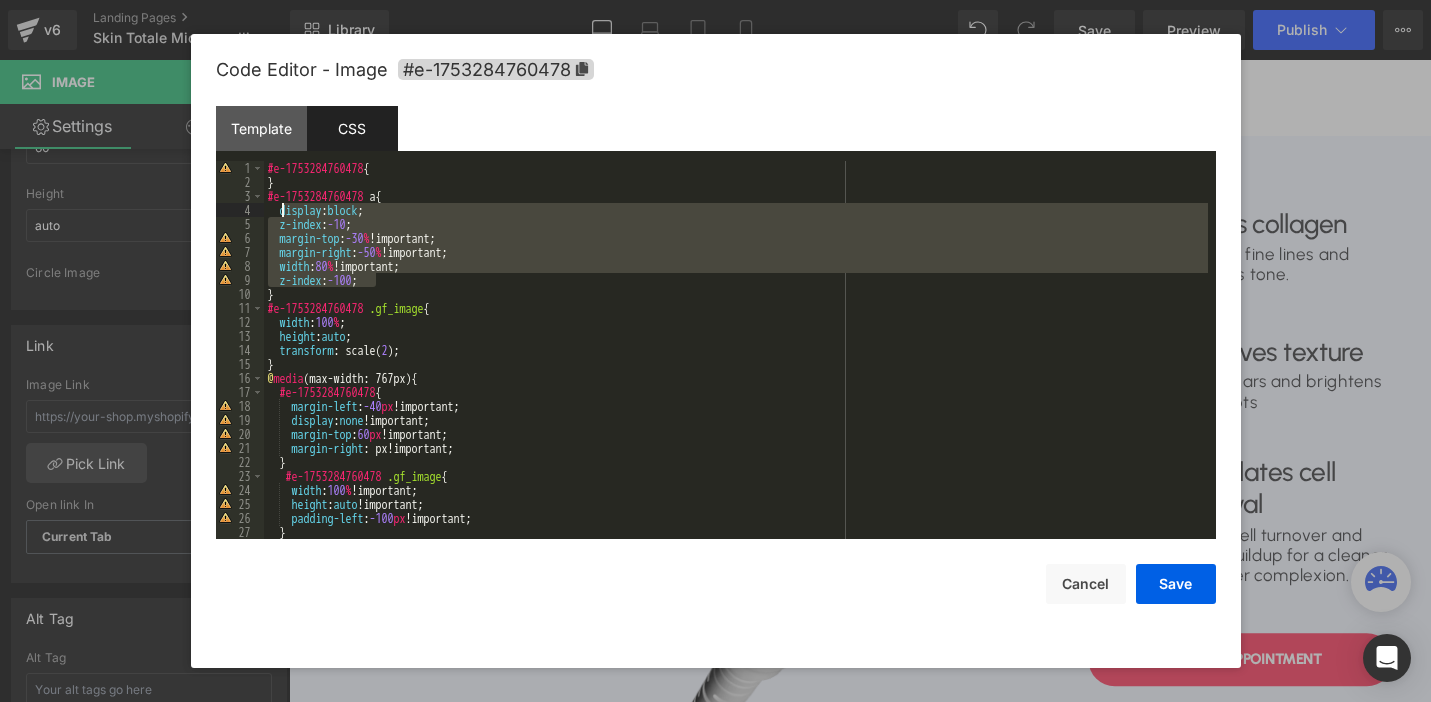 drag, startPoint x: 384, startPoint y: 280, endPoint x: 281, endPoint y: 208, distance: 125.670204 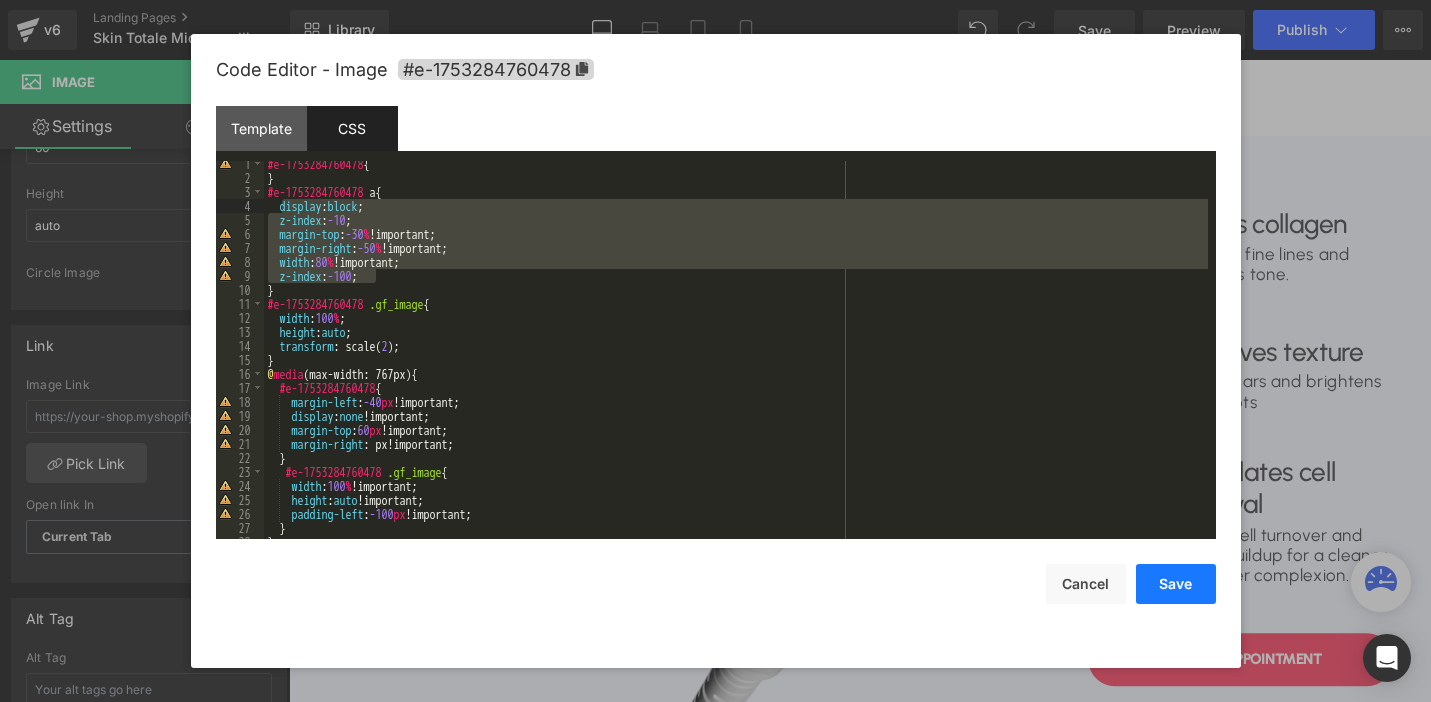 click on "Save" at bounding box center [1176, 584] 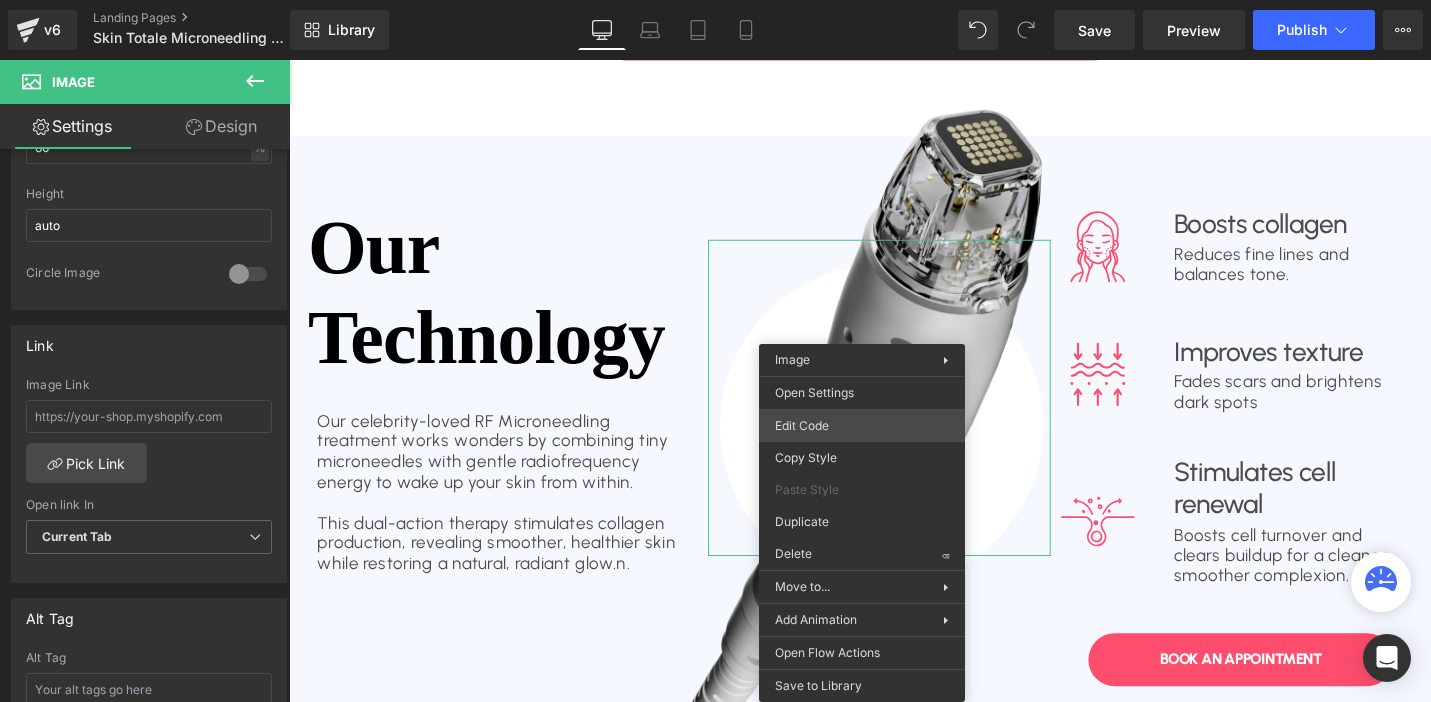 click on "Button  You are previewing how the   will restyle your page. You can not edit Elements in Preset Preview Mode.  v6 Landing Pages Skin Totale Microneedling Treatment 89.95 Library Desktop Desktop Laptop Tablet Mobile Save Preview Publish Scheduled View Live Page View with current Template Save Template to Library Schedule Publish  Optimize  Publish Settings Shortcuts  Your page can’t be published   You've reached the maximum number of published pages on your plan  (0/0).  You need to upgrade your plan or unpublish all your pages to get 1 publish slot.   Unpublish pages   Upgrade plan  Elements Global Style Base Row  rows, columns, layouts, div Heading  headings, titles, h1,h2,h3,h4,h5,h6 Text Block  texts, paragraphs, contents, blocks Image  images, photos, alts, uploads Icon  icons, symbols Button  button, call to action, cta Separator  separators, dividers, horizontal lines Liquid  liquid, custom code, html, javascript, css, reviews, apps, applications, embeded, iframe Banner Parallax  Hero Banner  Stack" at bounding box center (715, 0) 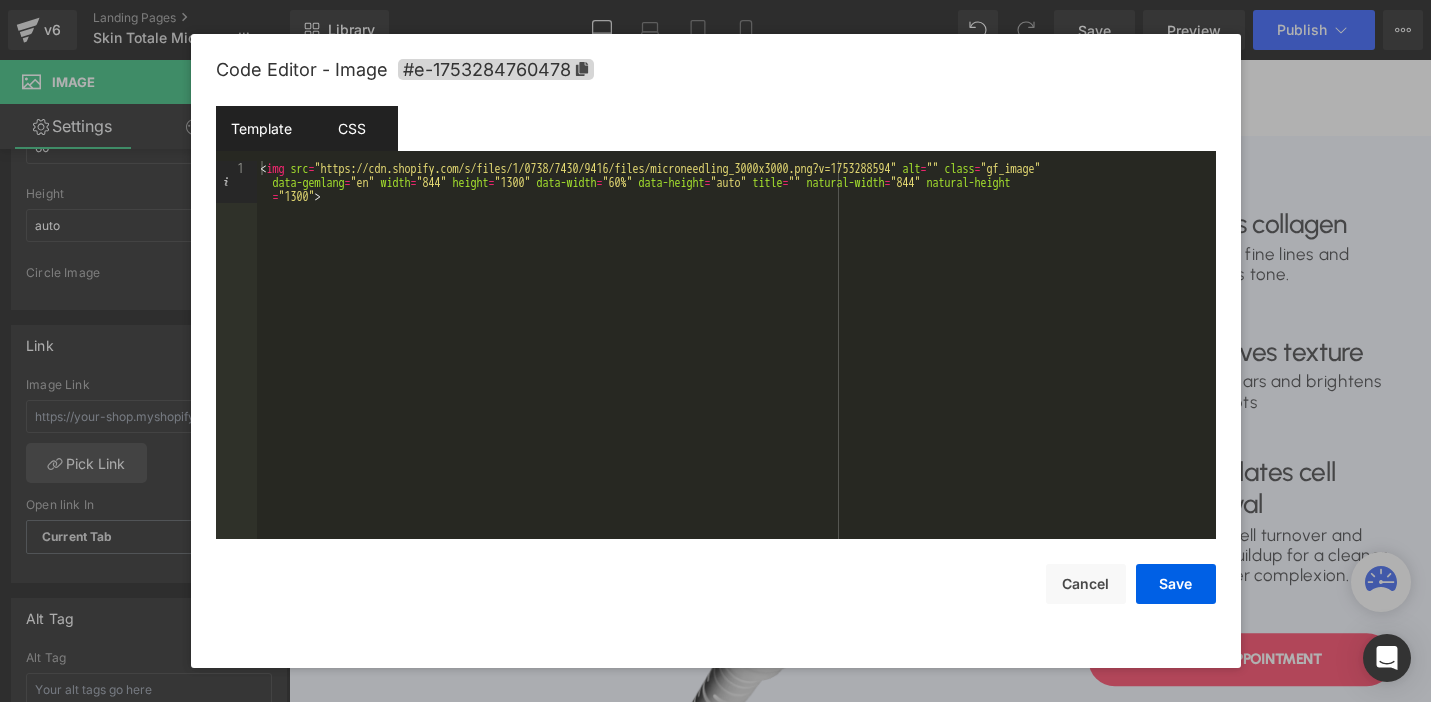 click on "CSS" at bounding box center (352, 128) 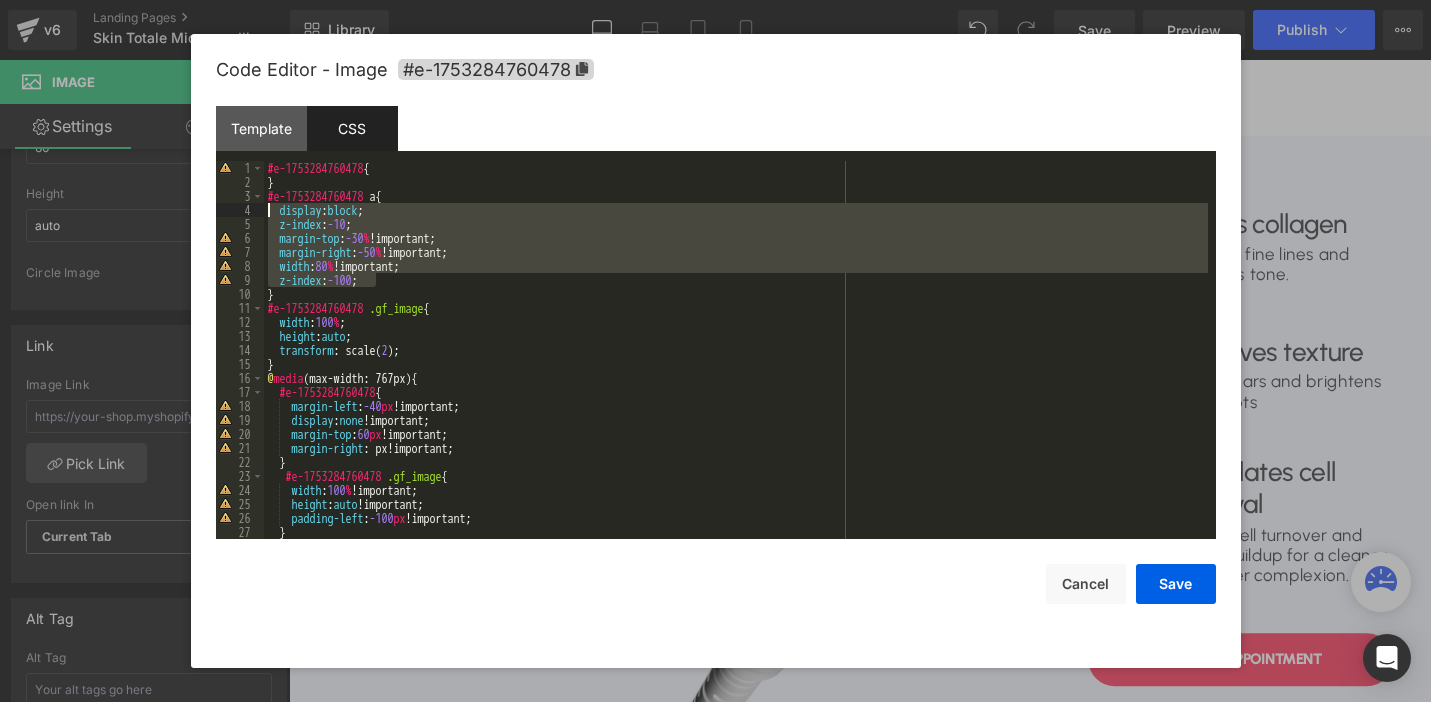 drag, startPoint x: 390, startPoint y: 280, endPoint x: 275, endPoint y: 204, distance: 137.84412 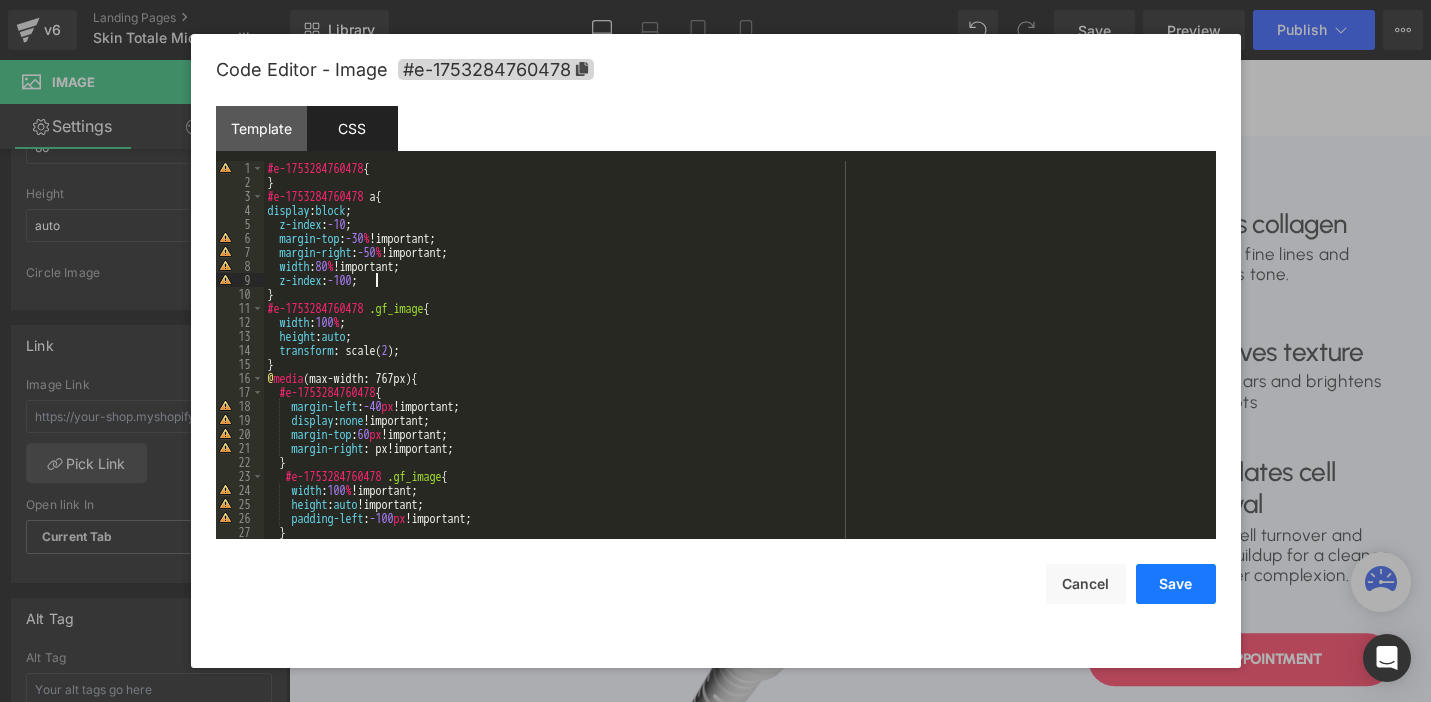 click on "Save" at bounding box center (1176, 584) 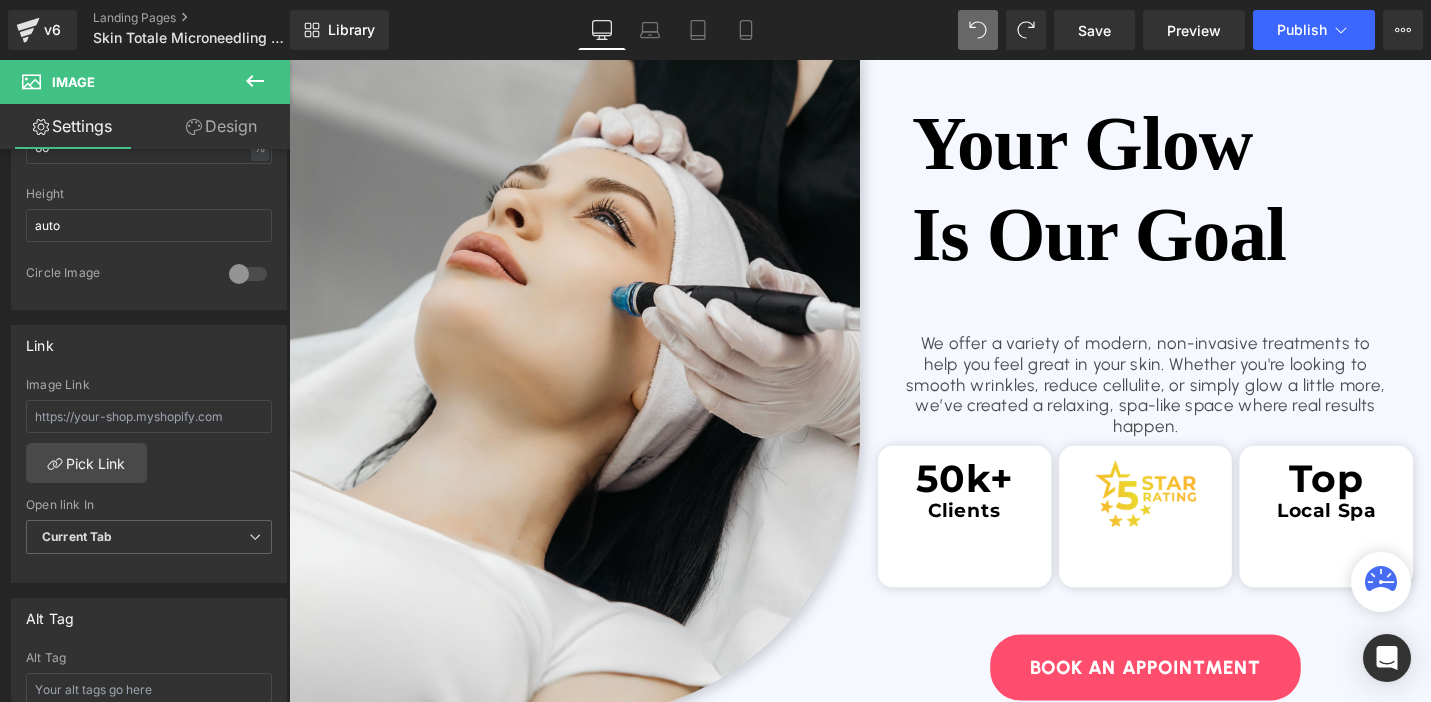 scroll, scrollTop: 3014, scrollLeft: 0, axis: vertical 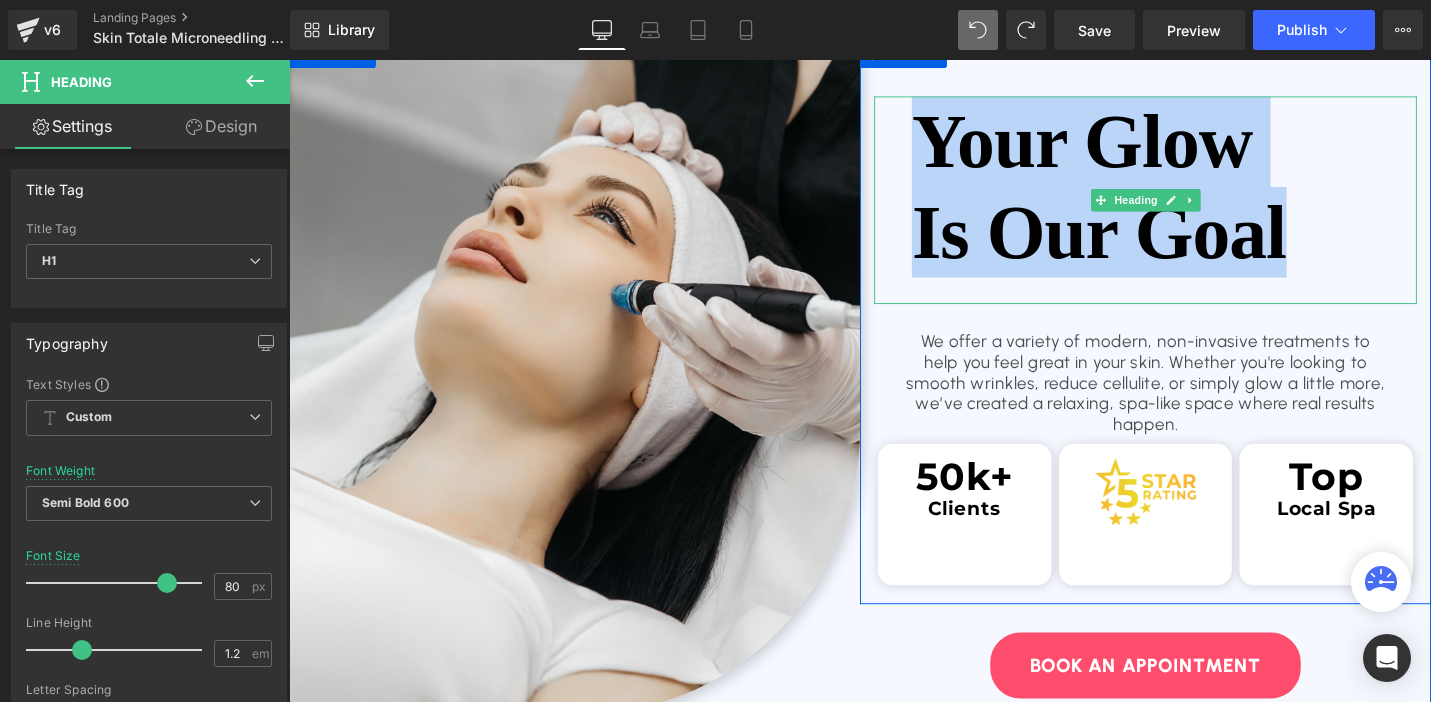 drag, startPoint x: 960, startPoint y: 141, endPoint x: 1349, endPoint y: 274, distance: 411.10825 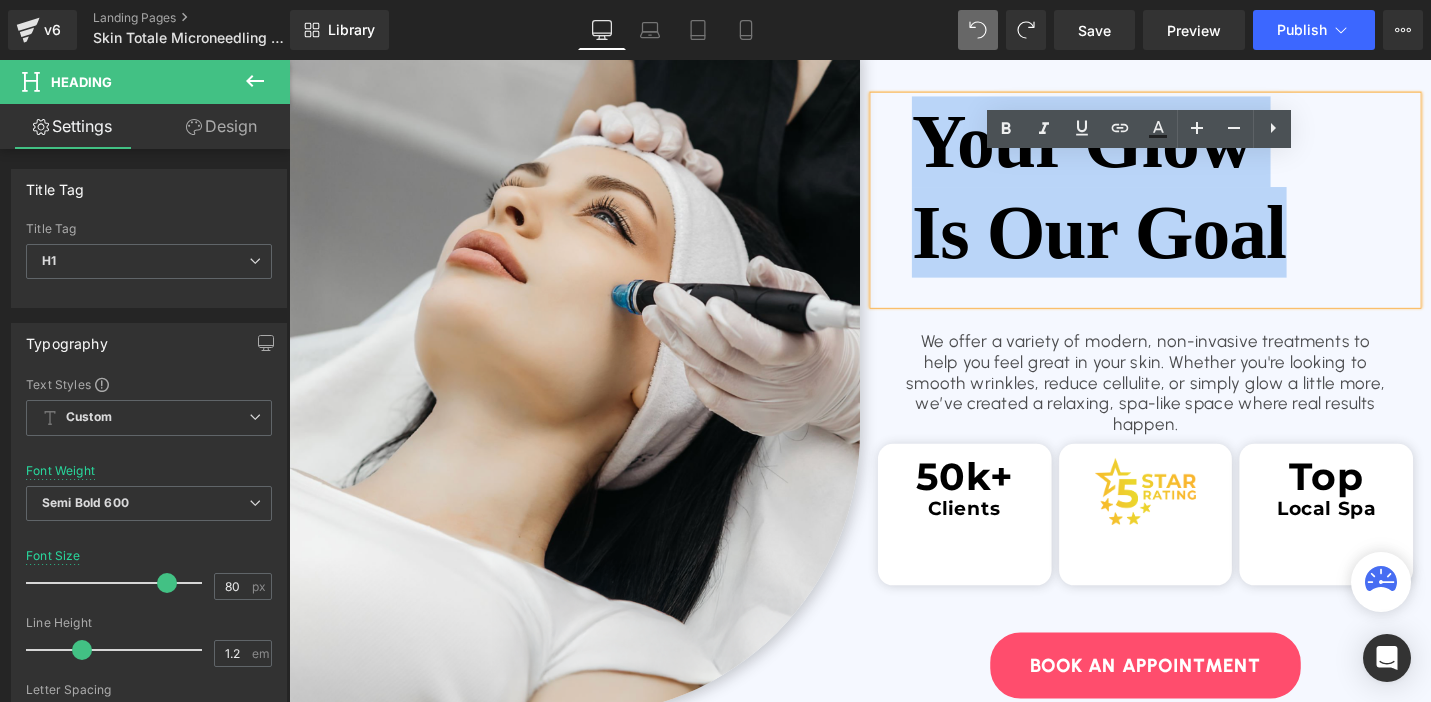 copy on "Your Glow Is Our Goal" 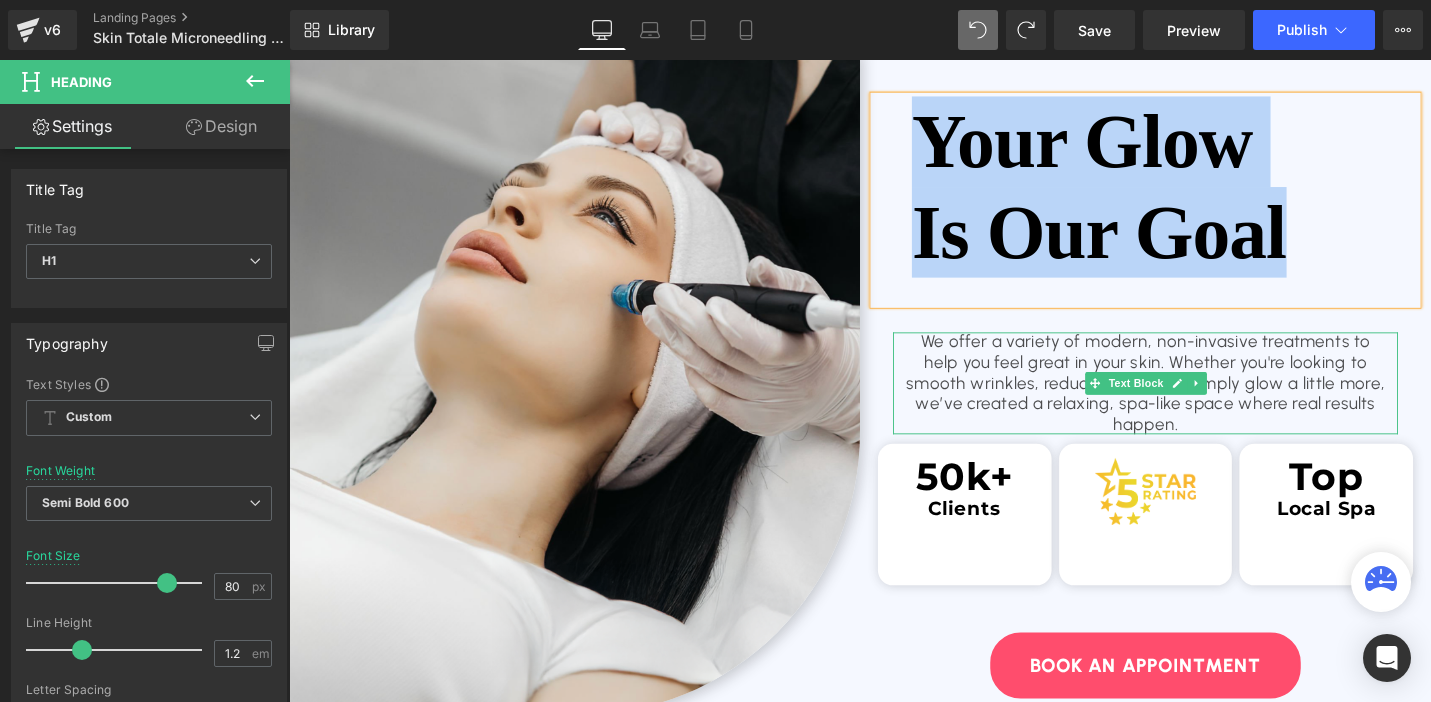 click on "We offer a variety of modern, non-invasive treatments to help you feel great in your skin. Whether you're looking to smooth wrinkles, reduce cellulite, or simply glow a little more, we’ve created a relaxing, spa-like space where real results happen." at bounding box center (1196, 403) 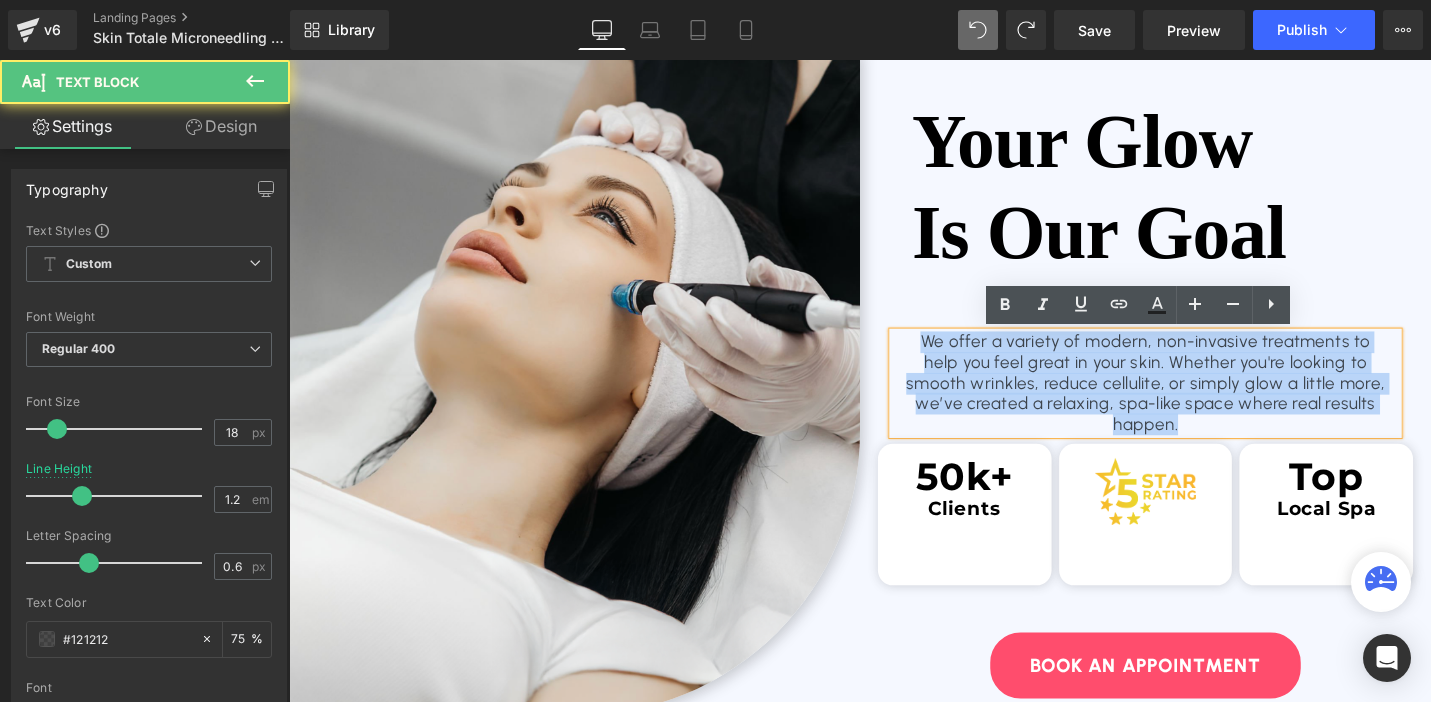 drag, startPoint x: 957, startPoint y: 357, endPoint x: 1280, endPoint y: 452, distance: 336.68085 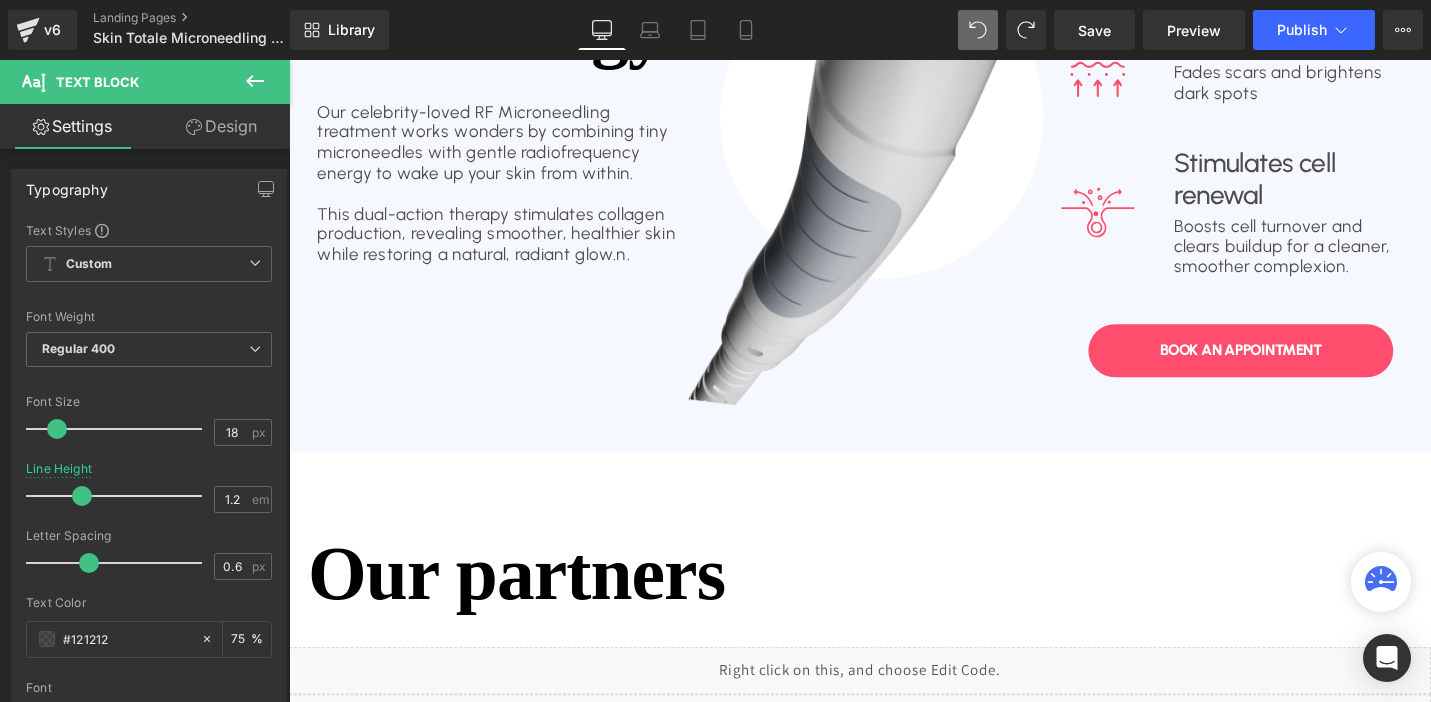 scroll, scrollTop: 1444, scrollLeft: 0, axis: vertical 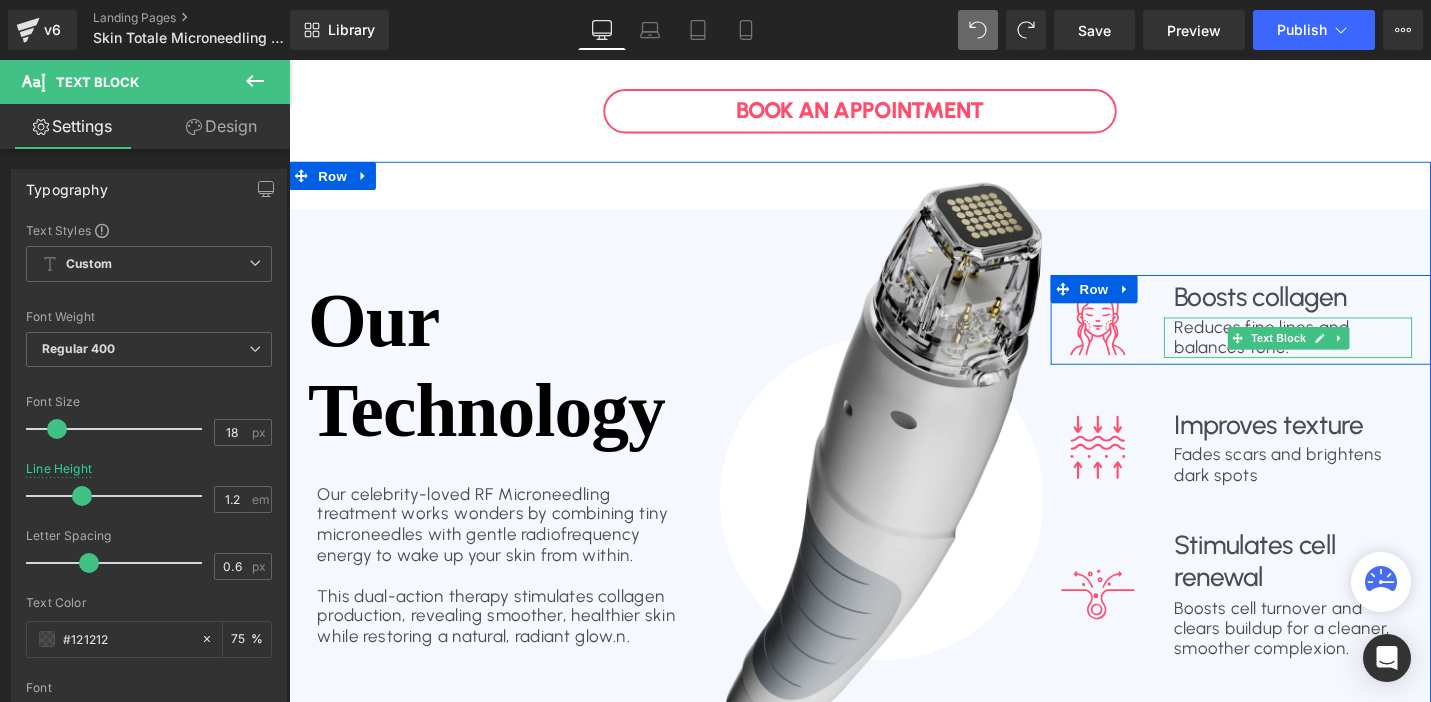 click on "Reduces fine lines and balances tone." at bounding box center (1347, 354) 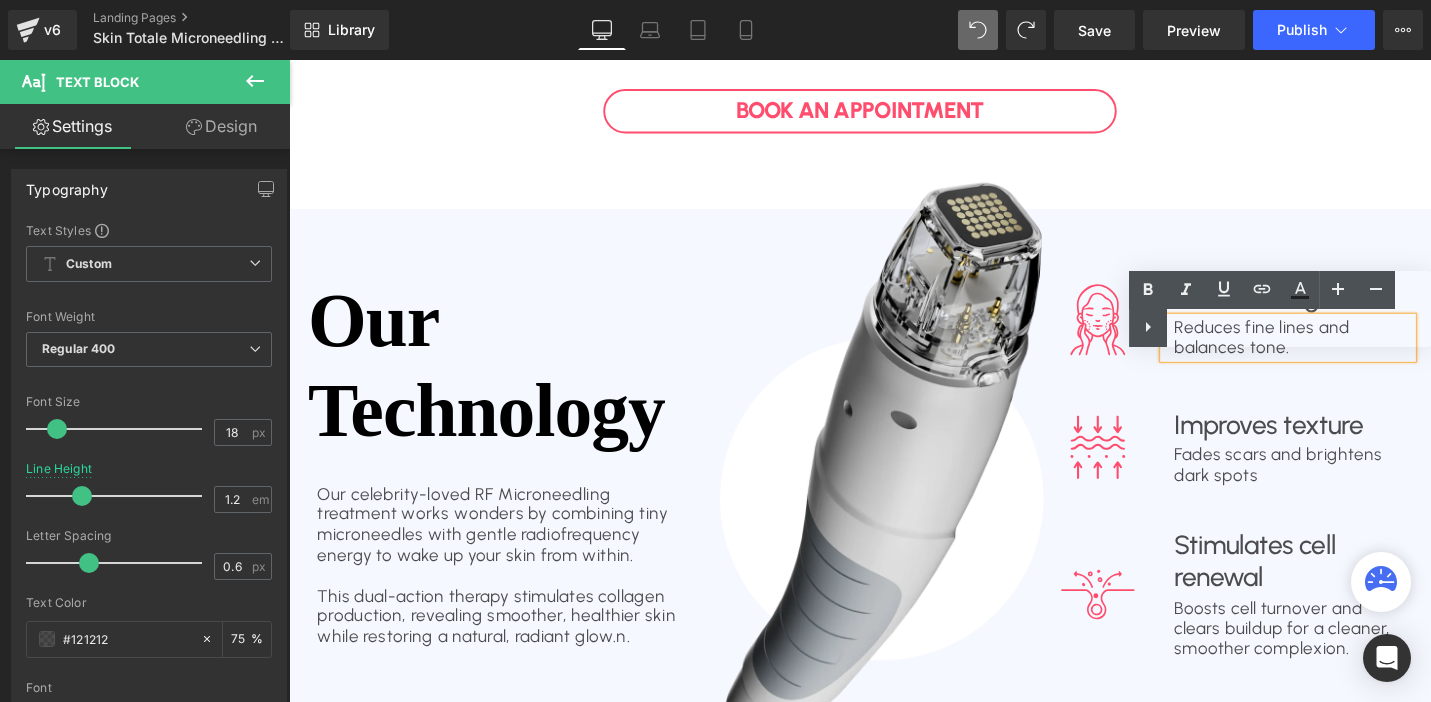 drag, startPoint x: 1467, startPoint y: 383, endPoint x: 1343, endPoint y: 374, distance: 124.32619 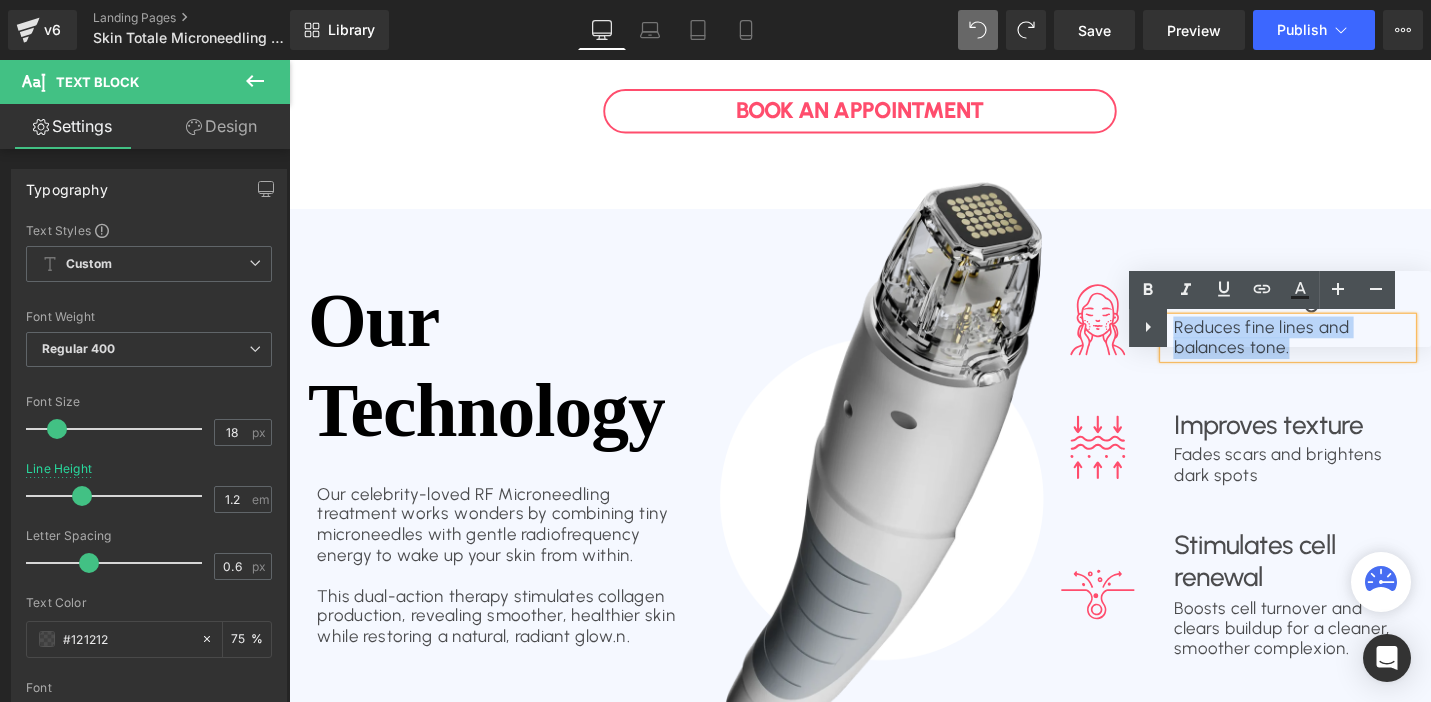 drag, startPoint x: 1349, startPoint y: 372, endPoint x: 1225, endPoint y: 348, distance: 126.30122 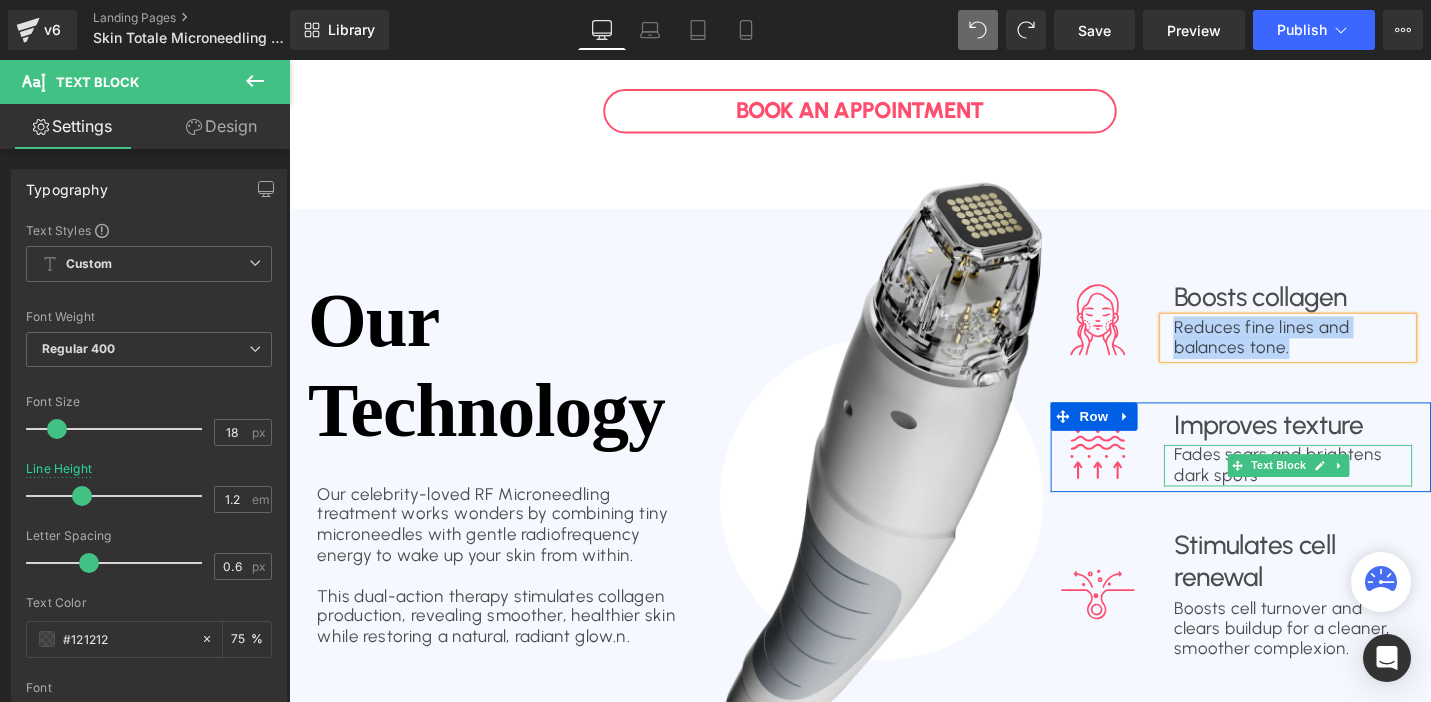 click on "Fades scars and brightens dark spots" at bounding box center [1347, 489] 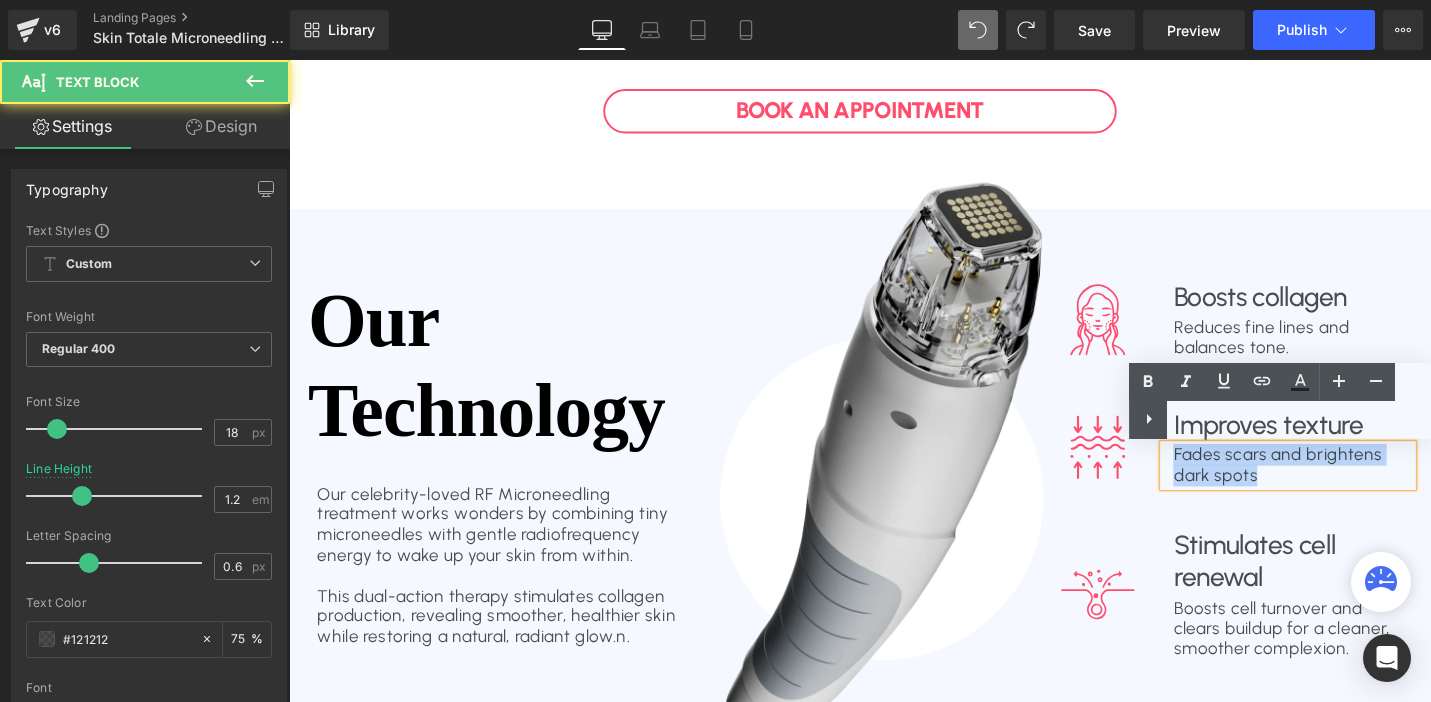 drag, startPoint x: 1227, startPoint y: 479, endPoint x: 1313, endPoint y: 498, distance: 88.07383 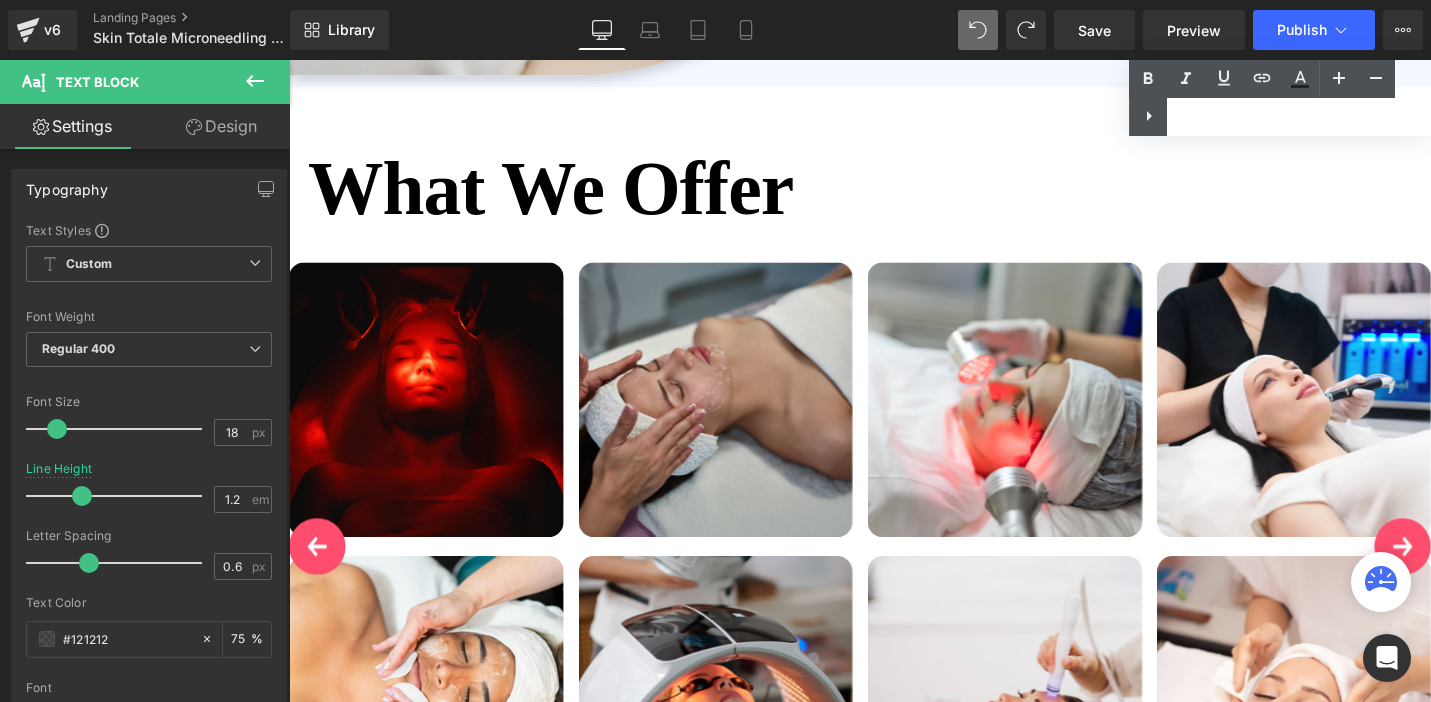 scroll, scrollTop: 3704, scrollLeft: 0, axis: vertical 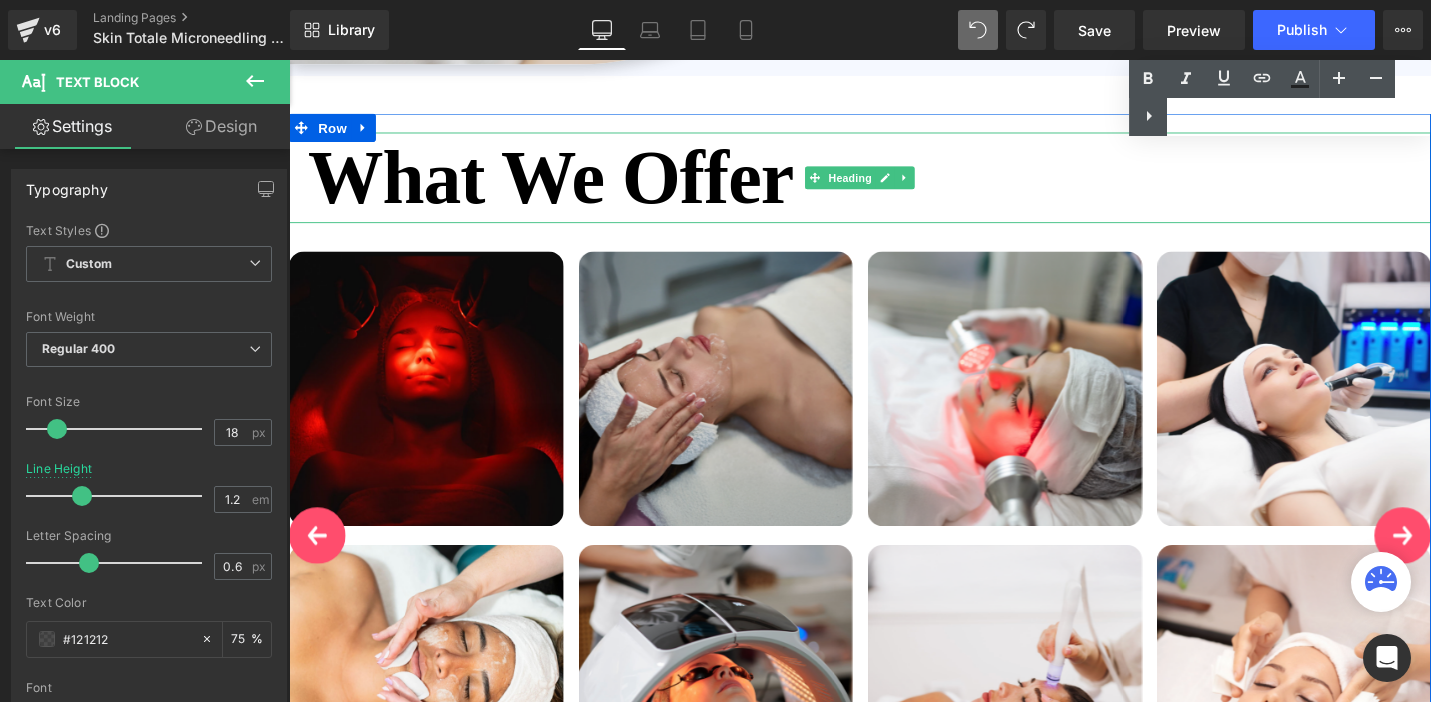 click on "What We Offer" at bounding box center (894, 185) 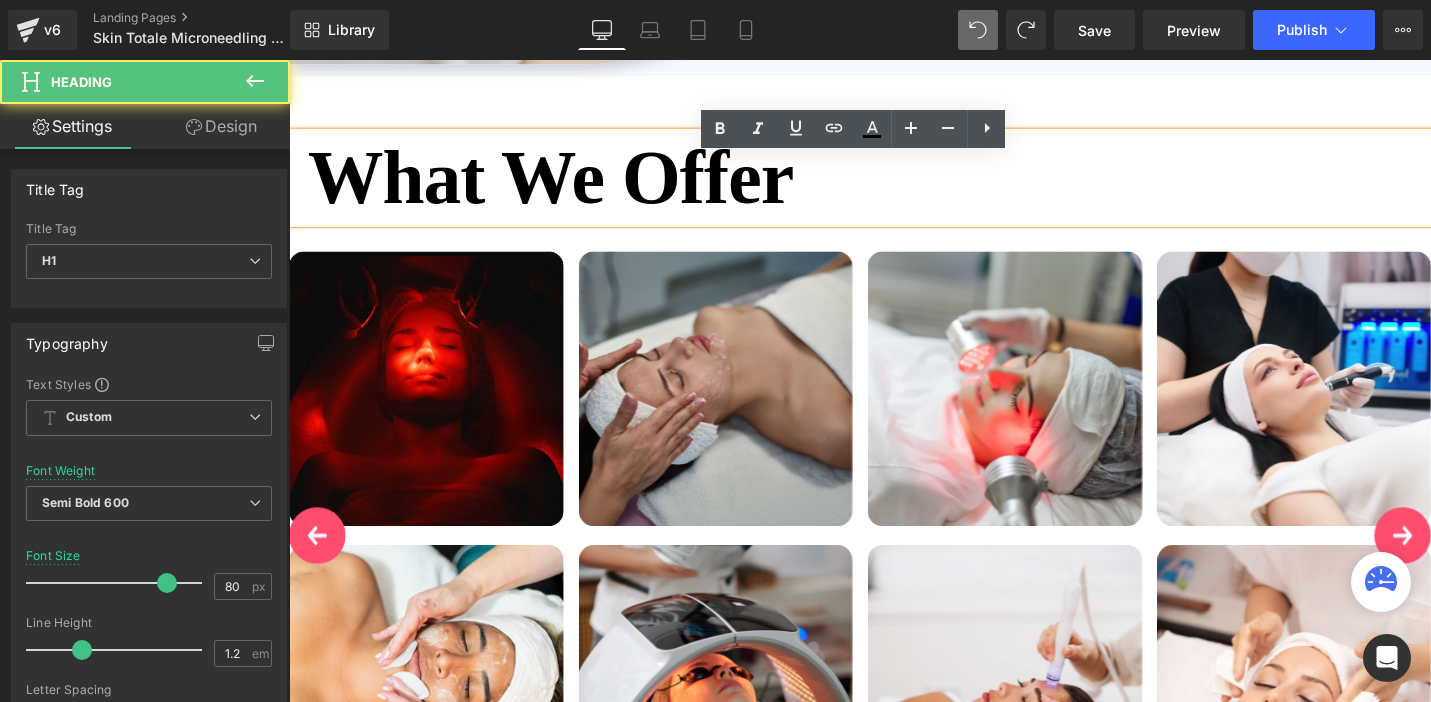 click on "What We Offer" at bounding box center (894, 185) 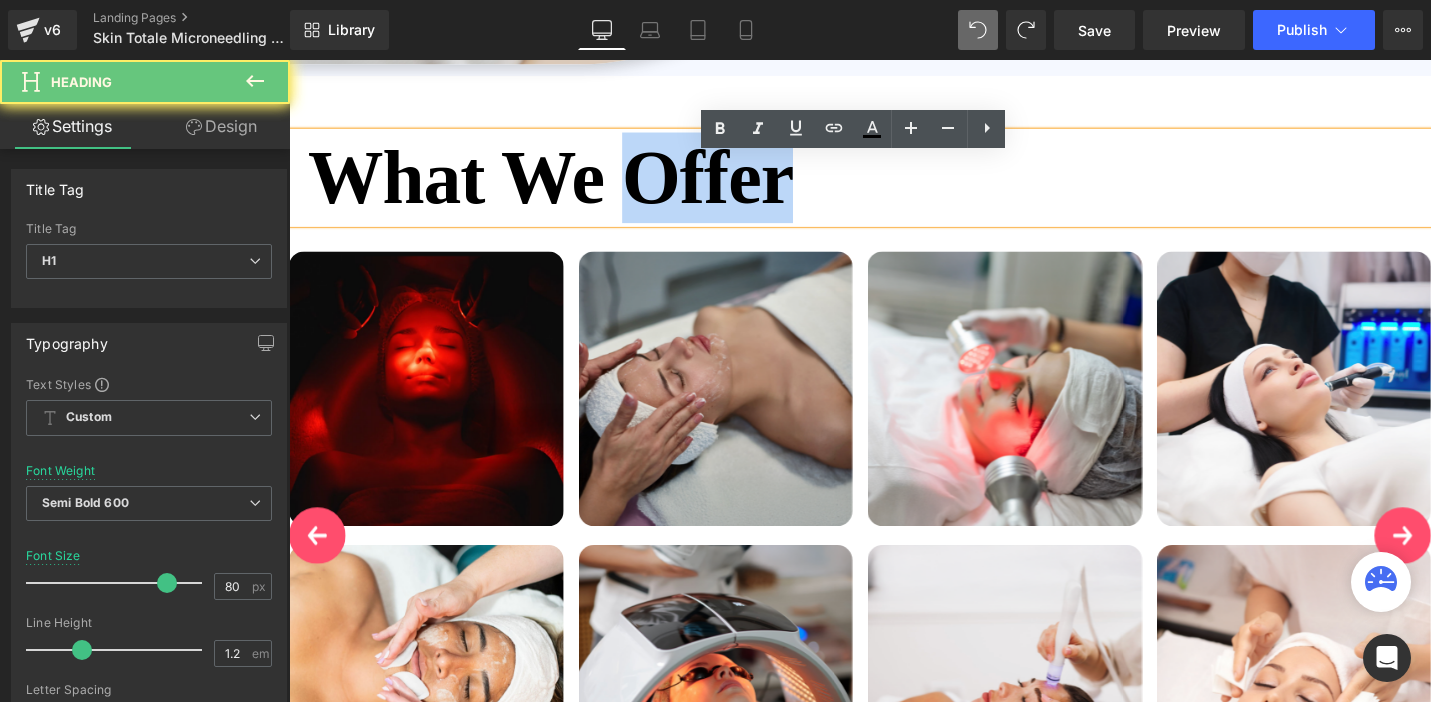 click on "What We Offer" at bounding box center [894, 185] 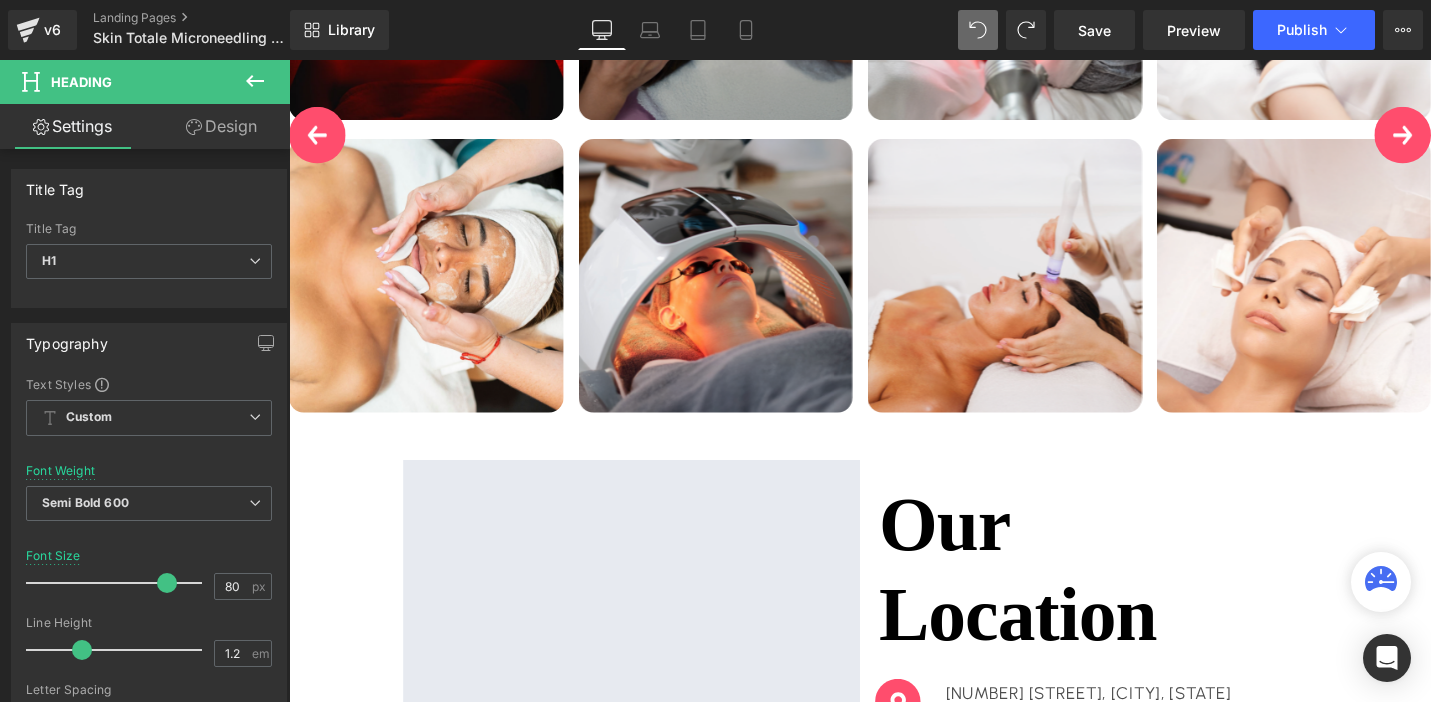 scroll, scrollTop: 4147, scrollLeft: 0, axis: vertical 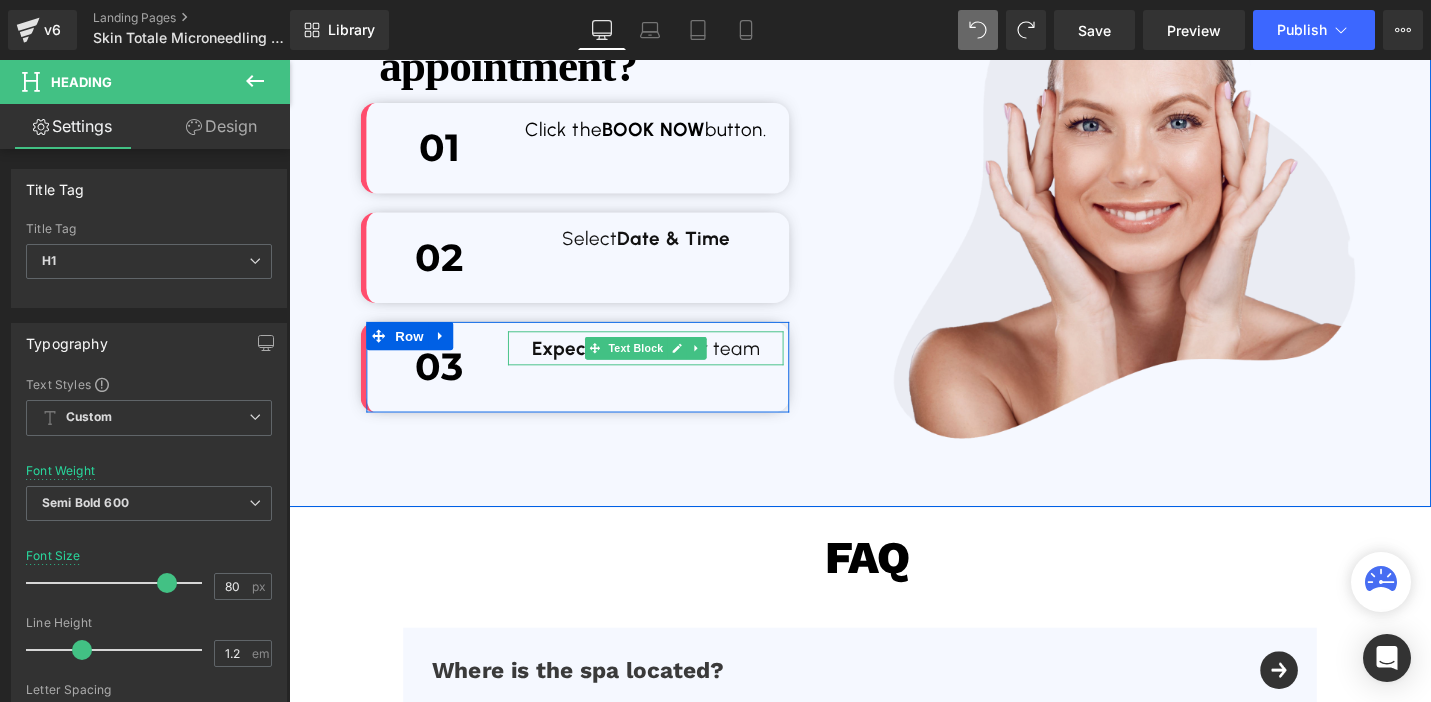 click on "Expect a call for" at bounding box center (624, 365) 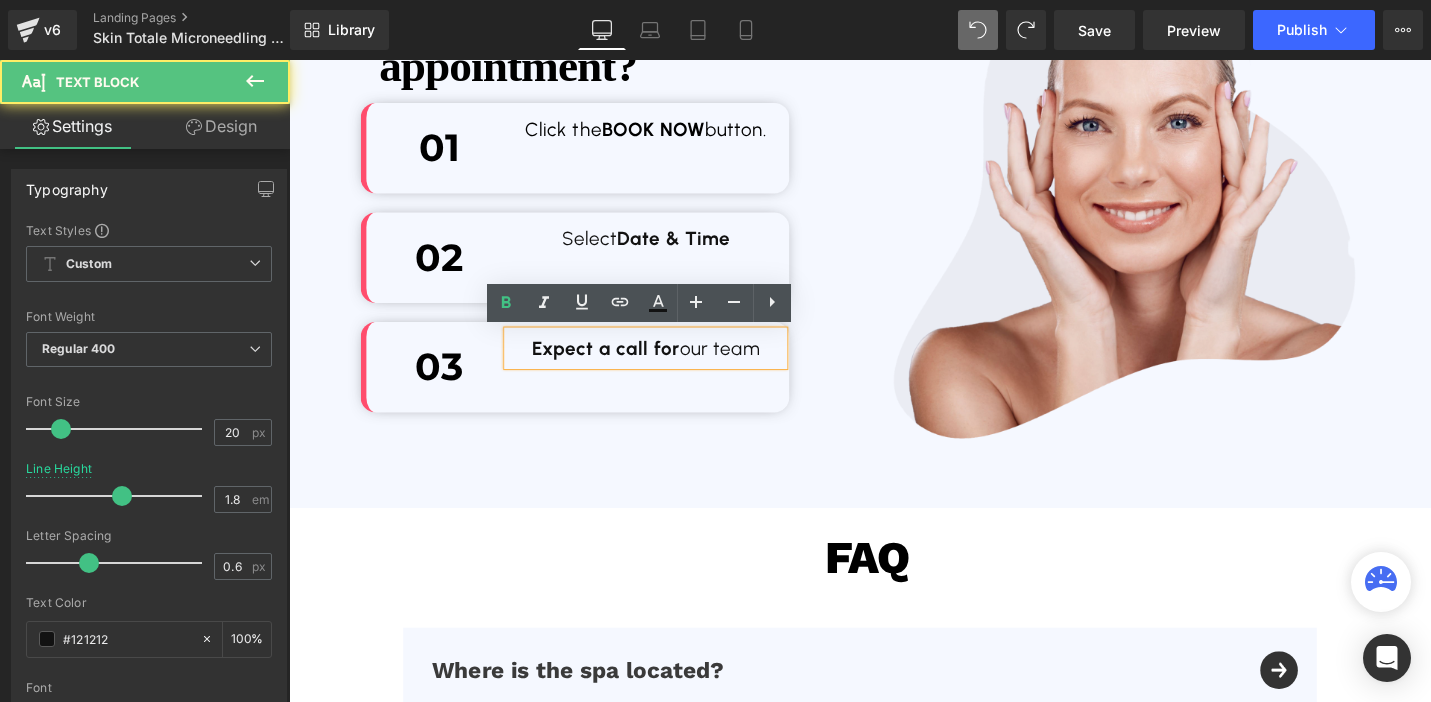 click on "Expect a call for" at bounding box center [624, 365] 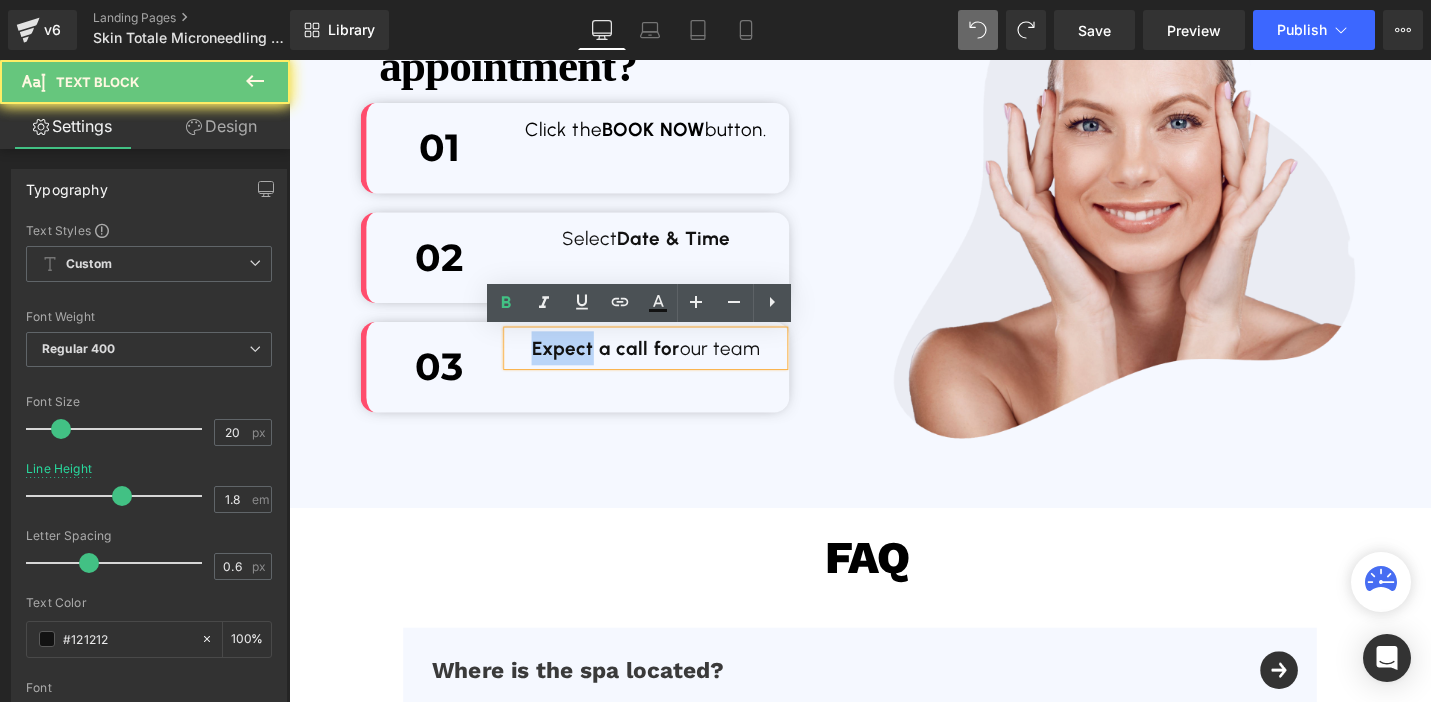 click on "Expect a call for" at bounding box center (624, 365) 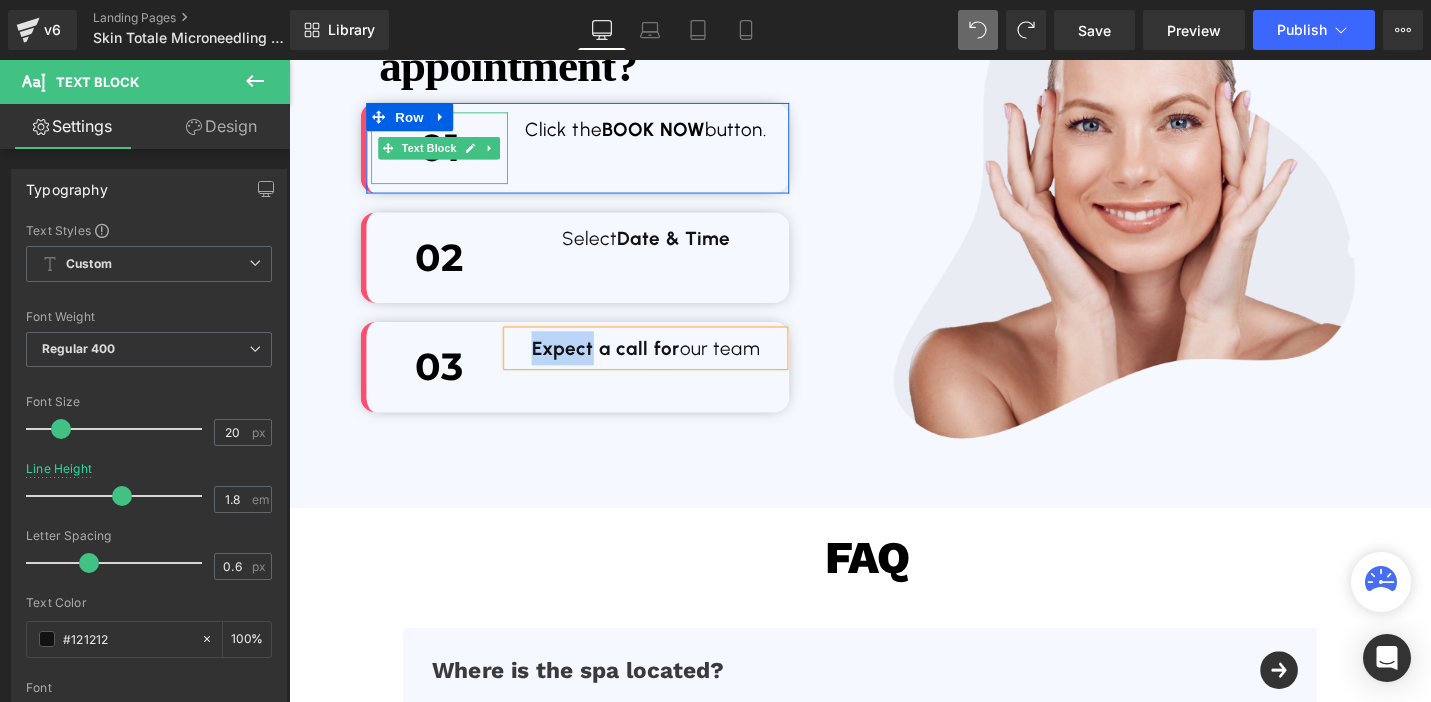 click on "01" at bounding box center [449, 153] 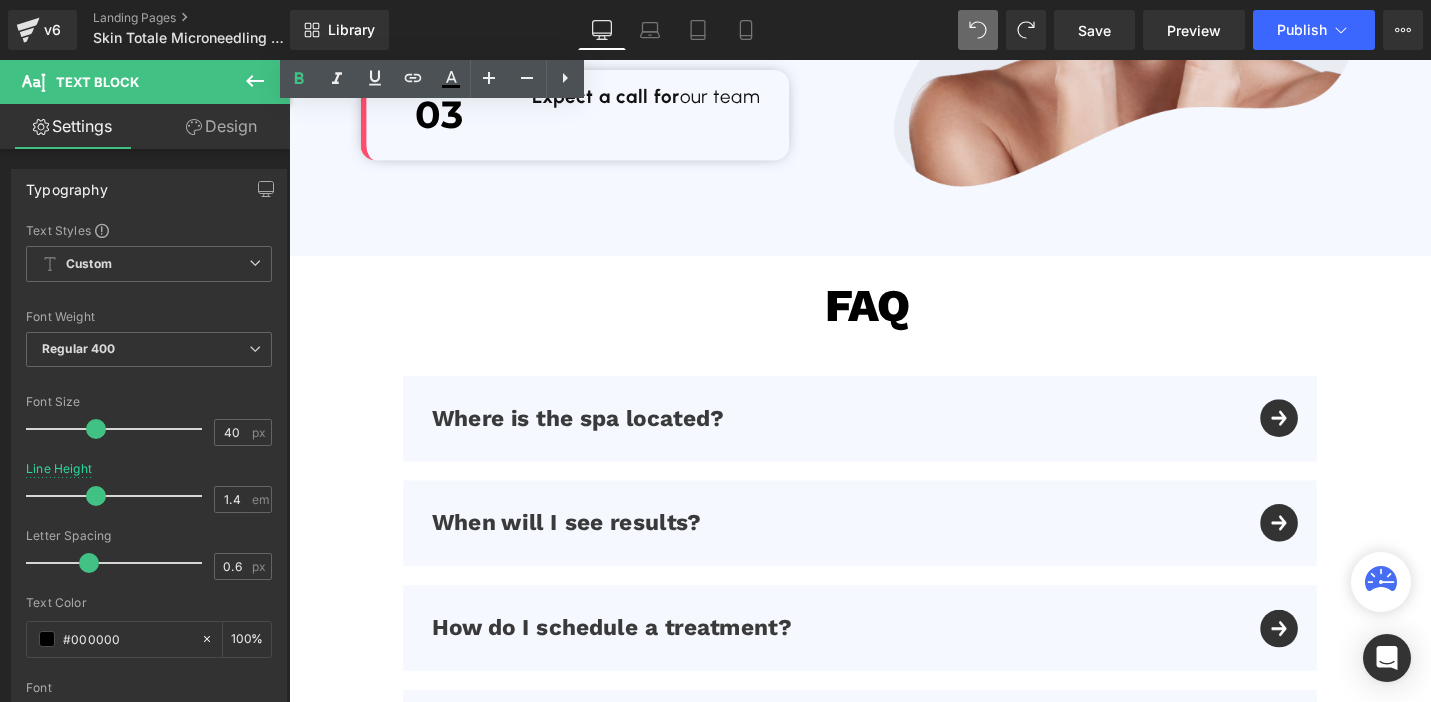 scroll, scrollTop: 5680, scrollLeft: 0, axis: vertical 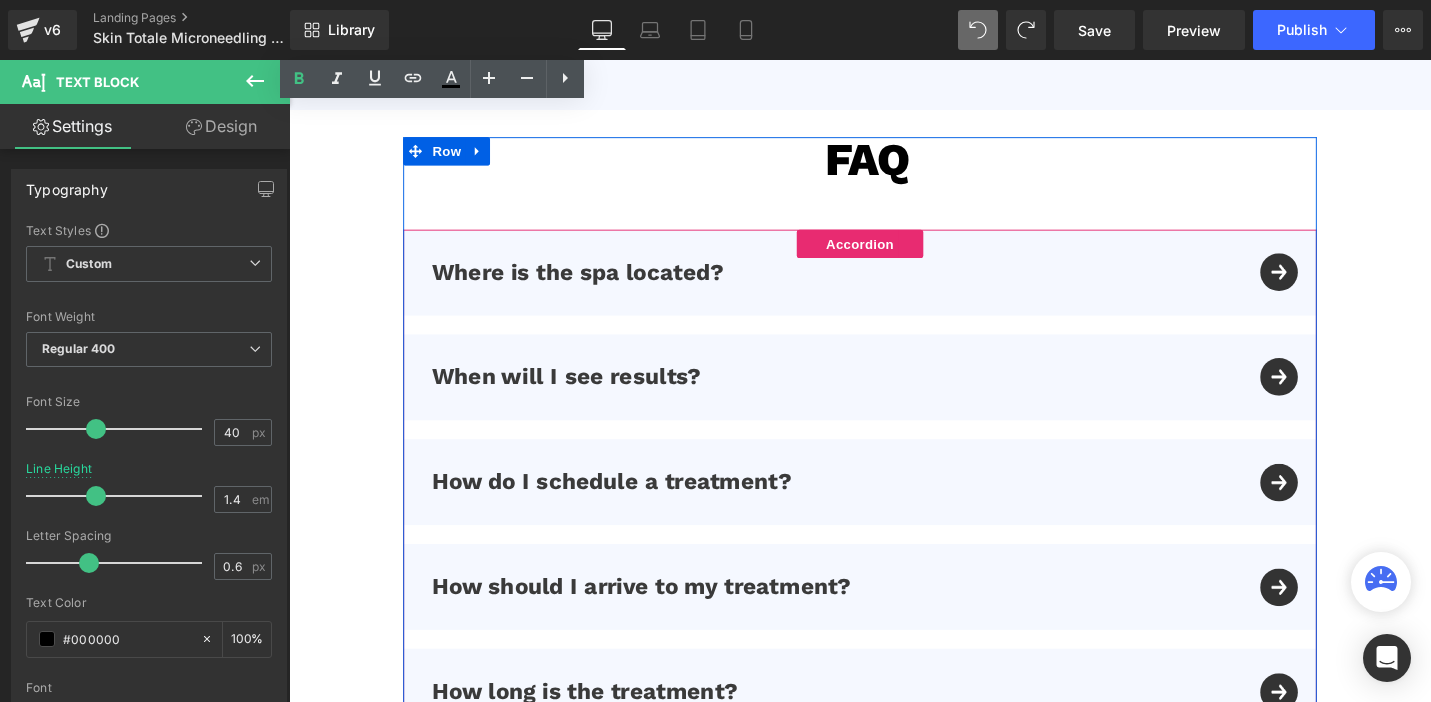 click on "Where is the spa located?
Text Block" at bounding box center [894, 285] 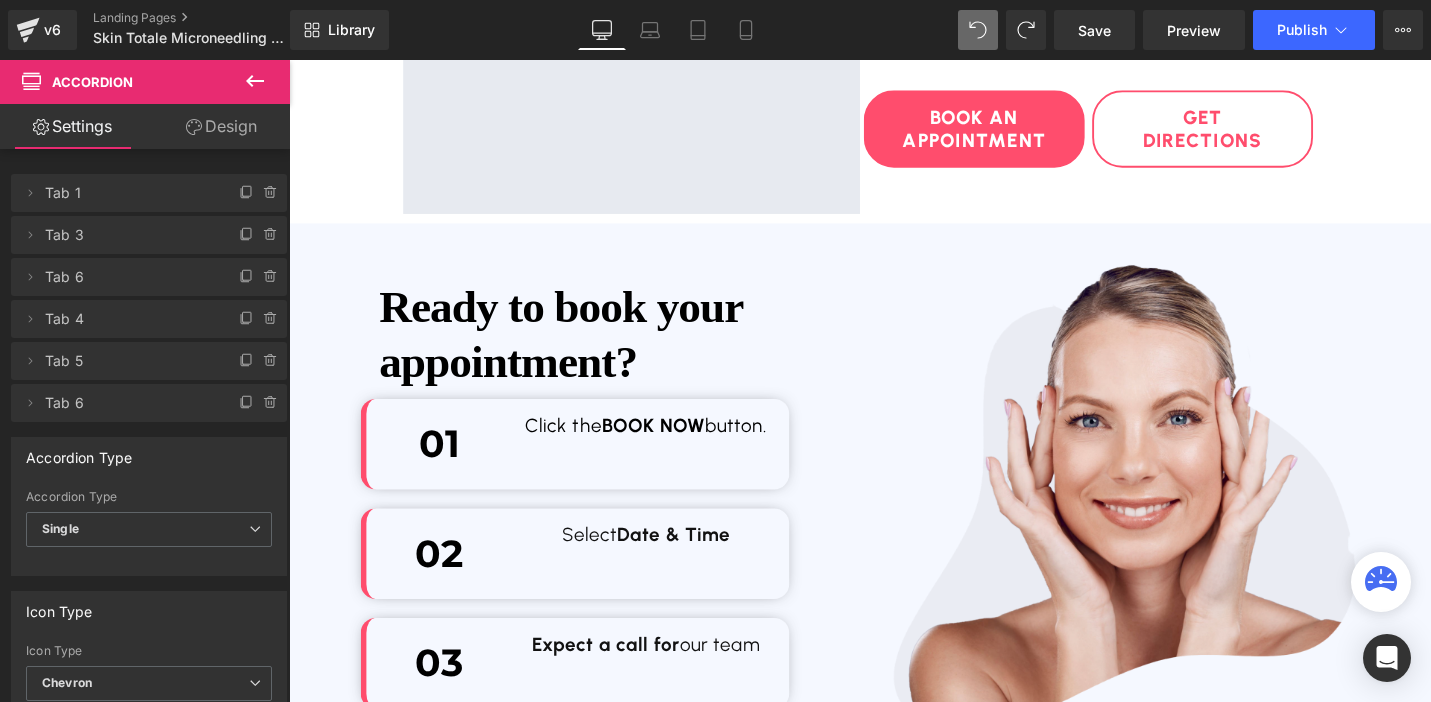 scroll, scrollTop: 4978, scrollLeft: 0, axis: vertical 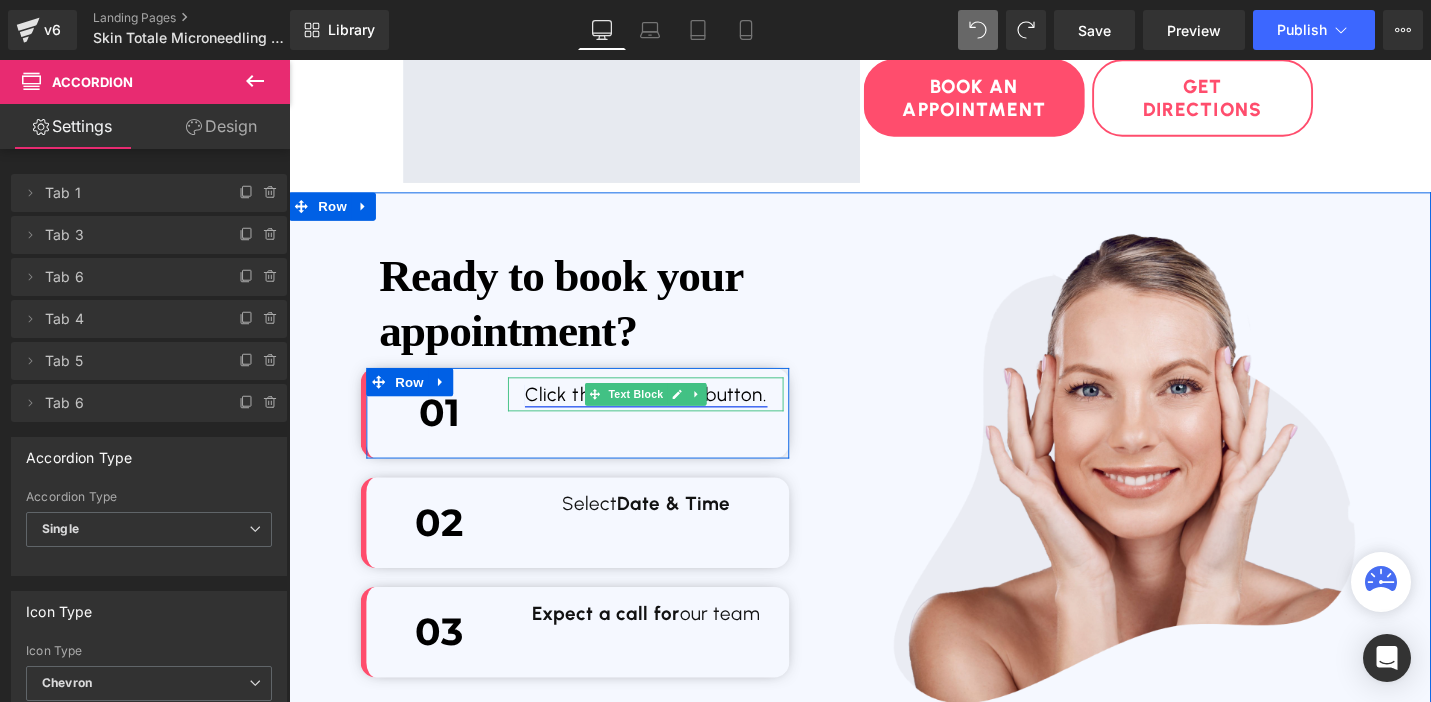 click on "Click the  BOOK NOW  button." at bounding box center [667, 414] 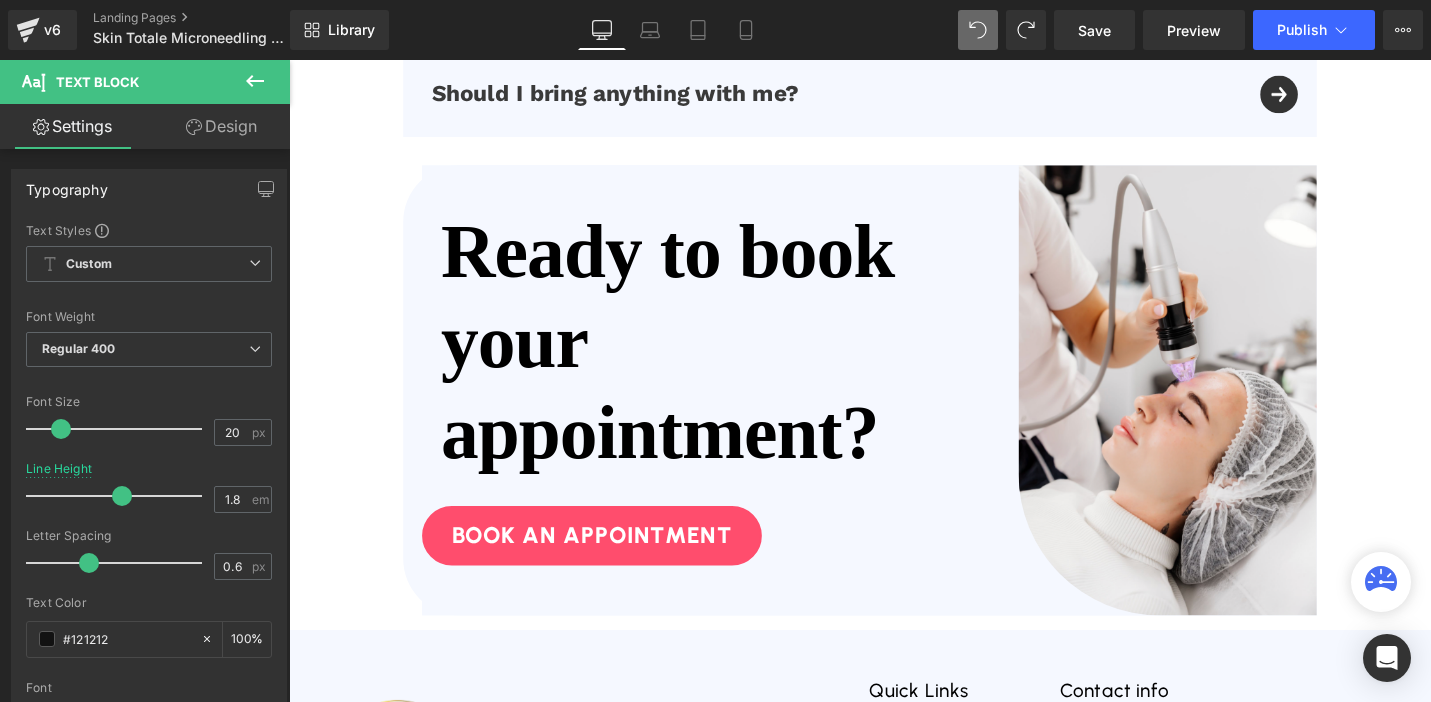 scroll, scrollTop: 6685, scrollLeft: 0, axis: vertical 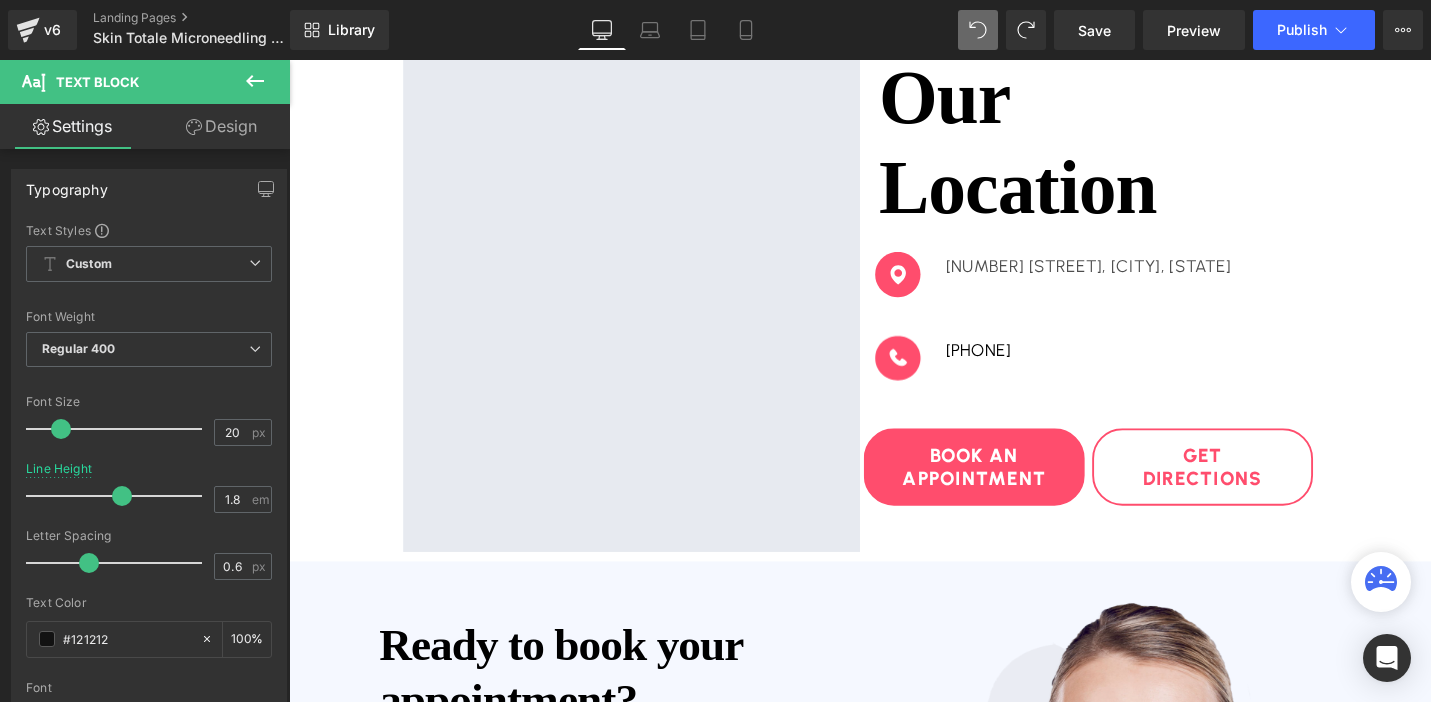 click on "Row" at bounding box center (940, 278) 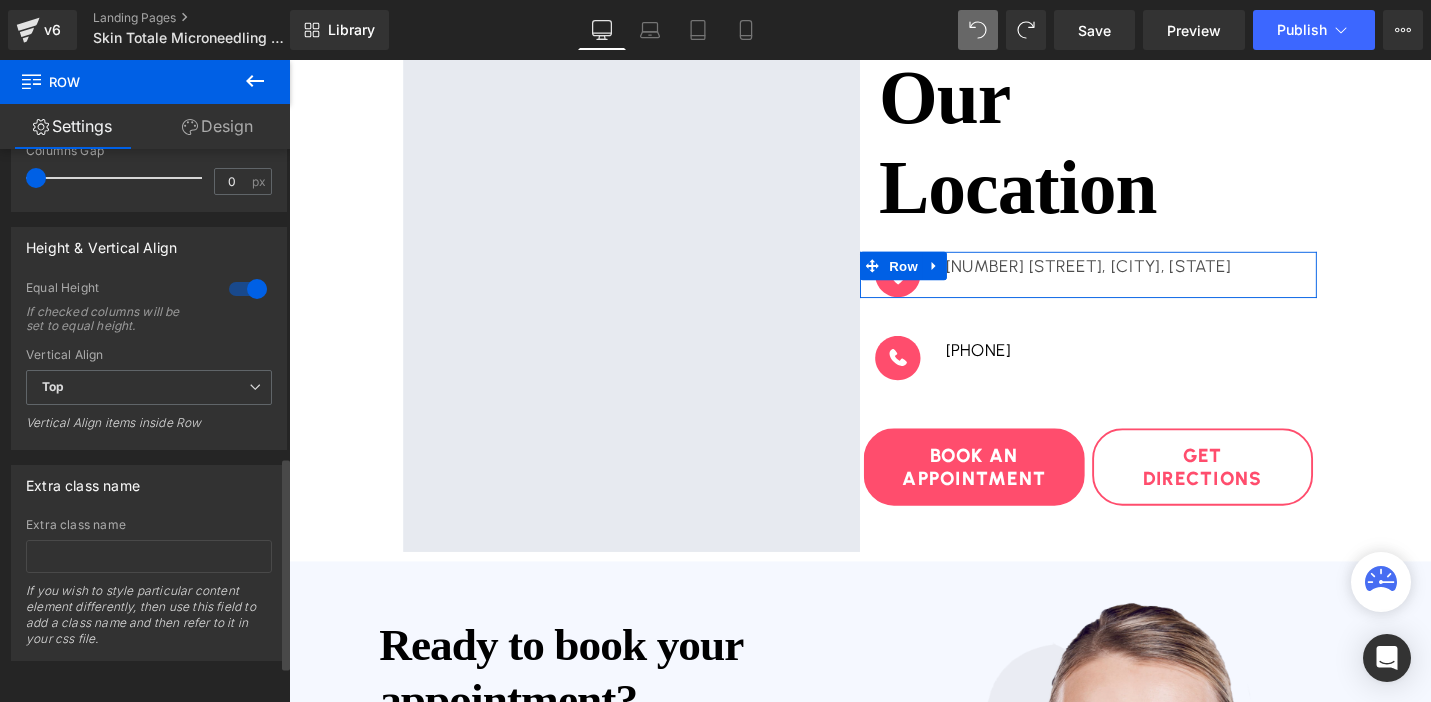 scroll, scrollTop: 0, scrollLeft: 0, axis: both 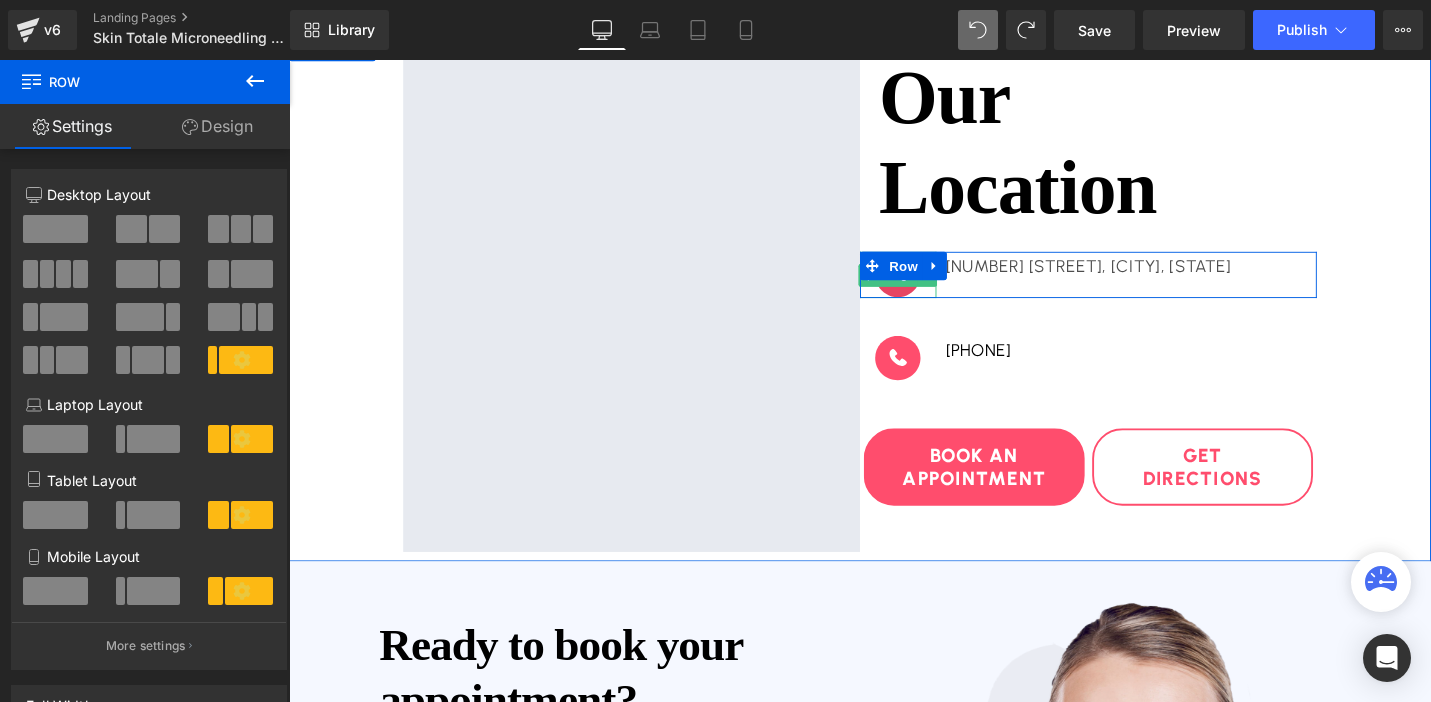 click at bounding box center (934, 287) 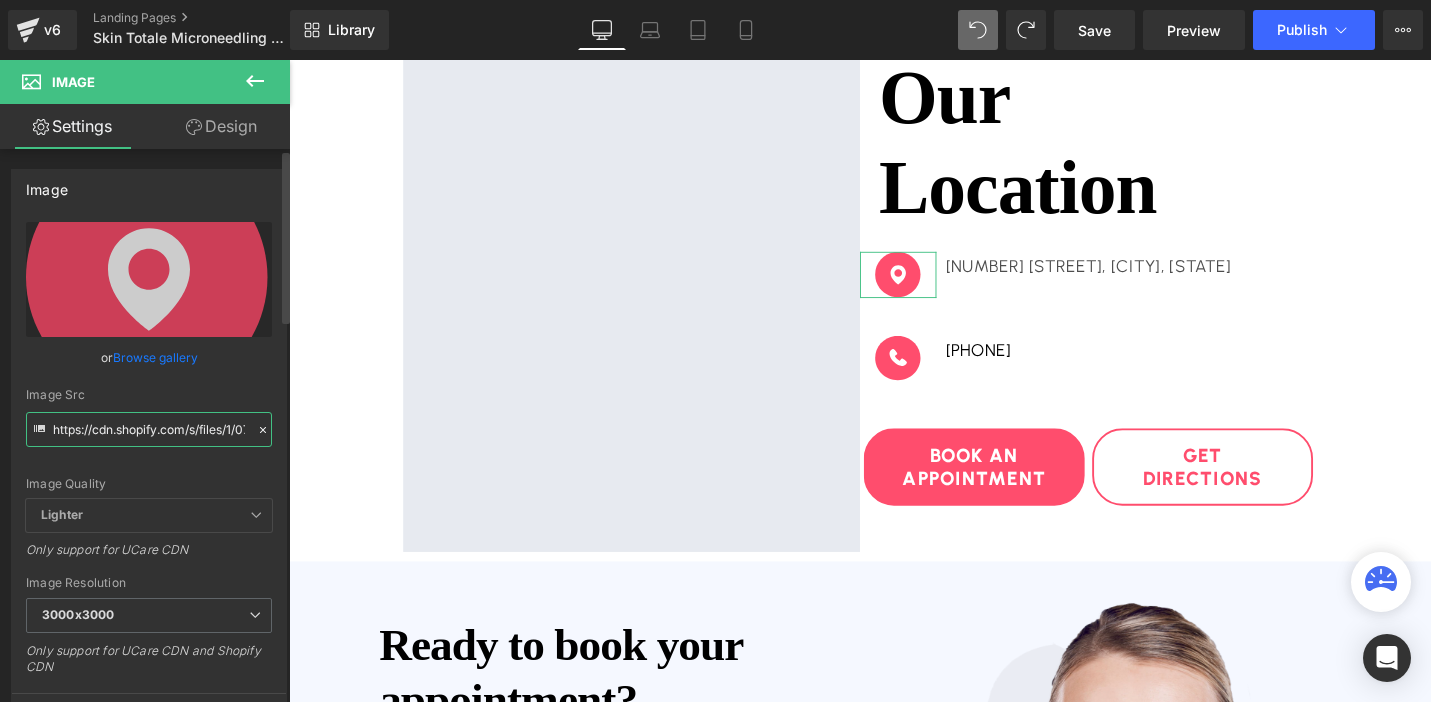 click on "https://cdn.shopify.com/s/files/1/0738/7430/9416/files/map.svg?v=1753376766" at bounding box center (149, 429) 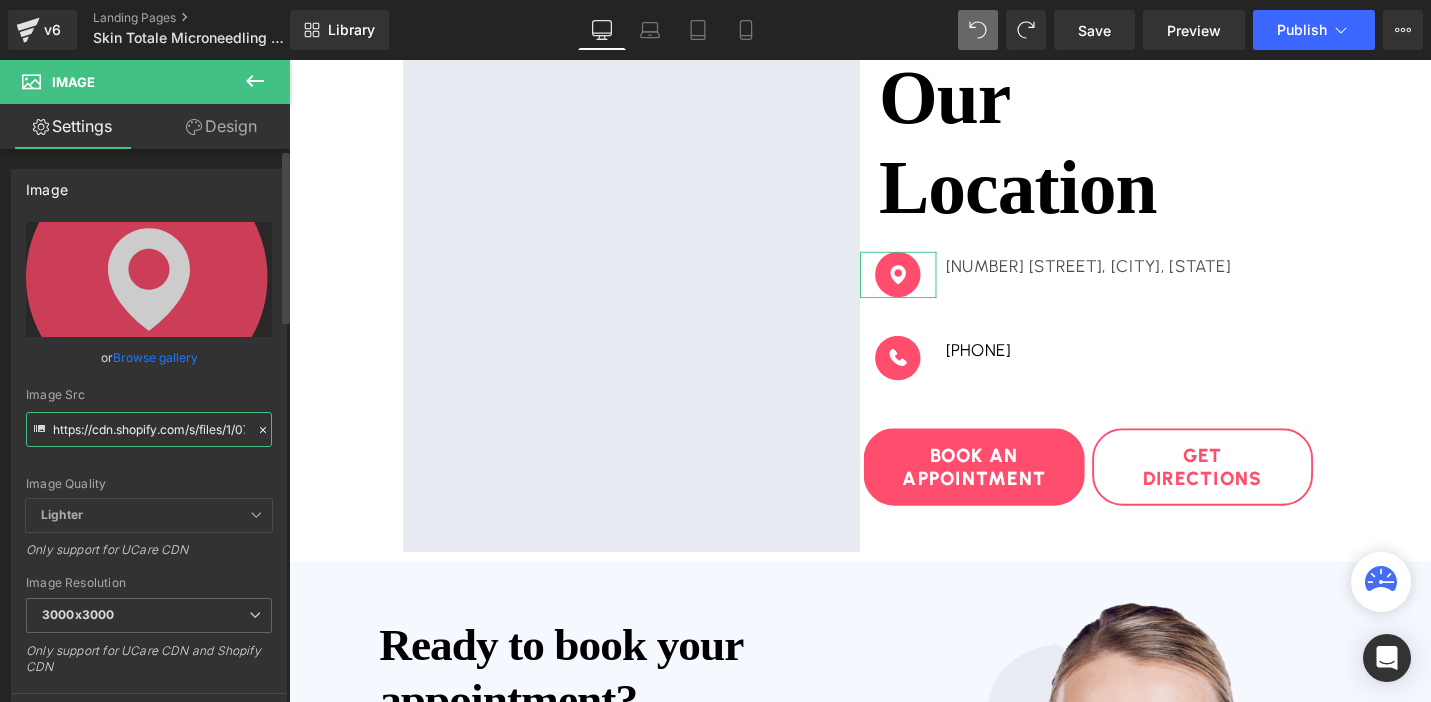 click on "https://cdn.shopify.com/s/files/1/0738/7430/9416/files/map.svg?v=1753376766" at bounding box center (149, 429) 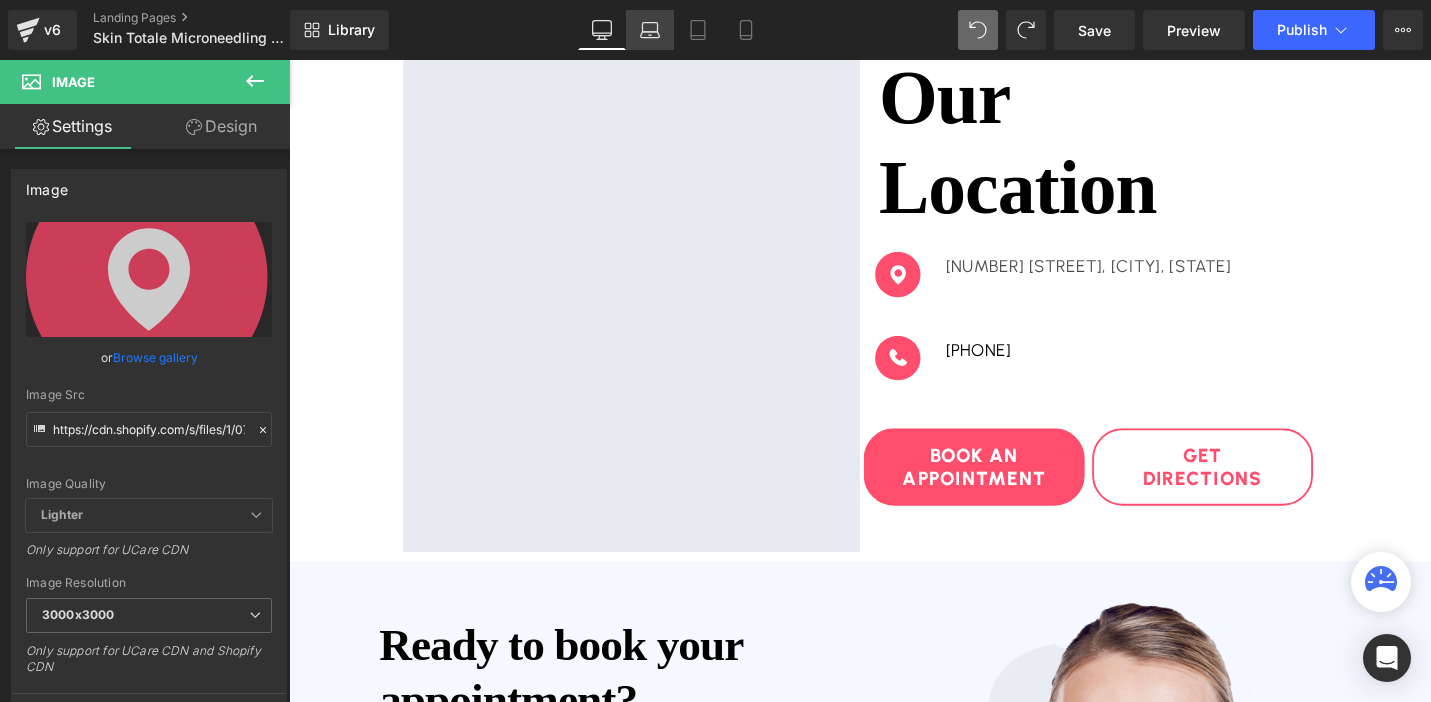 click on "Laptop" at bounding box center (650, 30) 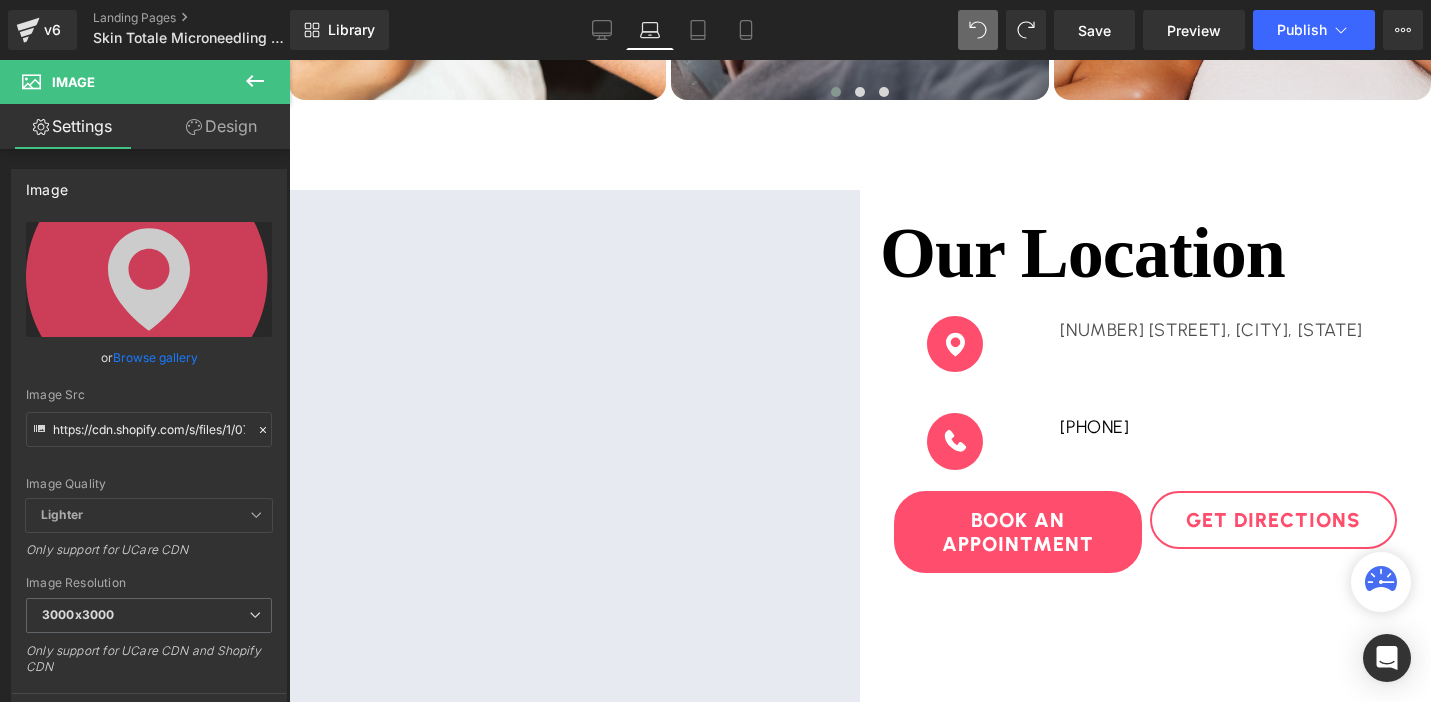 scroll, scrollTop: 4357, scrollLeft: 0, axis: vertical 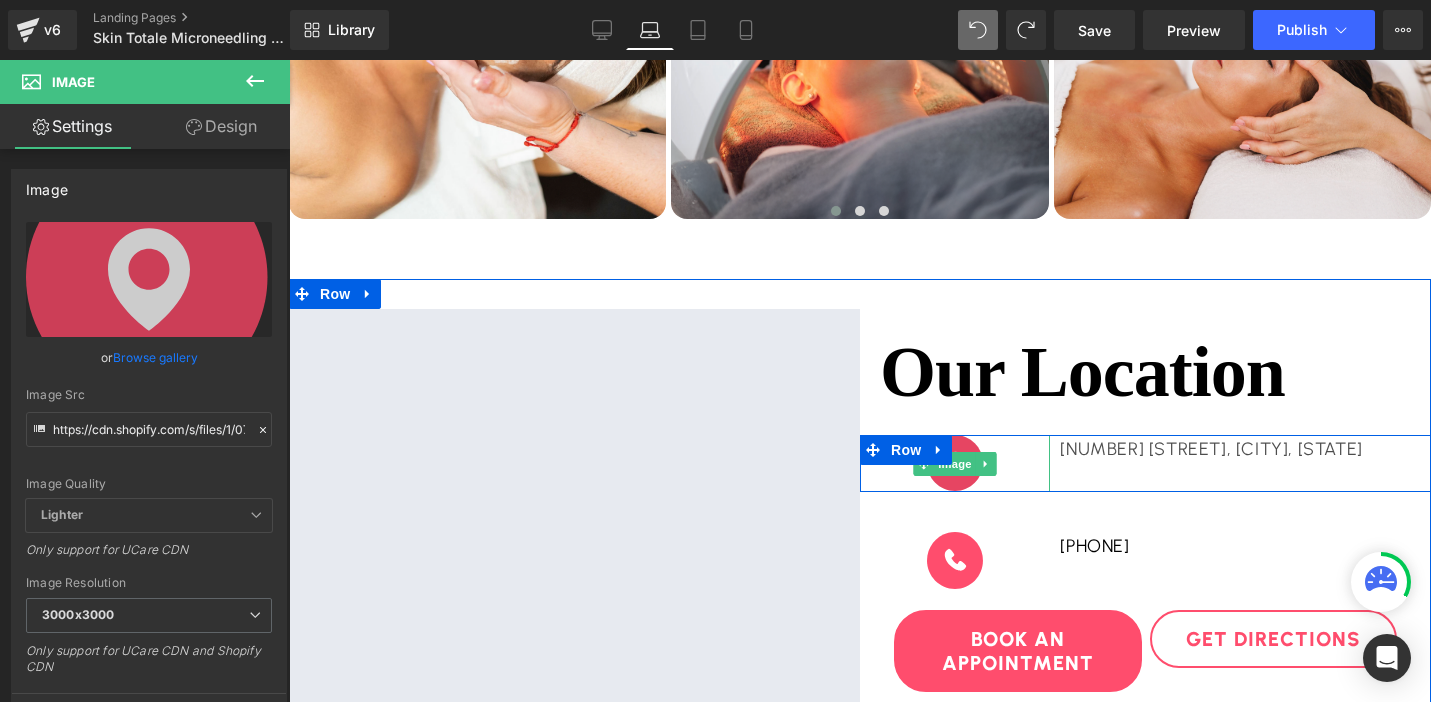 click at bounding box center [955, 463] 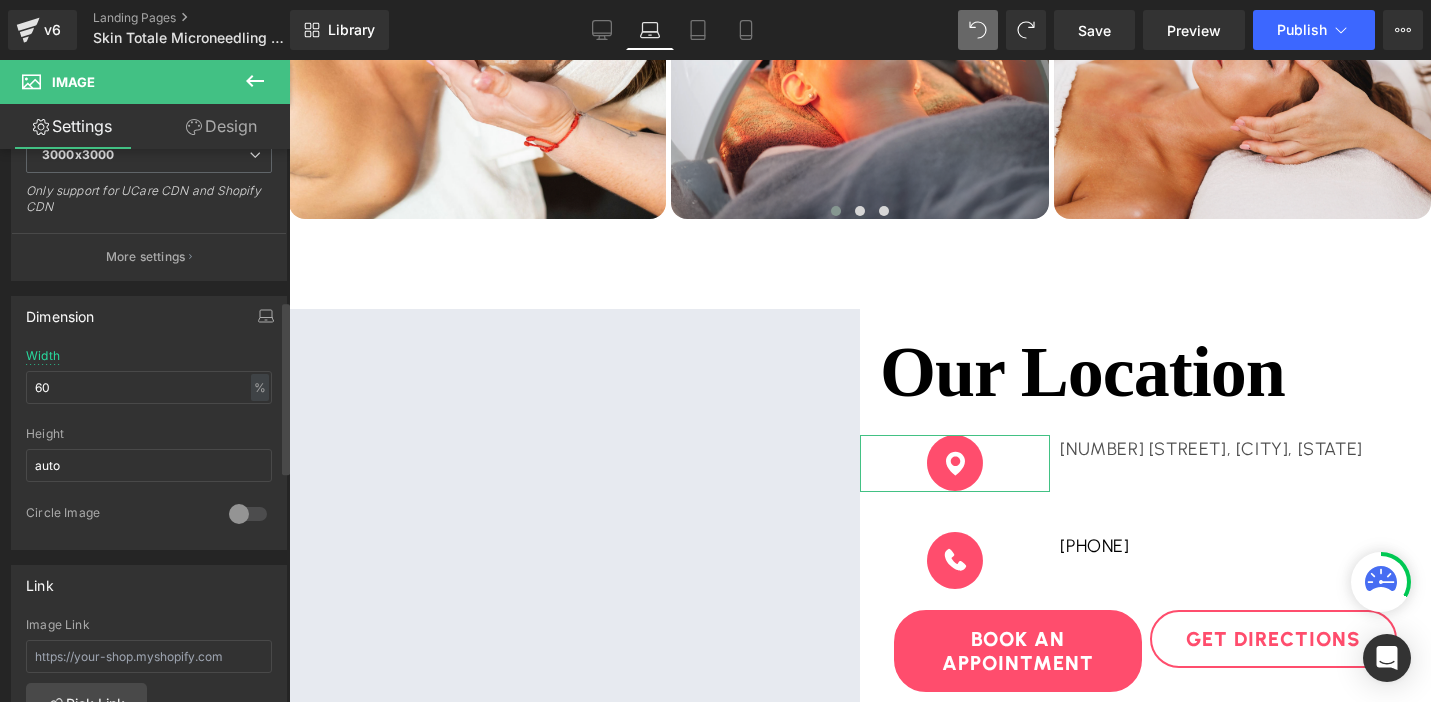 scroll, scrollTop: 482, scrollLeft: 0, axis: vertical 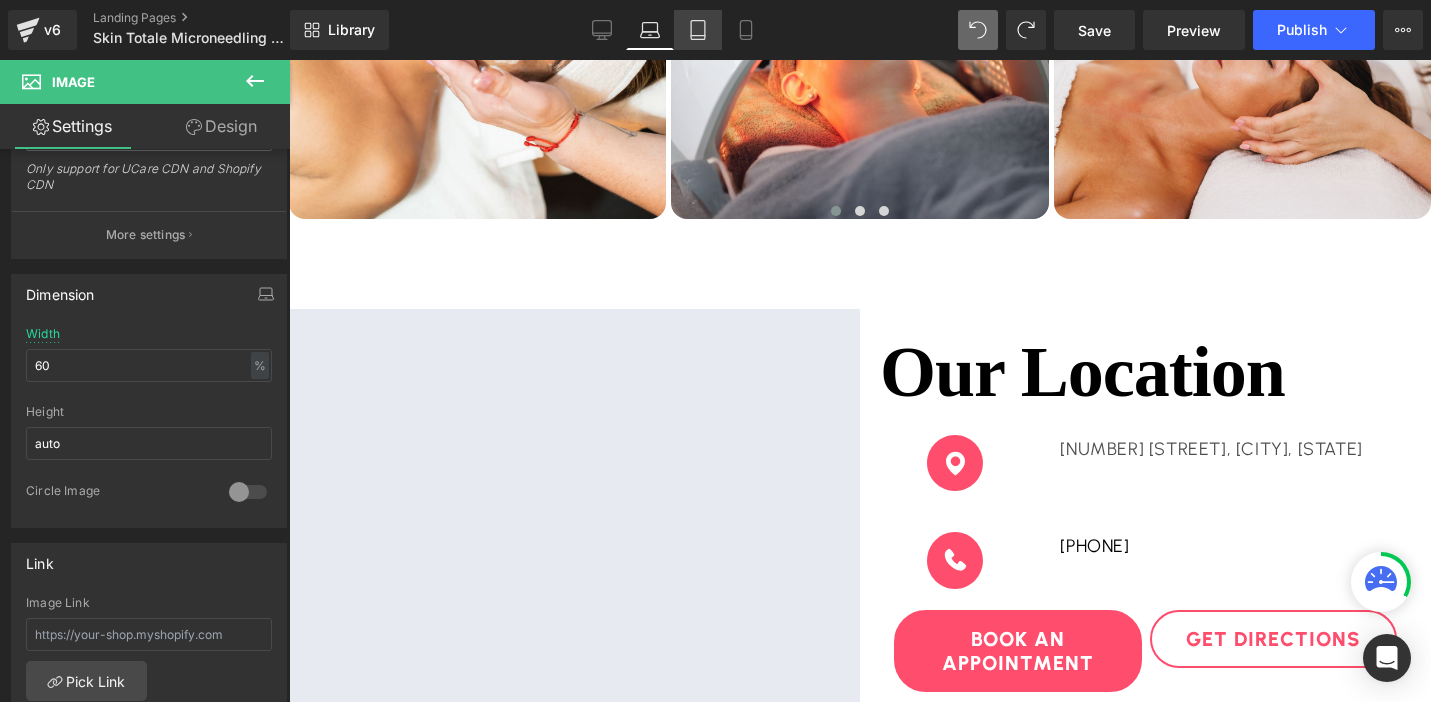 click 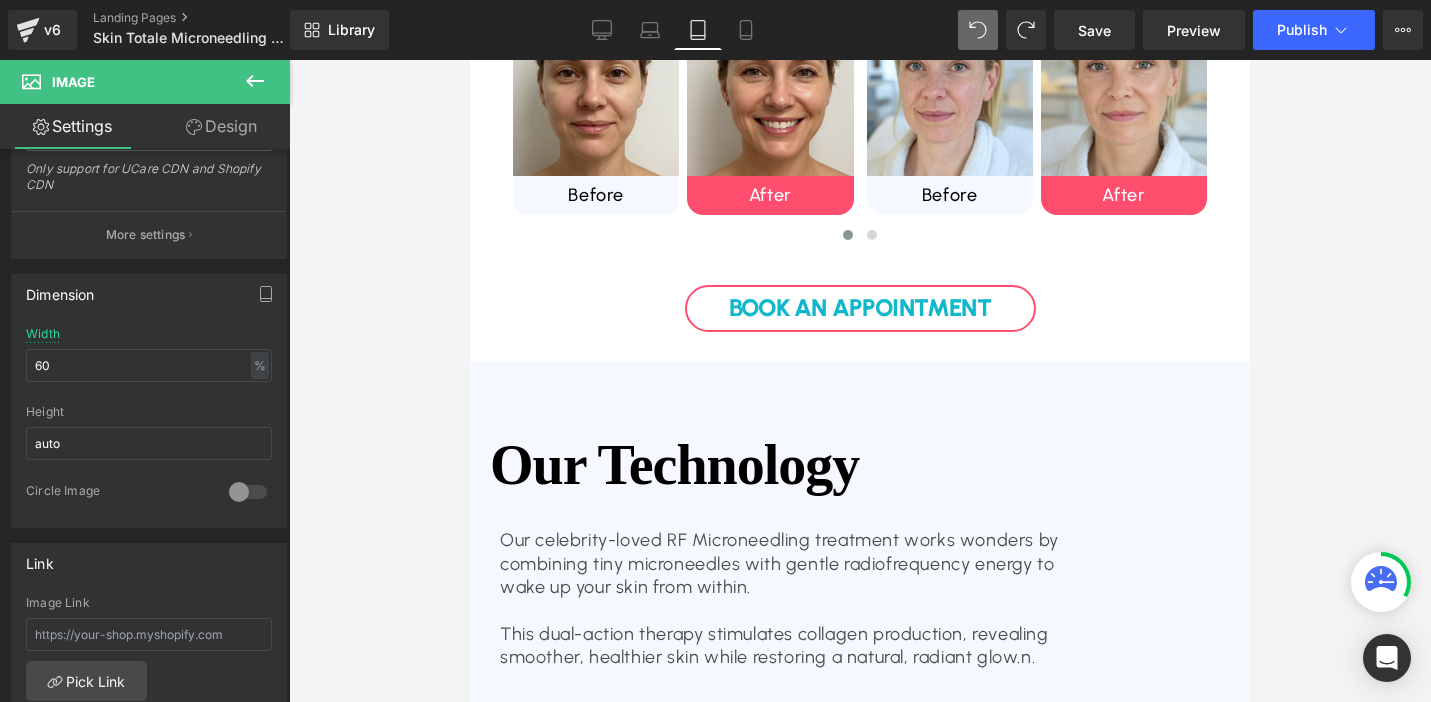 scroll, scrollTop: 1087, scrollLeft: 0, axis: vertical 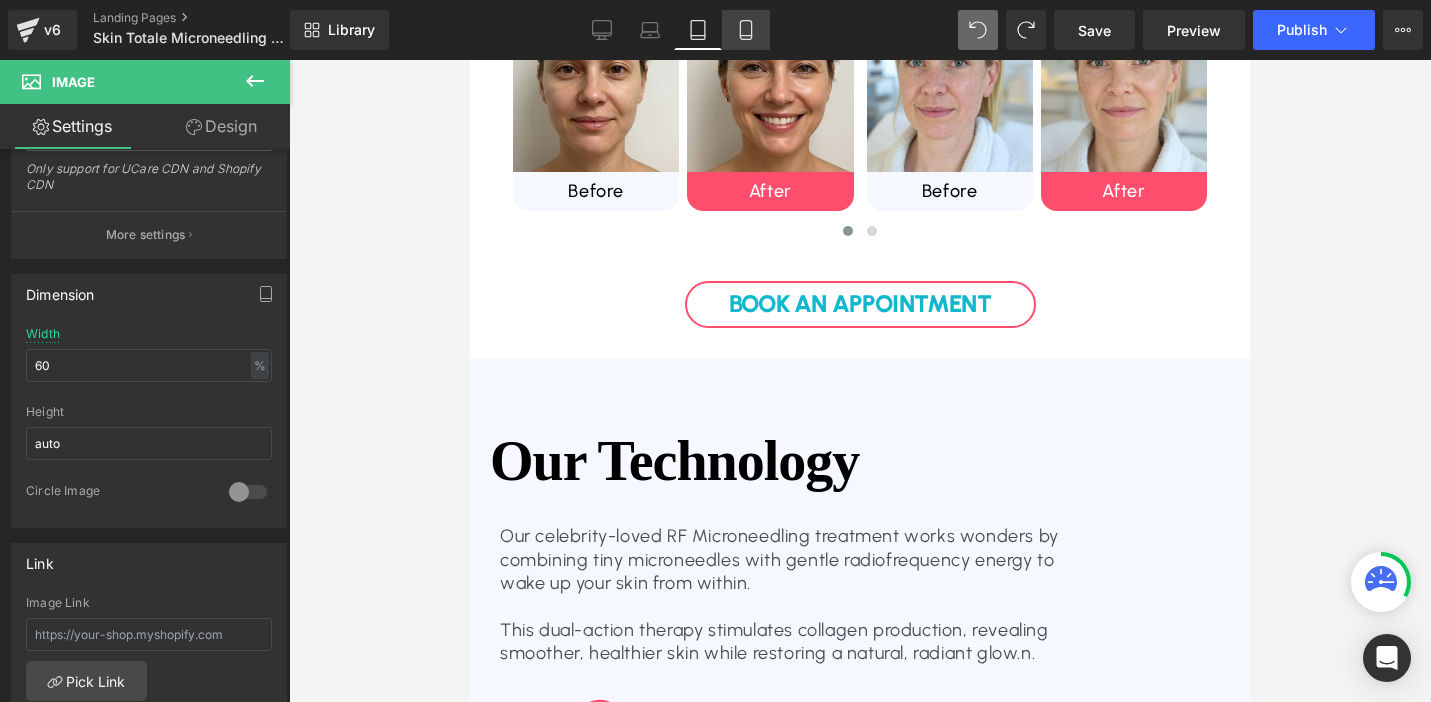 click 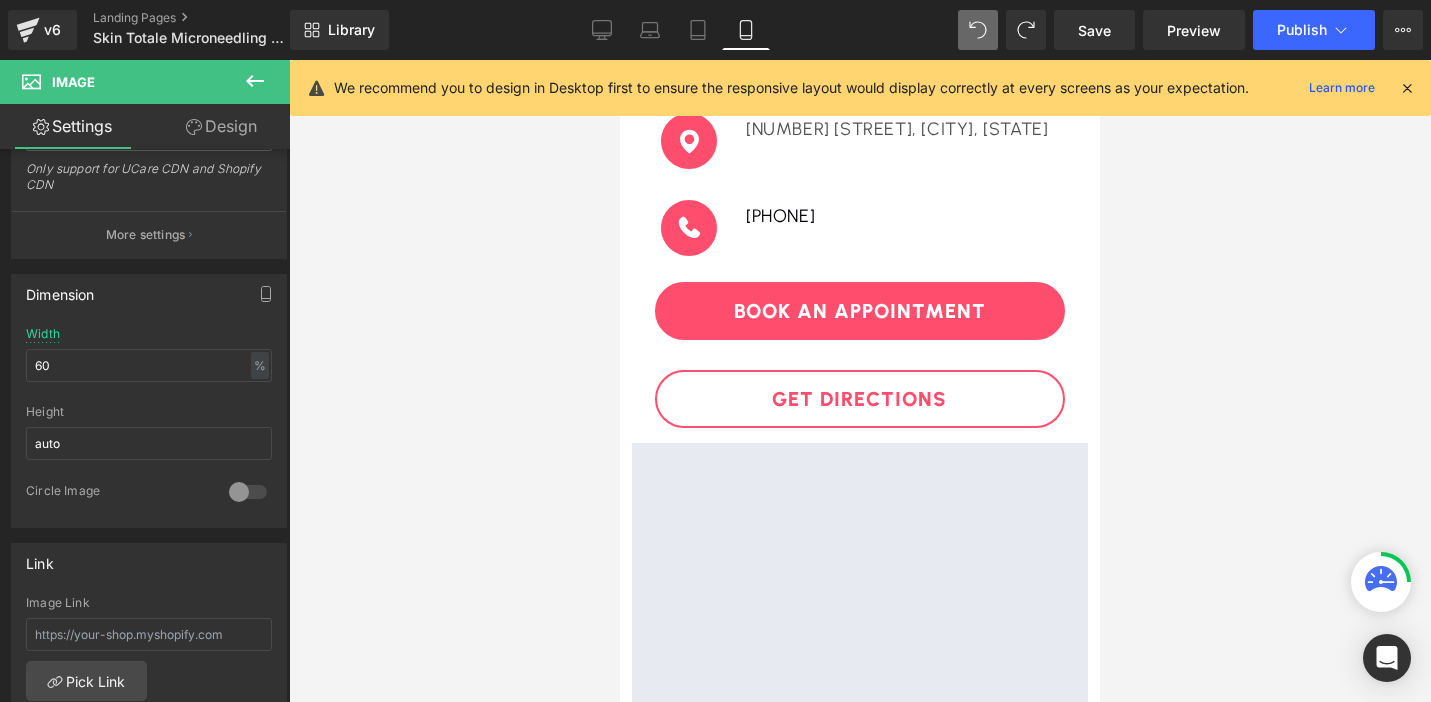 scroll, scrollTop: 5269, scrollLeft: 0, axis: vertical 